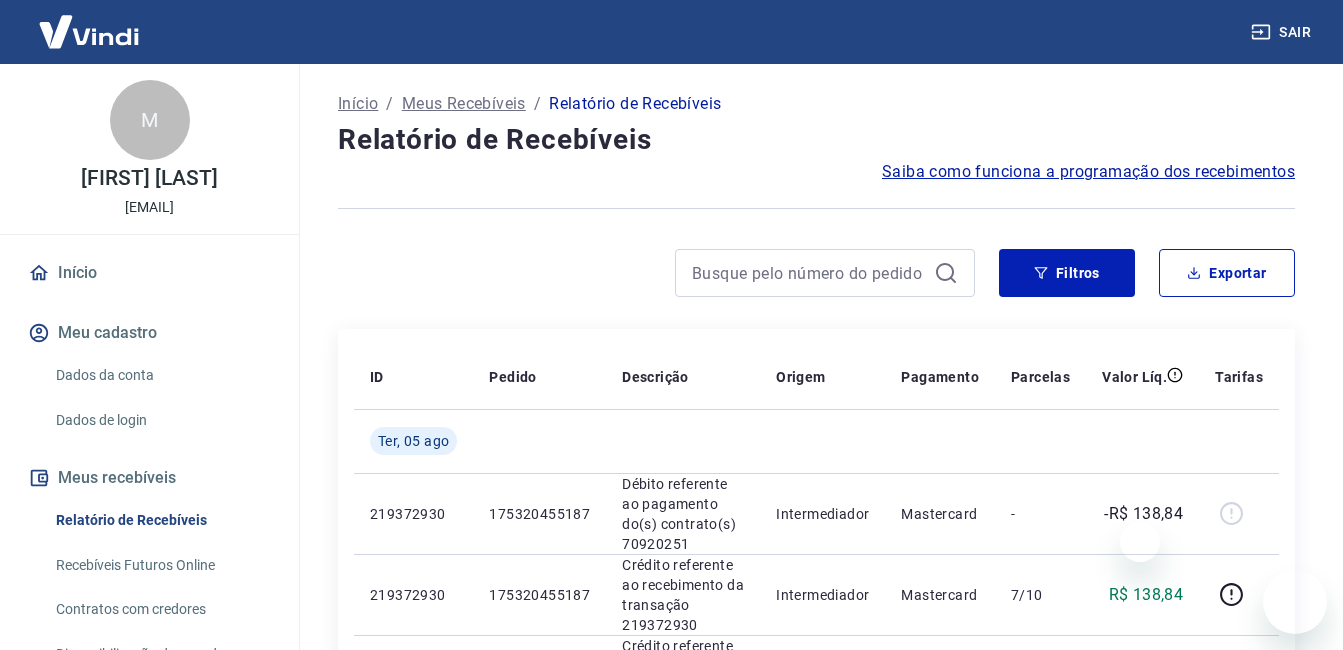 scroll, scrollTop: 0, scrollLeft: 0, axis: both 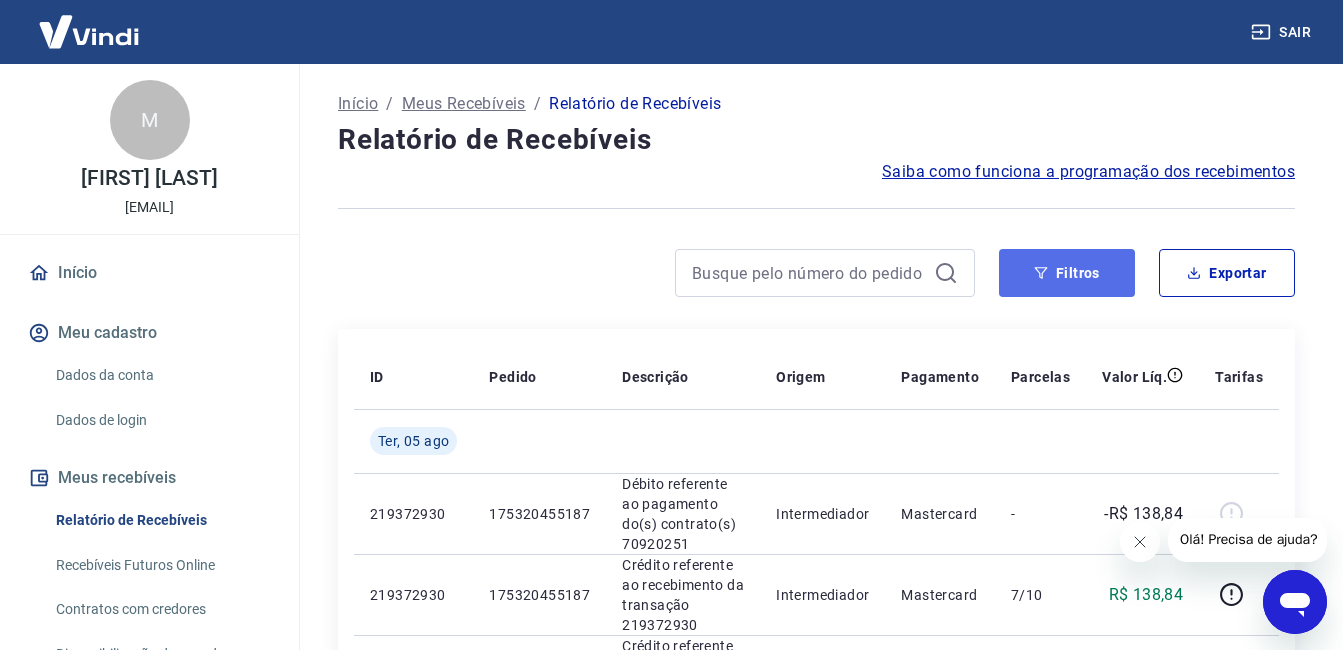 click on "Filtros" at bounding box center [1067, 273] 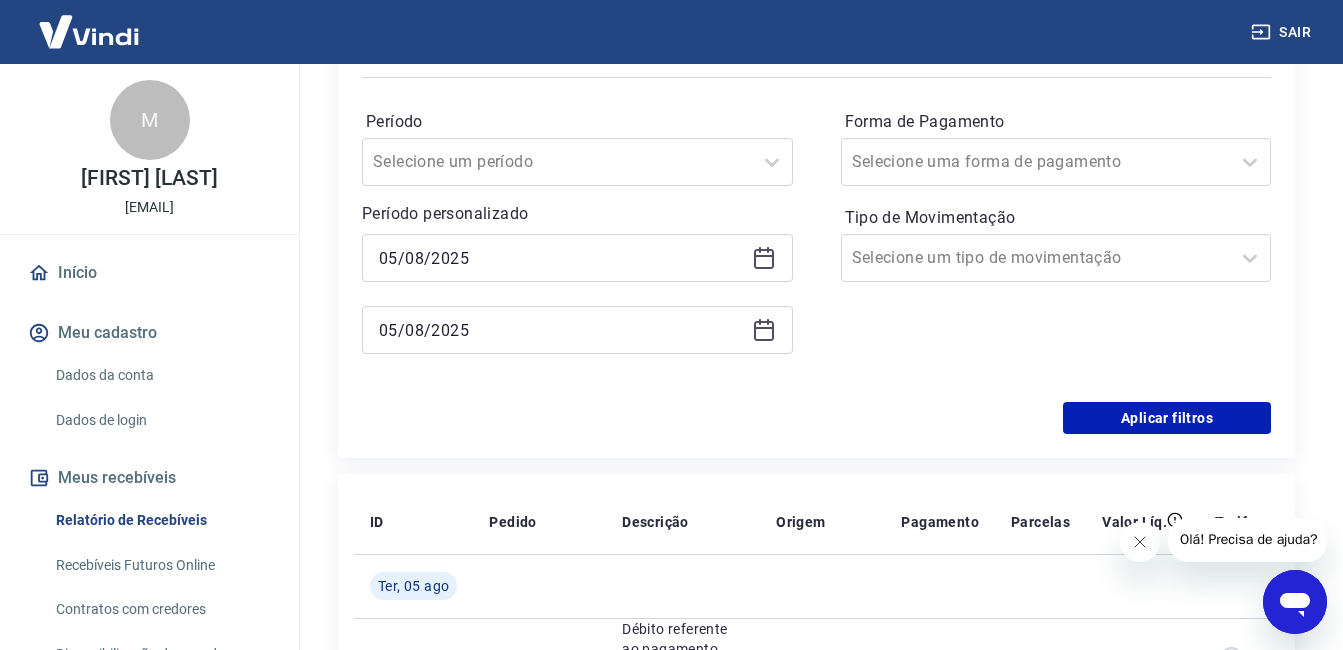 scroll, scrollTop: 300, scrollLeft: 0, axis: vertical 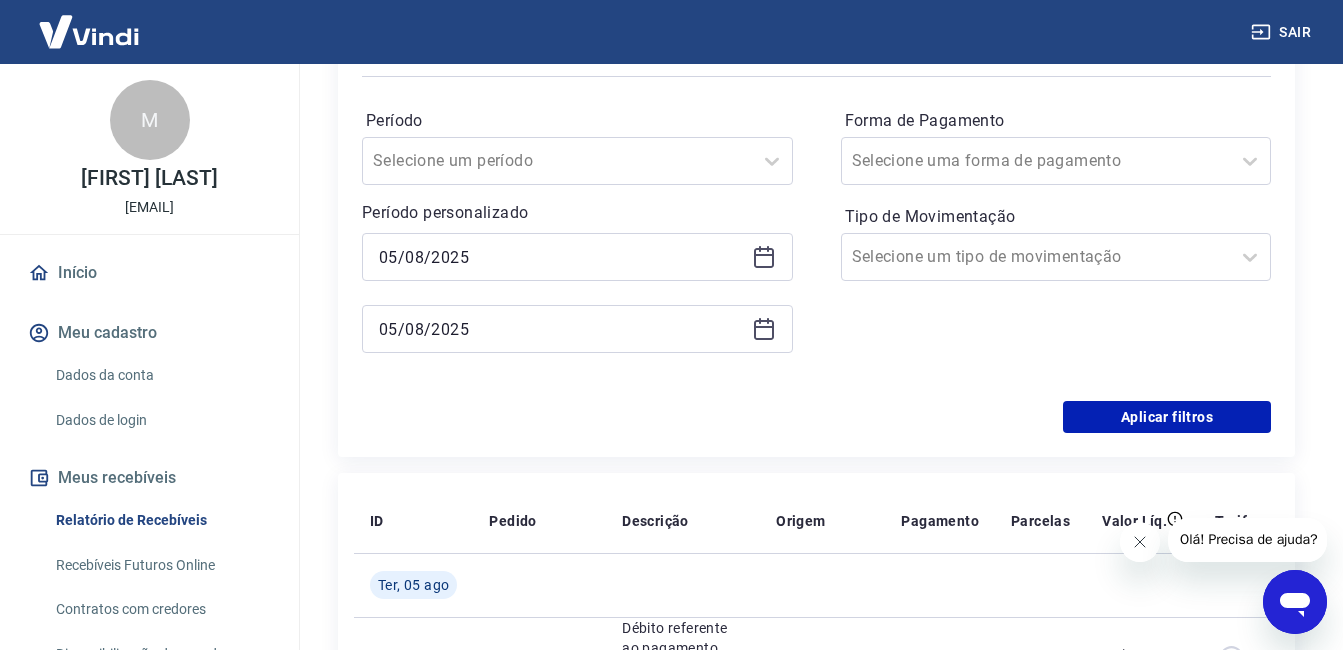 click 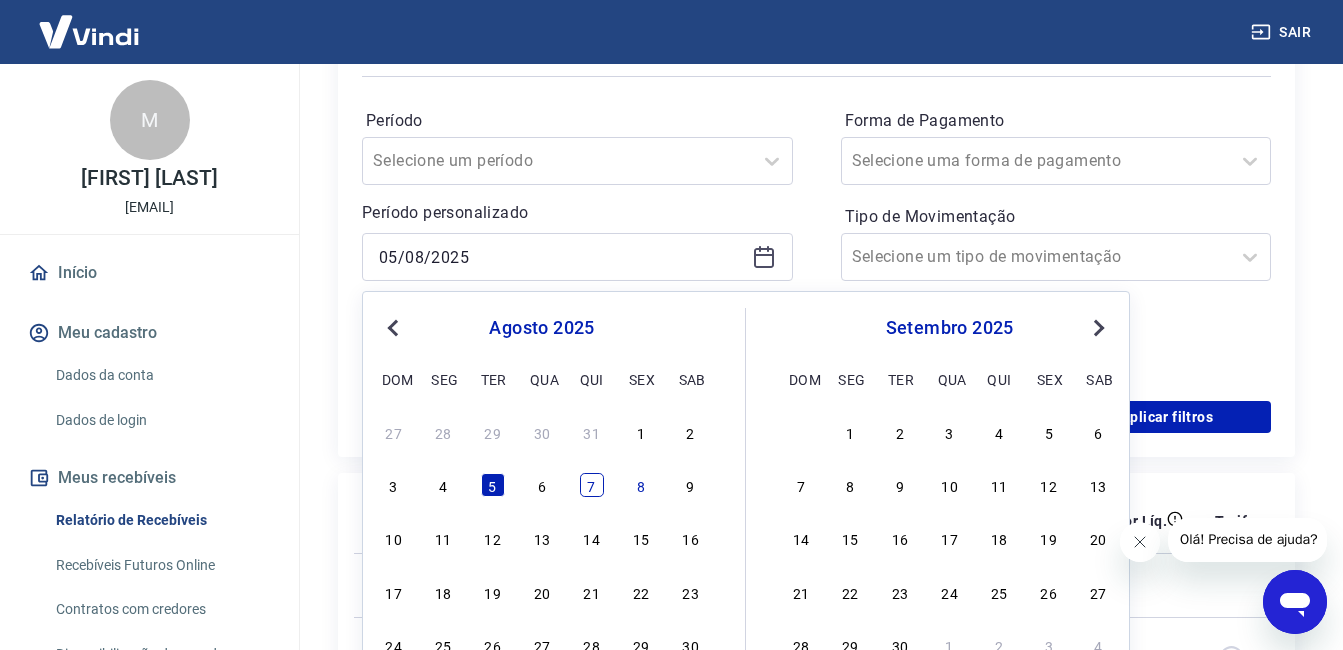 click on "7" at bounding box center (592, 485) 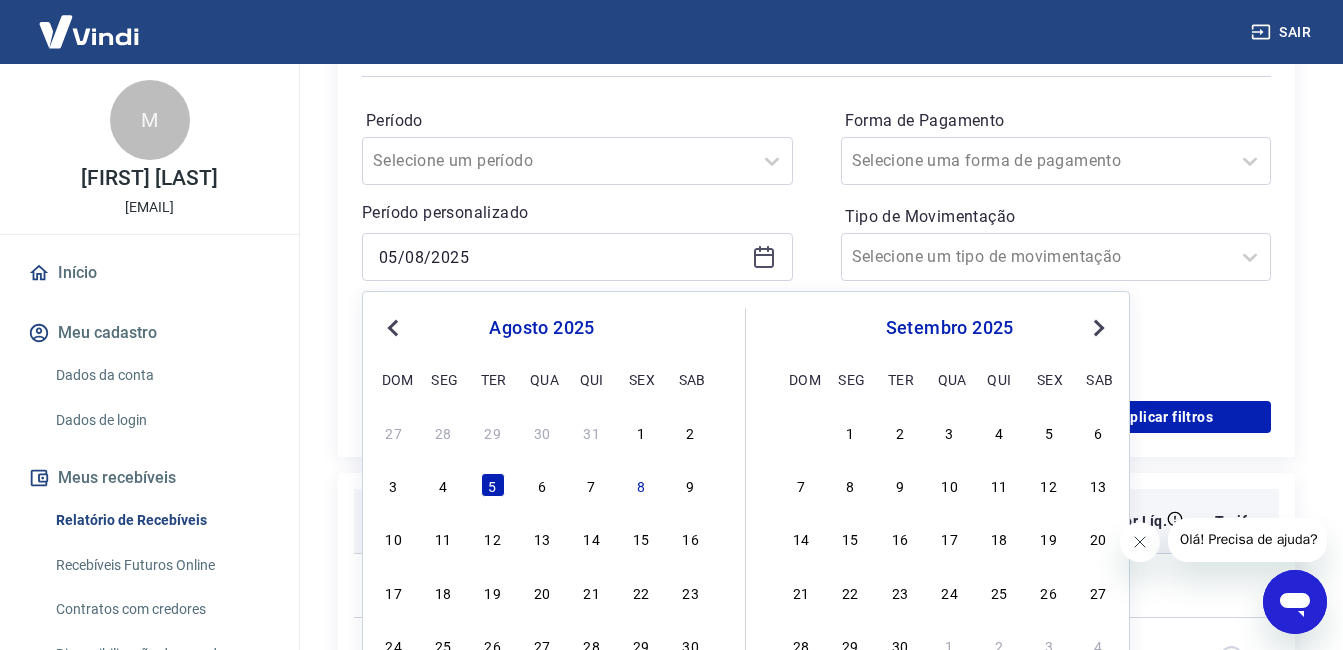 type on "07/08/2025" 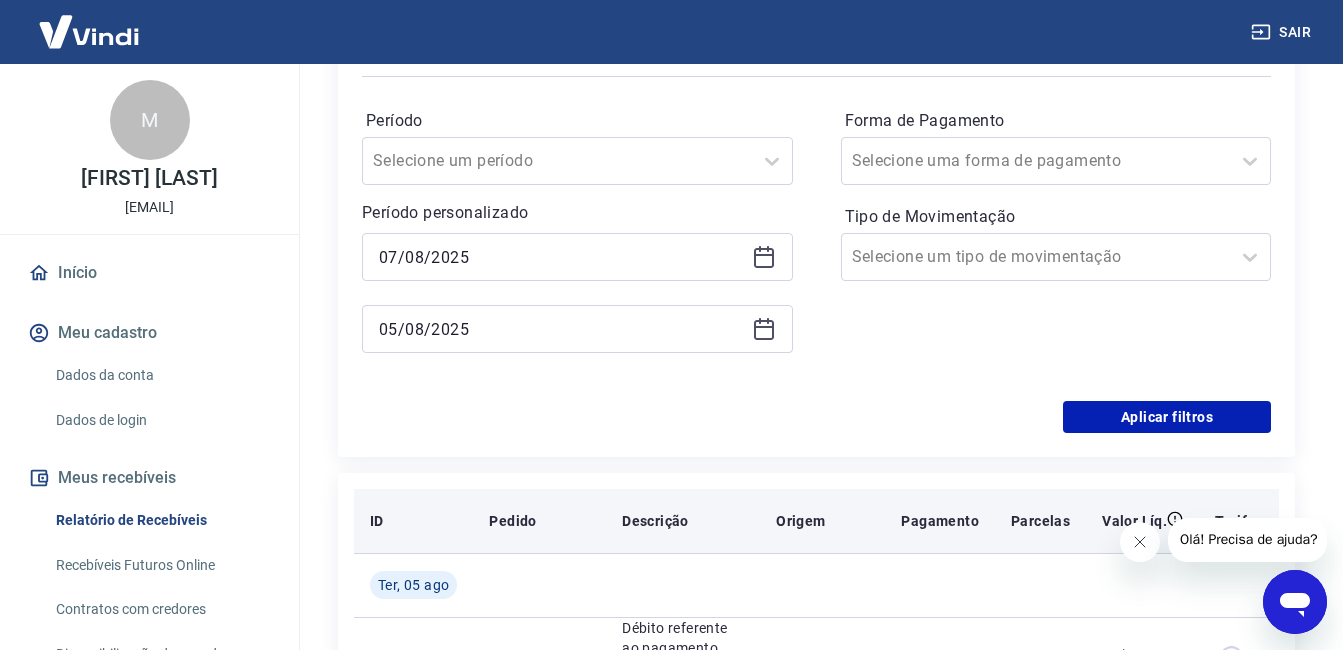 click on "Pedido" at bounding box center [539, 521] 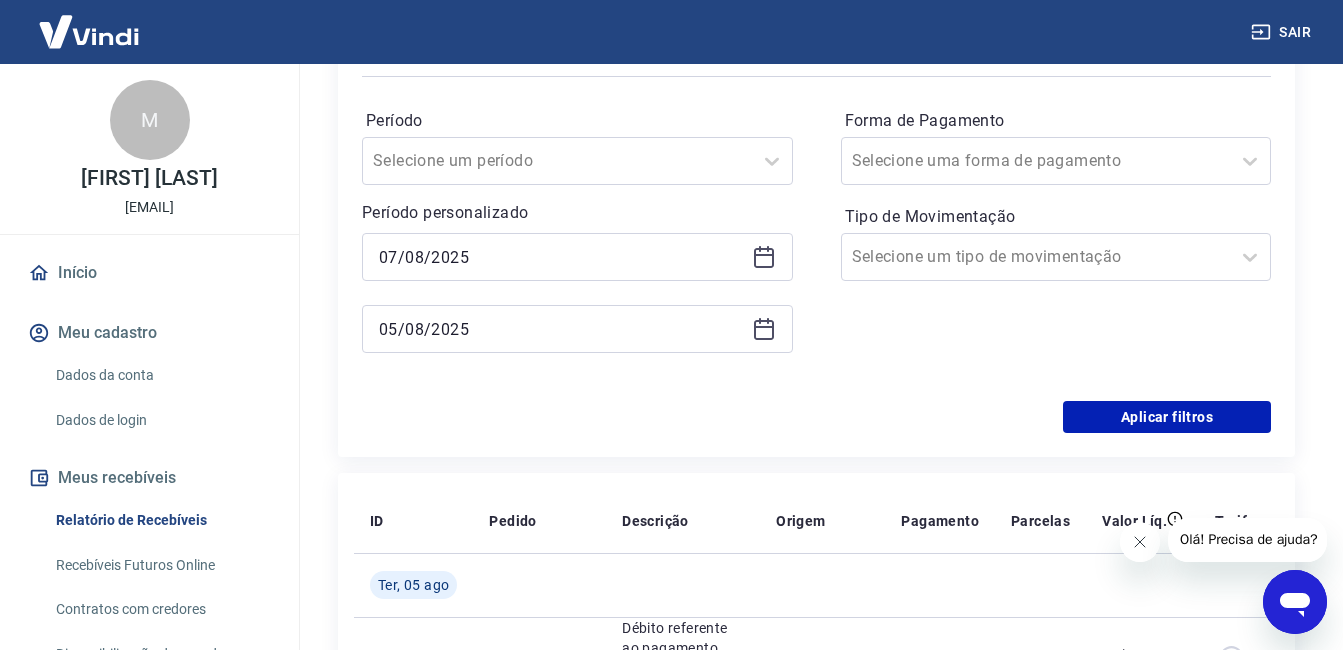 click 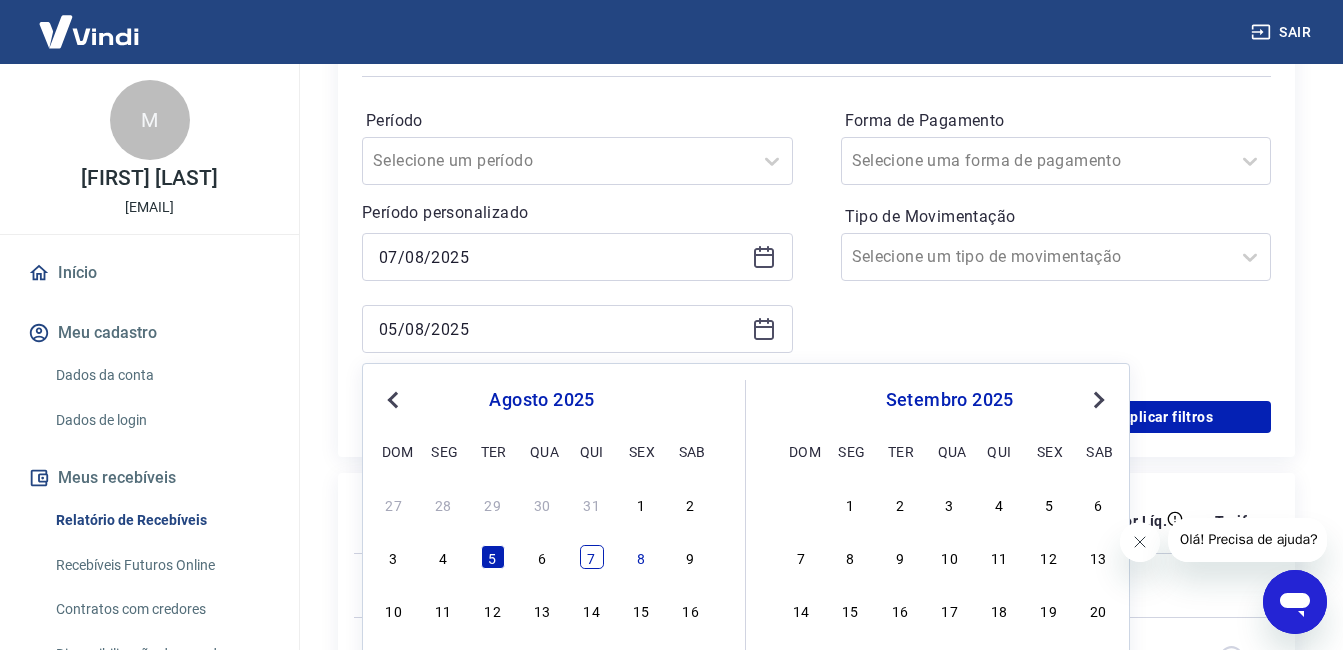 click on "7" at bounding box center [592, 557] 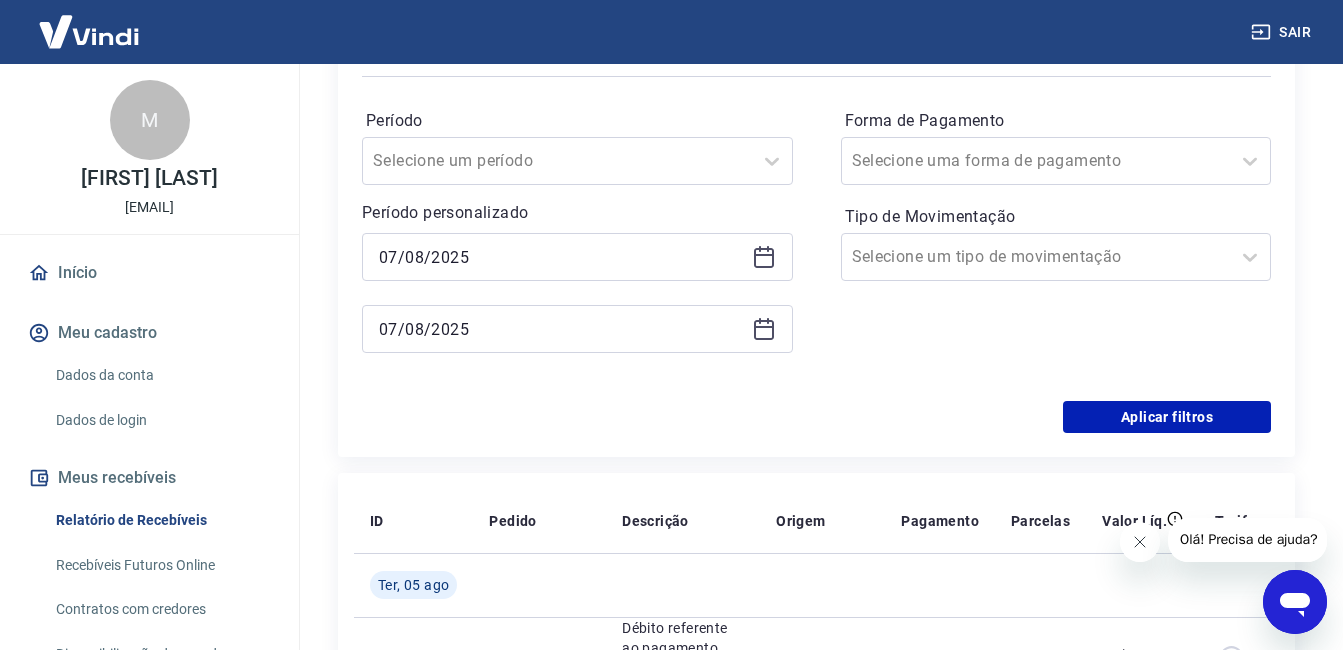 click at bounding box center (539, 585) 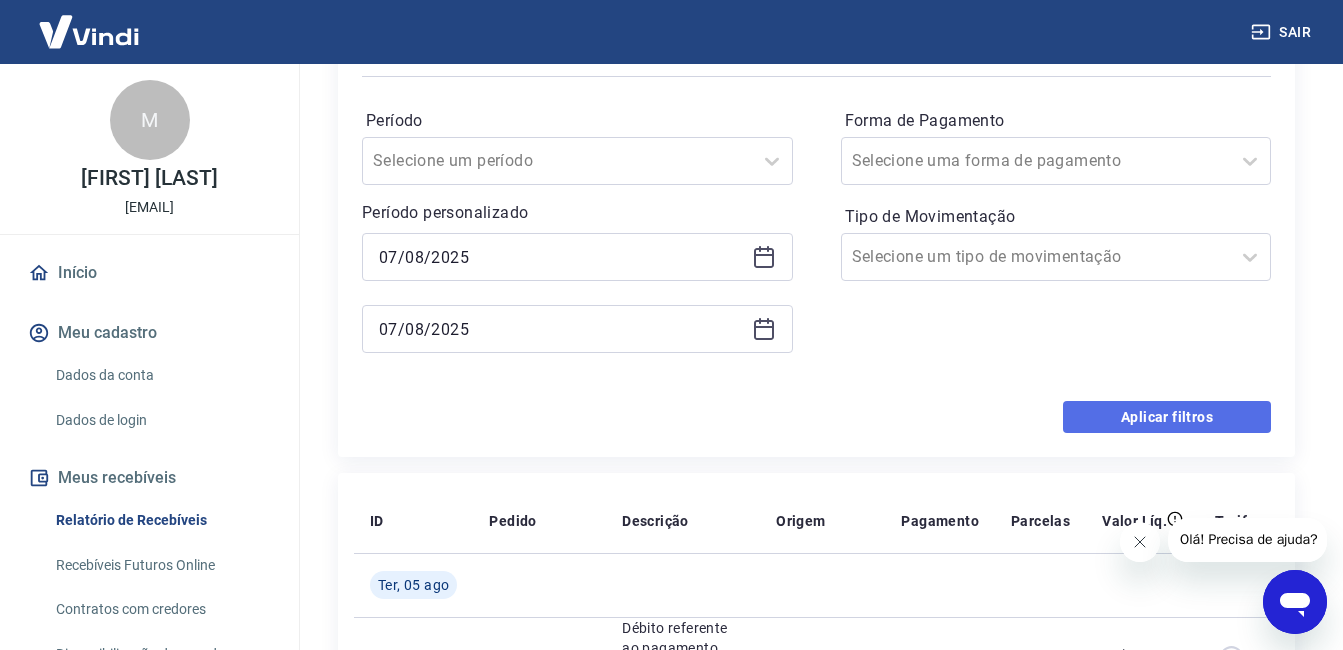 click on "Aplicar filtros" at bounding box center (1167, 417) 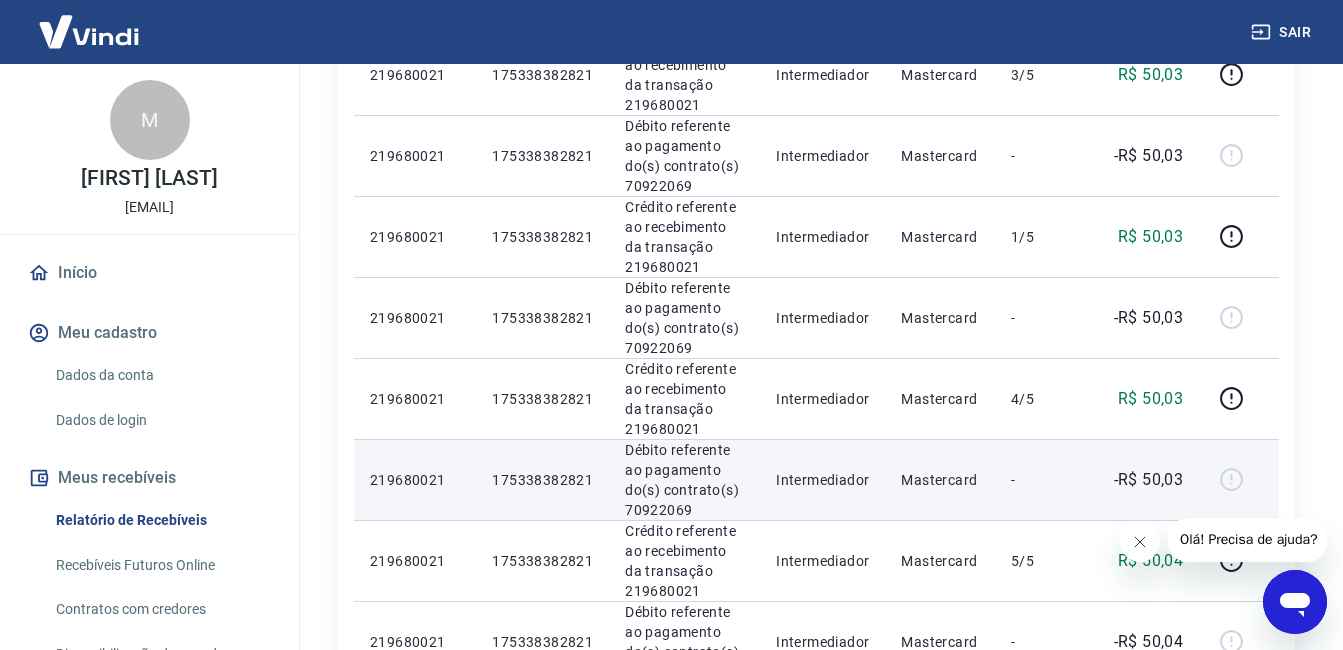 scroll, scrollTop: 343, scrollLeft: 0, axis: vertical 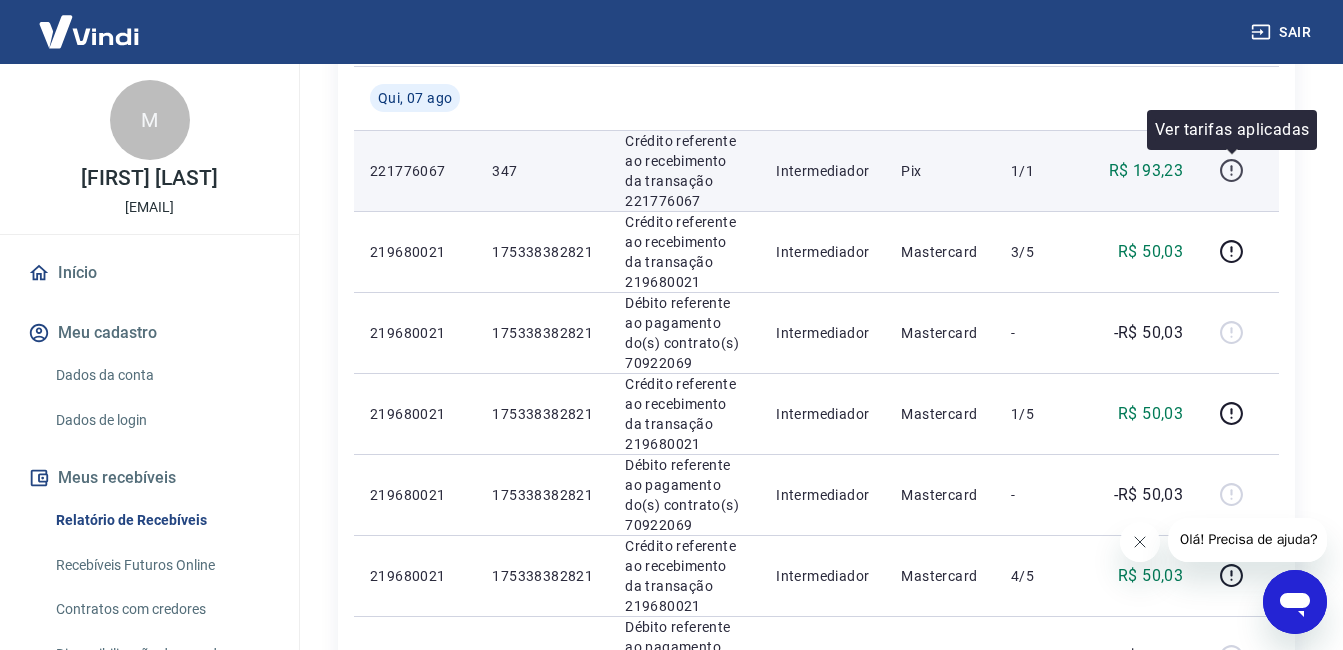 click 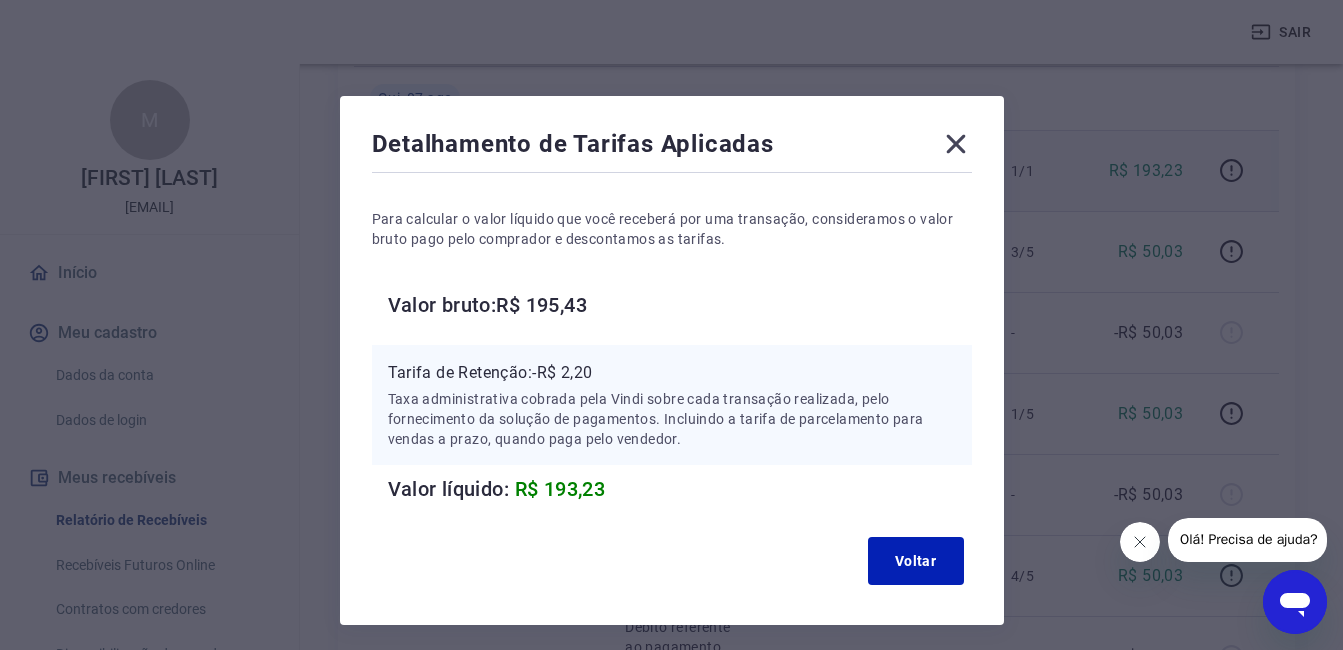 click 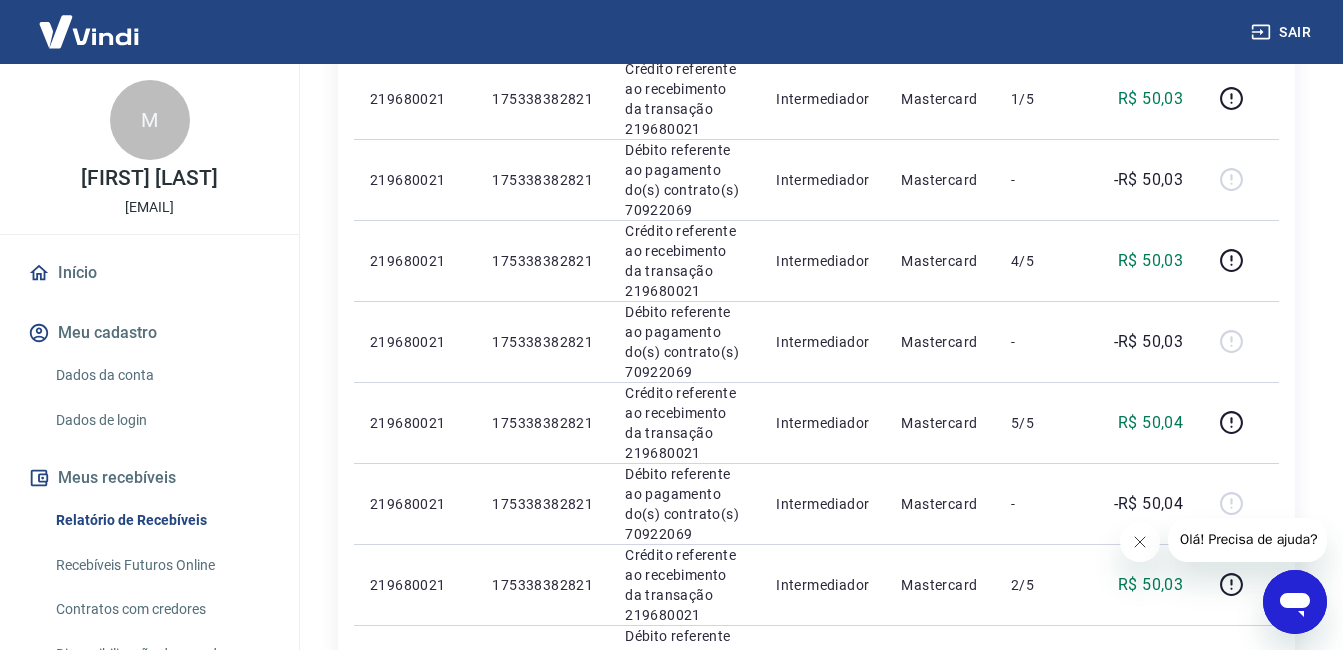 scroll, scrollTop: 743, scrollLeft: 0, axis: vertical 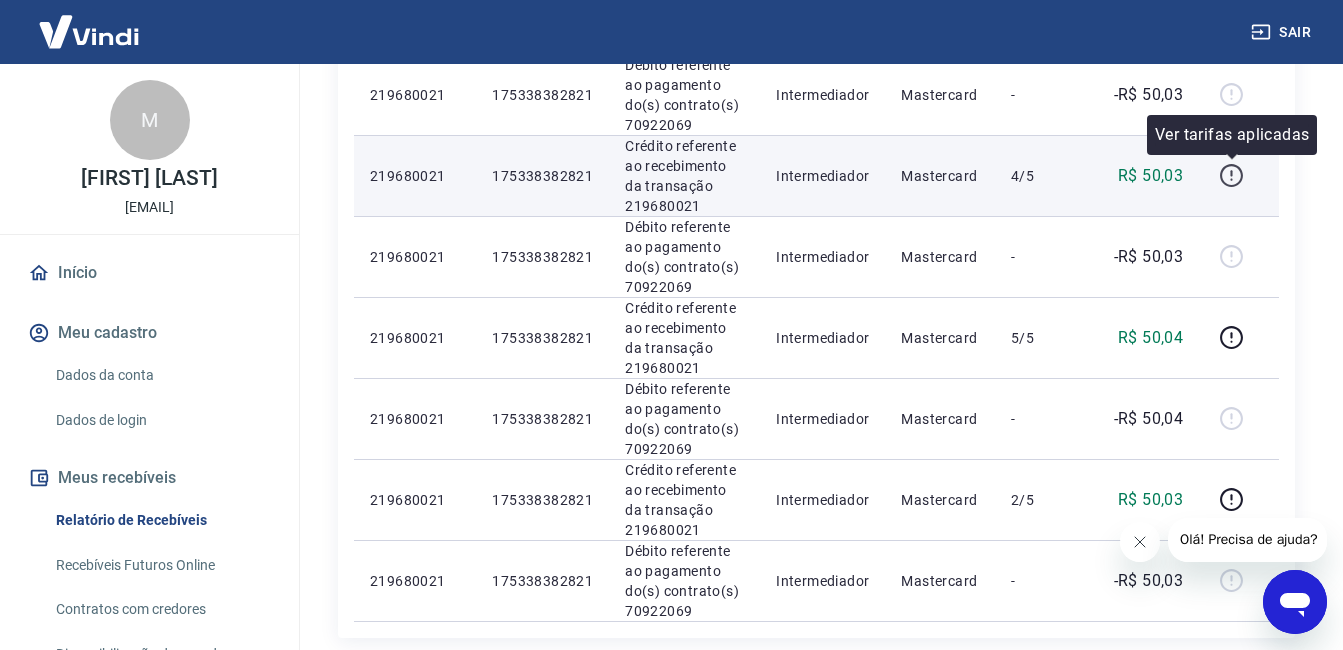 click 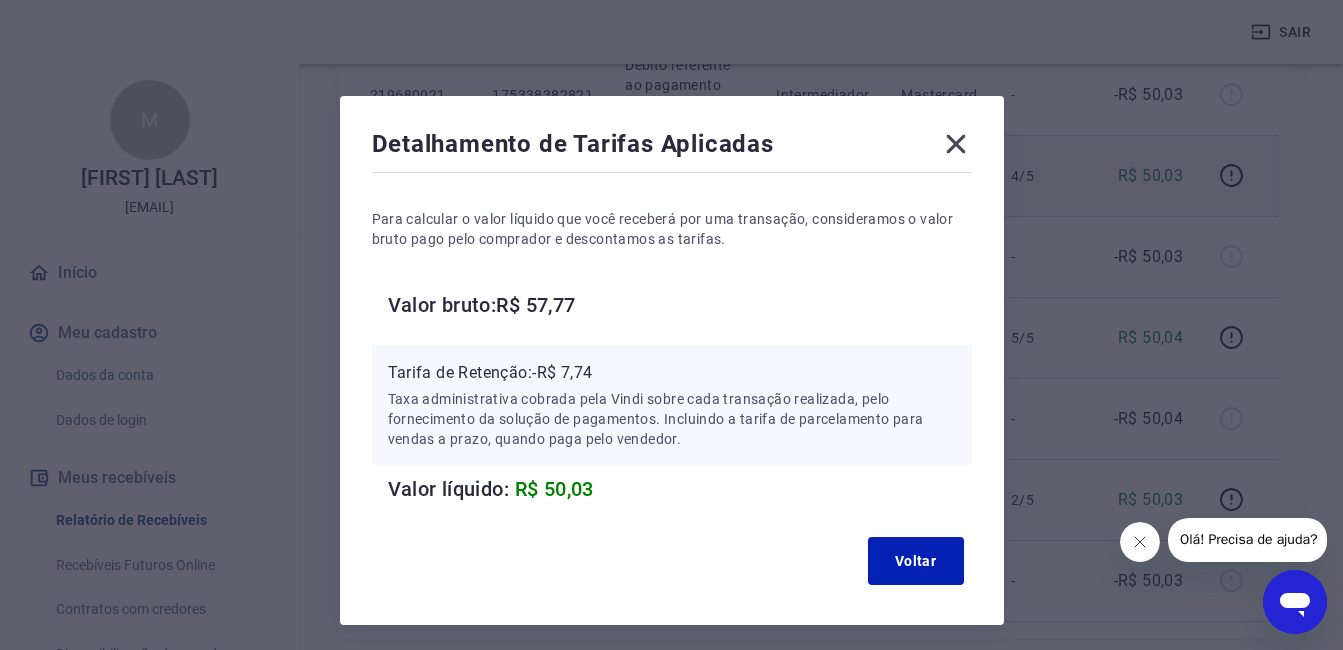 click 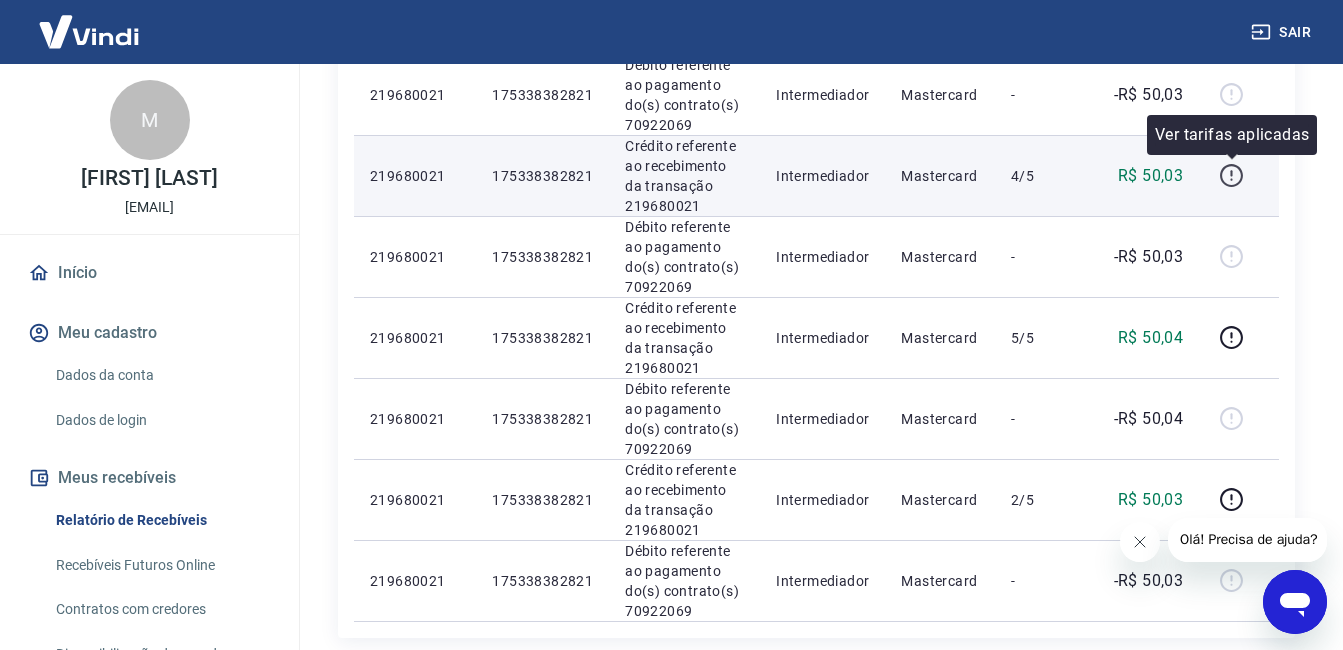 click 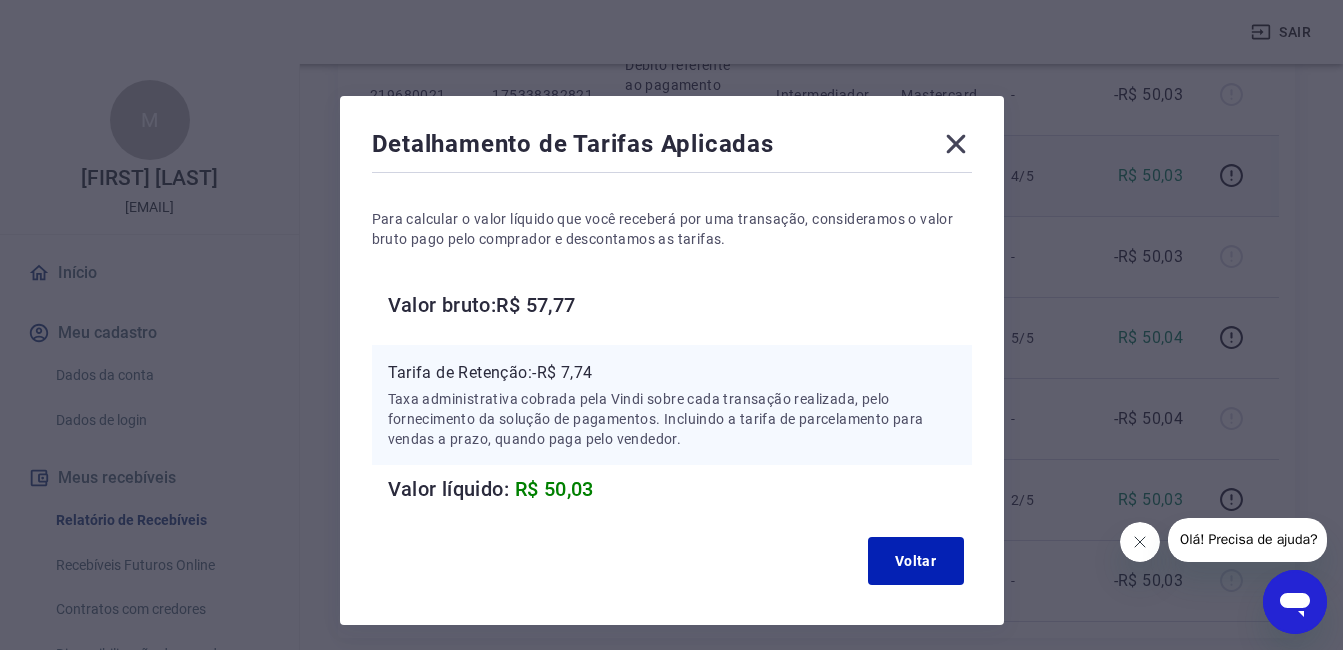click 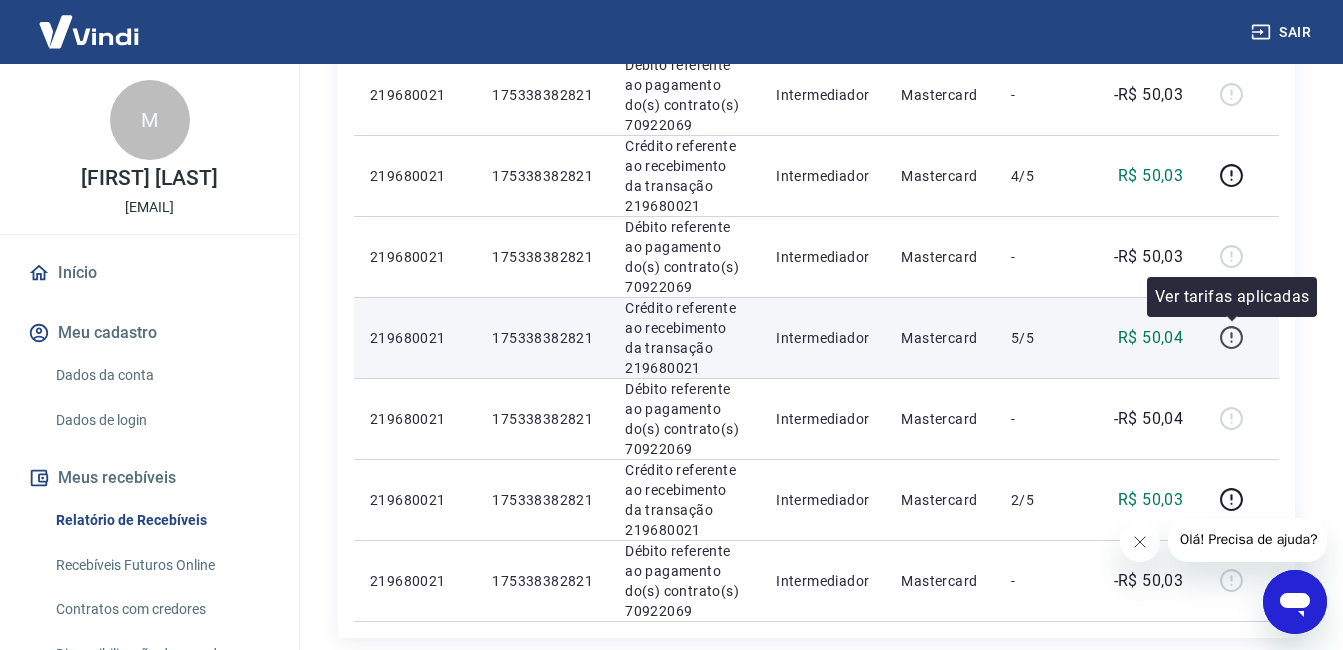 click 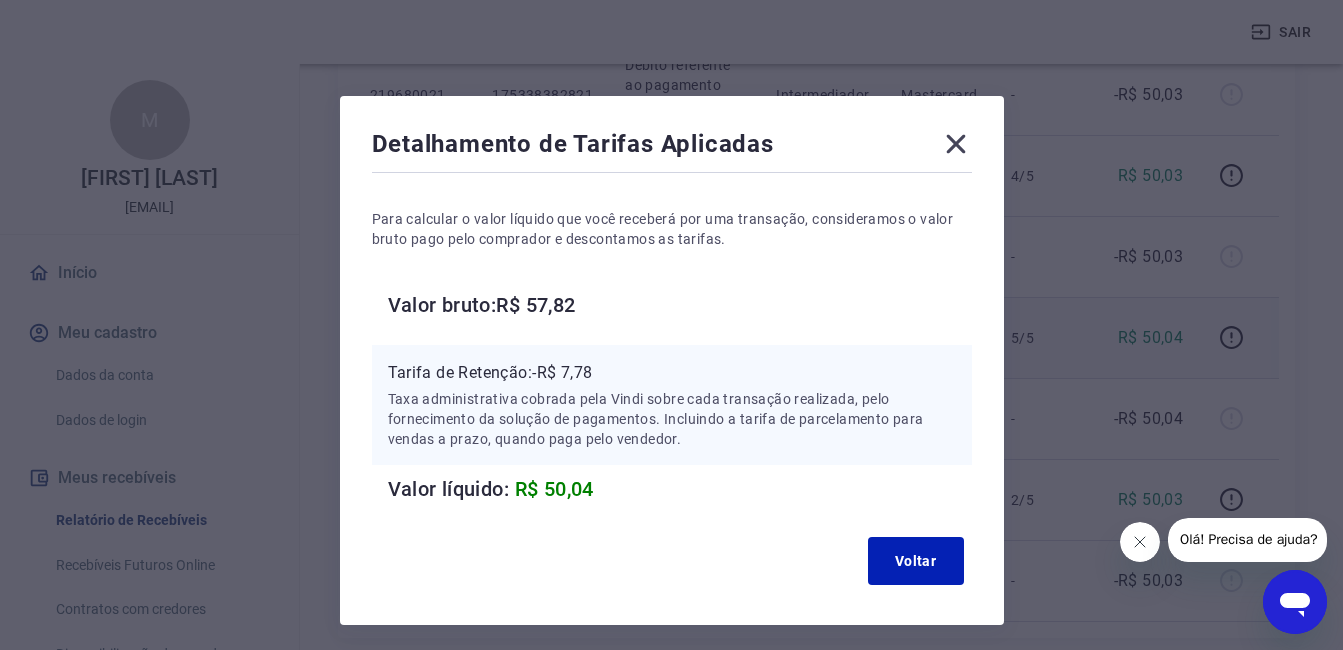 click 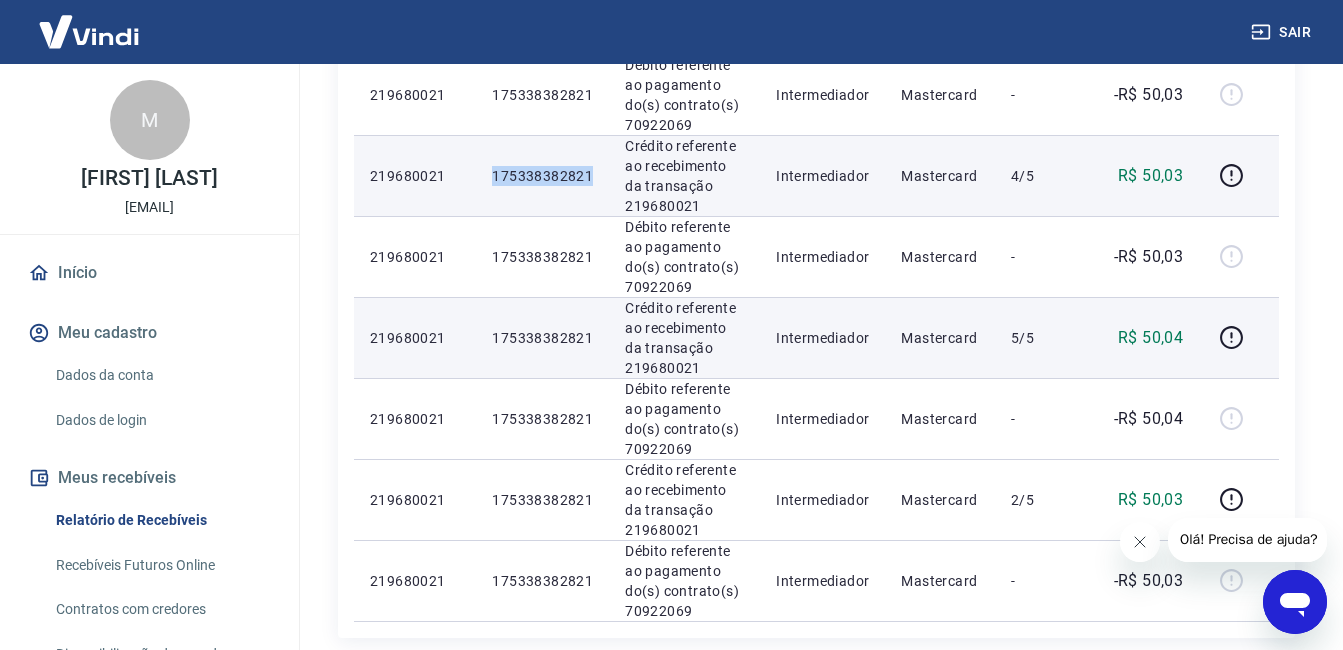 drag, startPoint x: 494, startPoint y: 173, endPoint x: 595, endPoint y: 175, distance: 101.0198 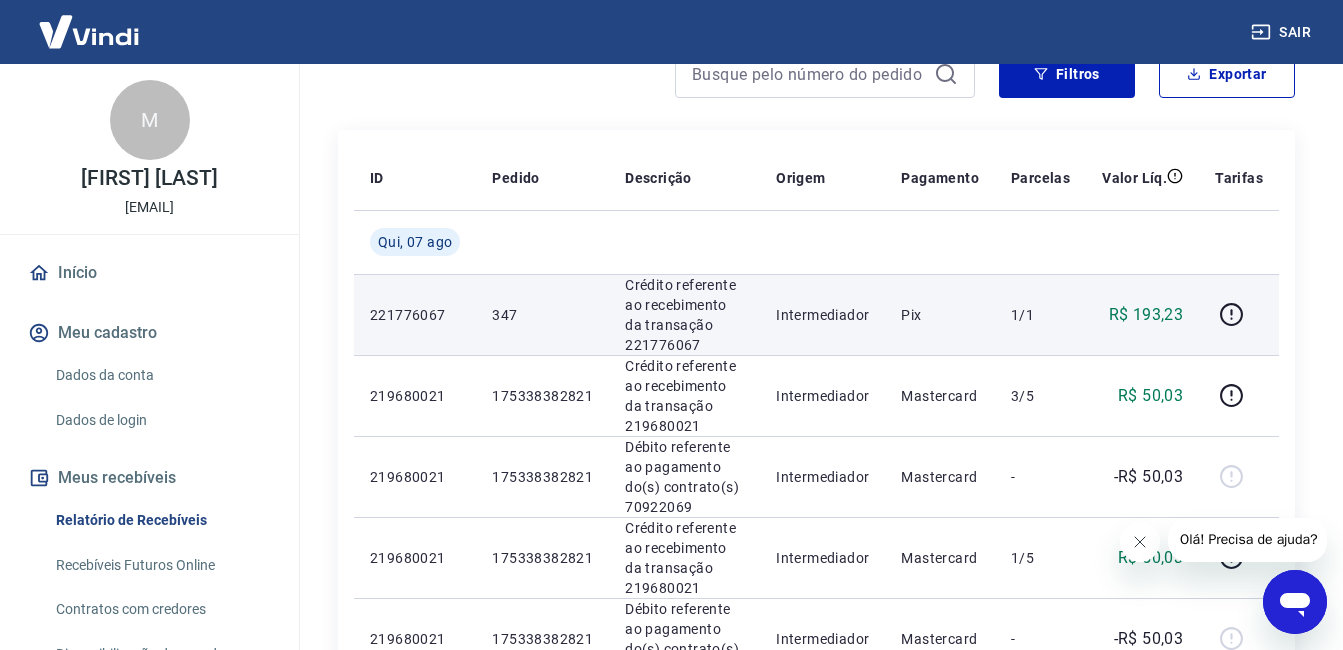 scroll, scrollTop: 200, scrollLeft: 0, axis: vertical 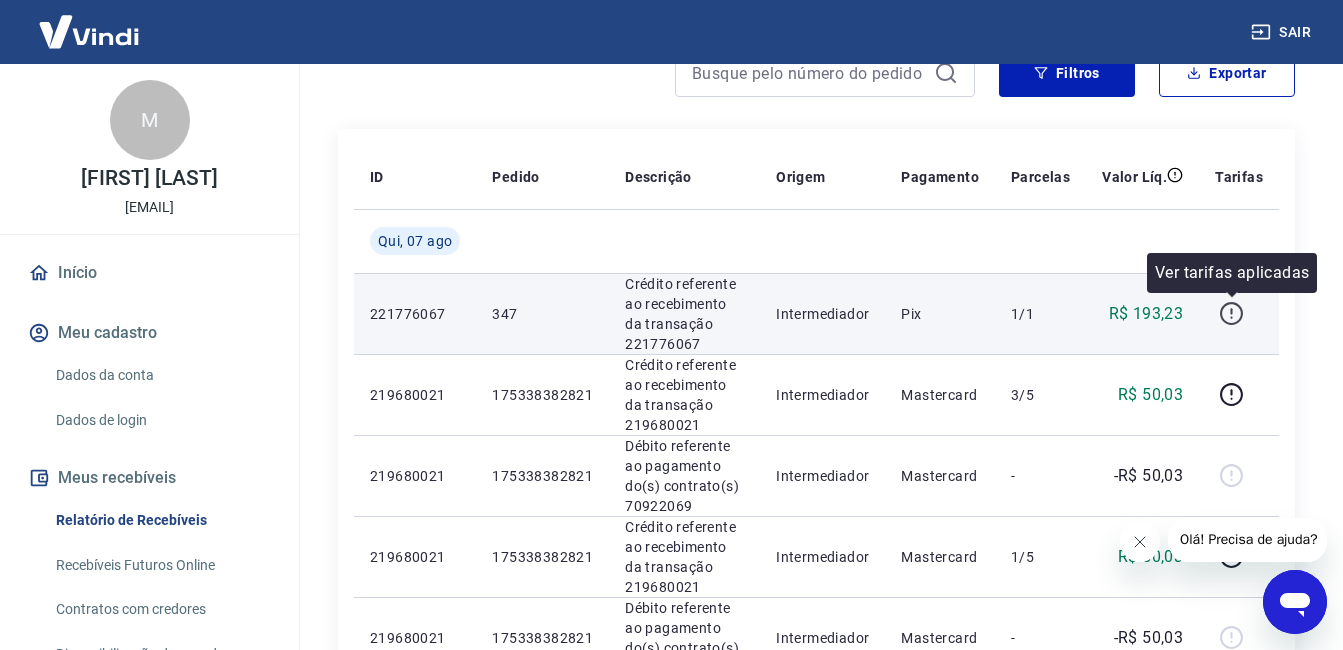 click 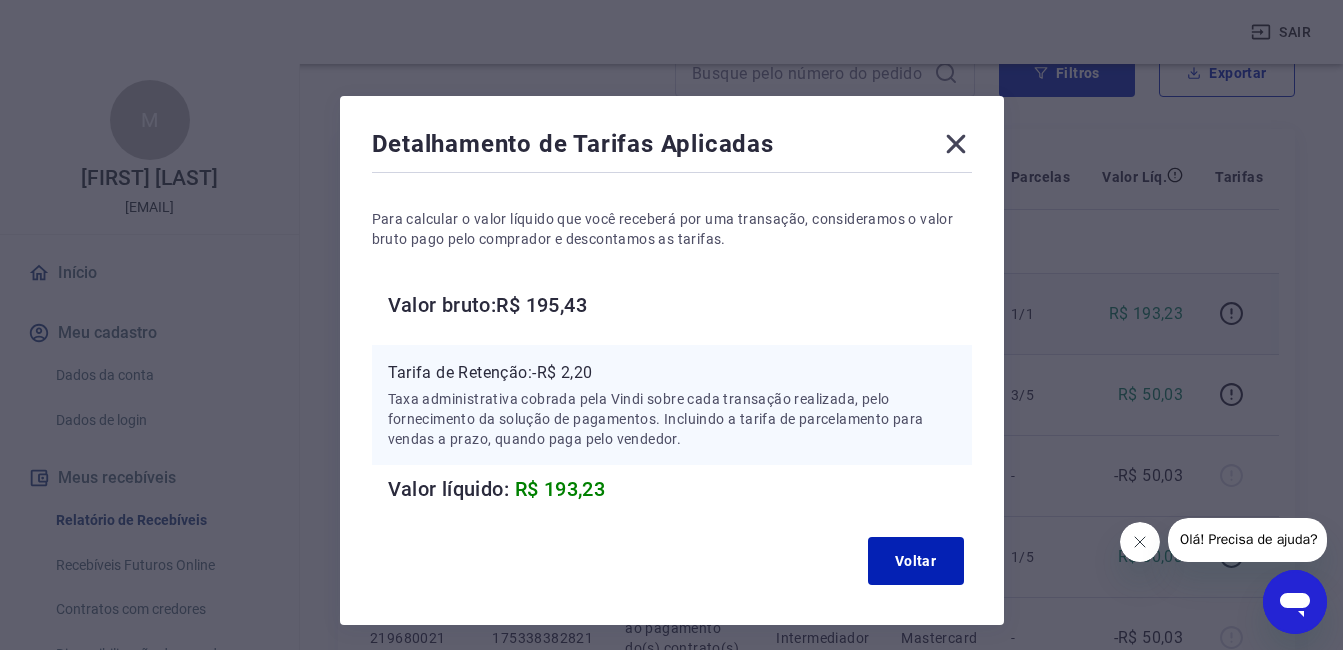 click on "Detalhamento de Tarifas Aplicadas Para calcular o valor líquido que você receberá por uma transação, consideramos o valor bruto pago pelo comprador e descontamos as tarifas. Valor bruto:  R$ 195,43 Tarifa de Retenção:  -R$ 2,20 Taxa administrativa cobrada pela Vindi sobre cada transação realizada, pelo fornecimento da solução de pagamentos. Incluindo a tarifa de parcelamento para vendas a prazo, quando paga pelo vendedor. Valor líquido:   R$ 193,23 Voltar" at bounding box center [672, 360] 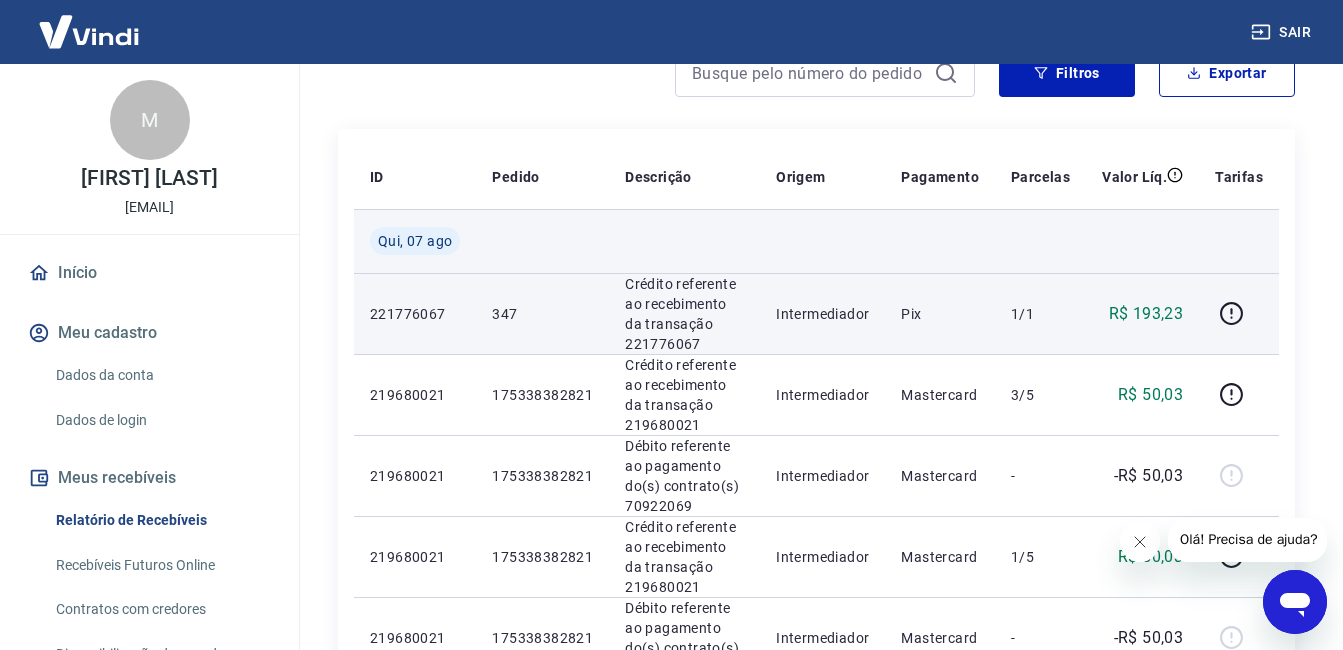 scroll, scrollTop: 0, scrollLeft: 0, axis: both 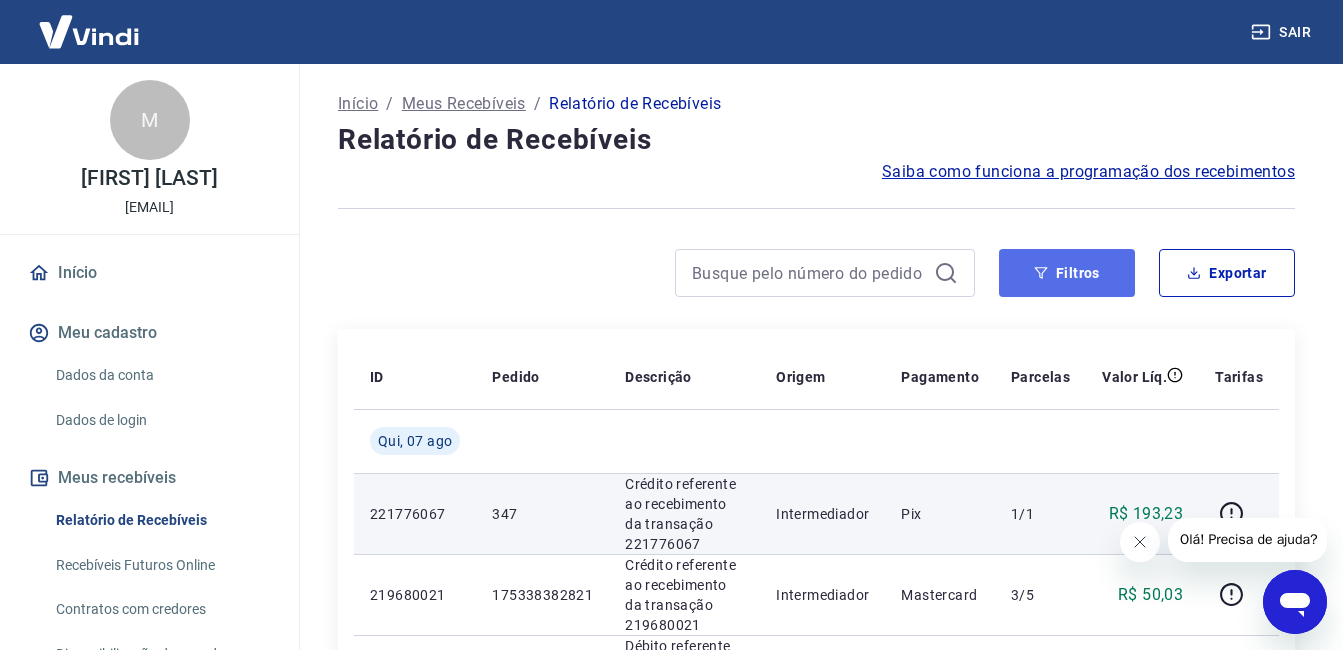 click on "Filtros" at bounding box center (1067, 273) 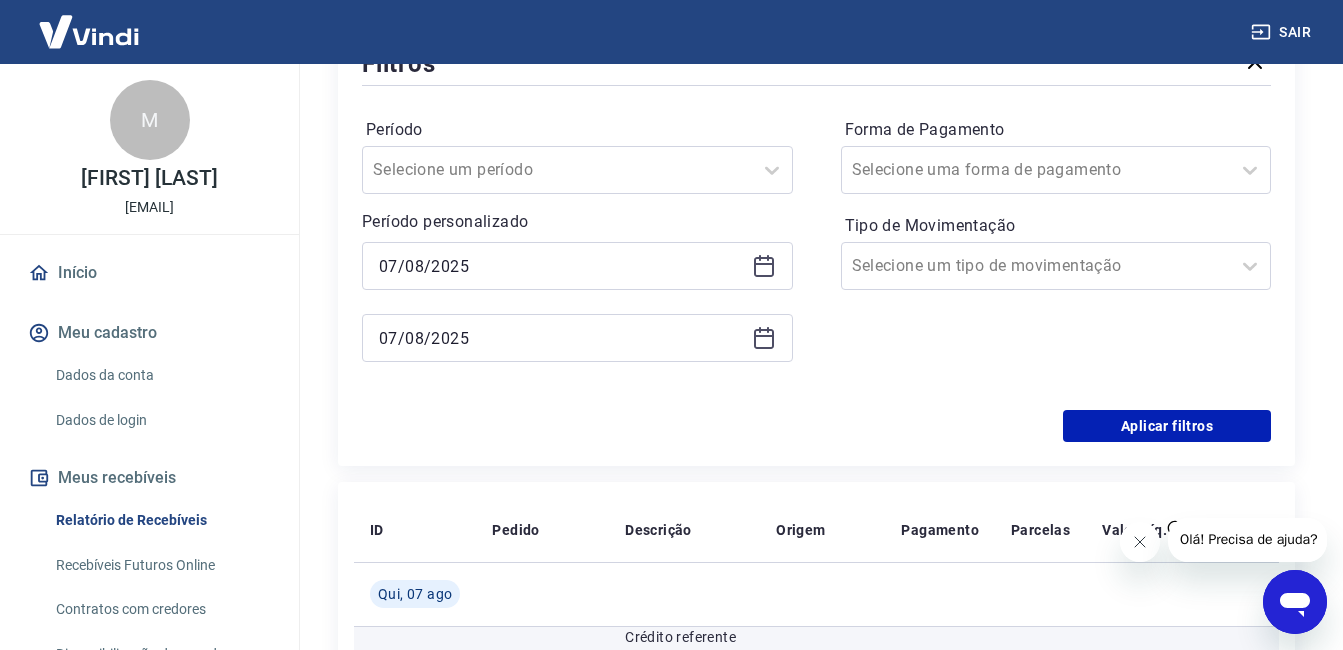 scroll, scrollTop: 300, scrollLeft: 0, axis: vertical 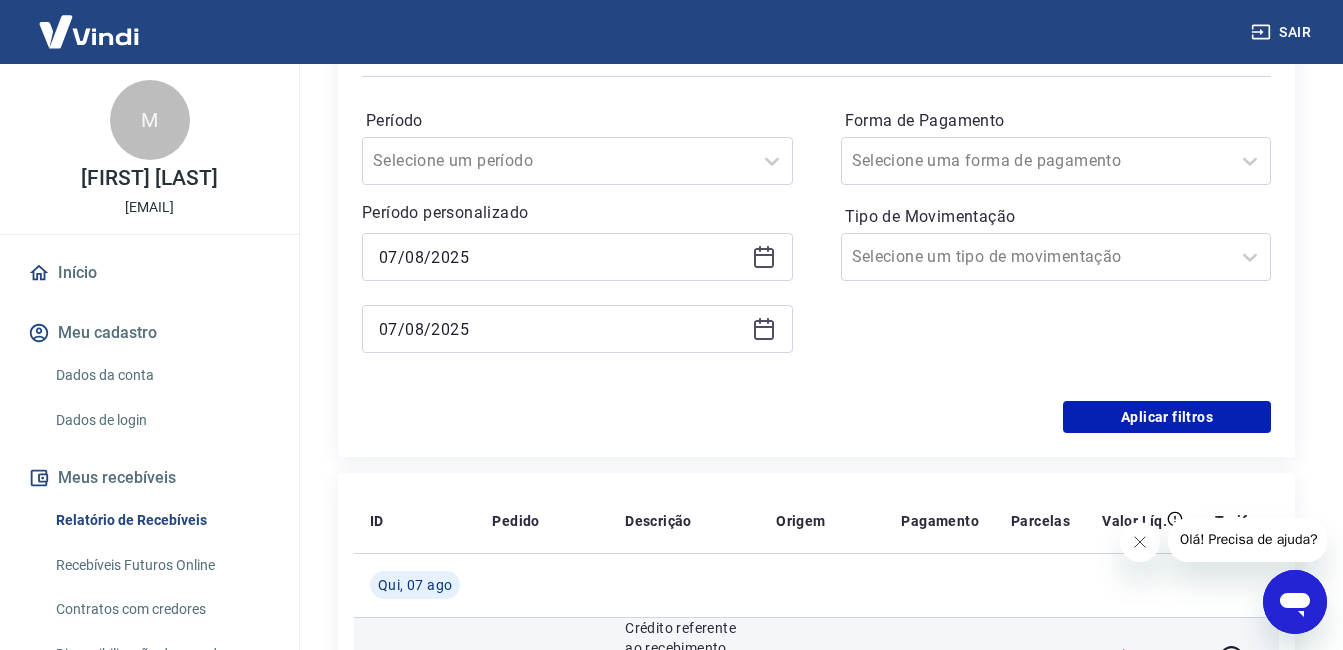 click 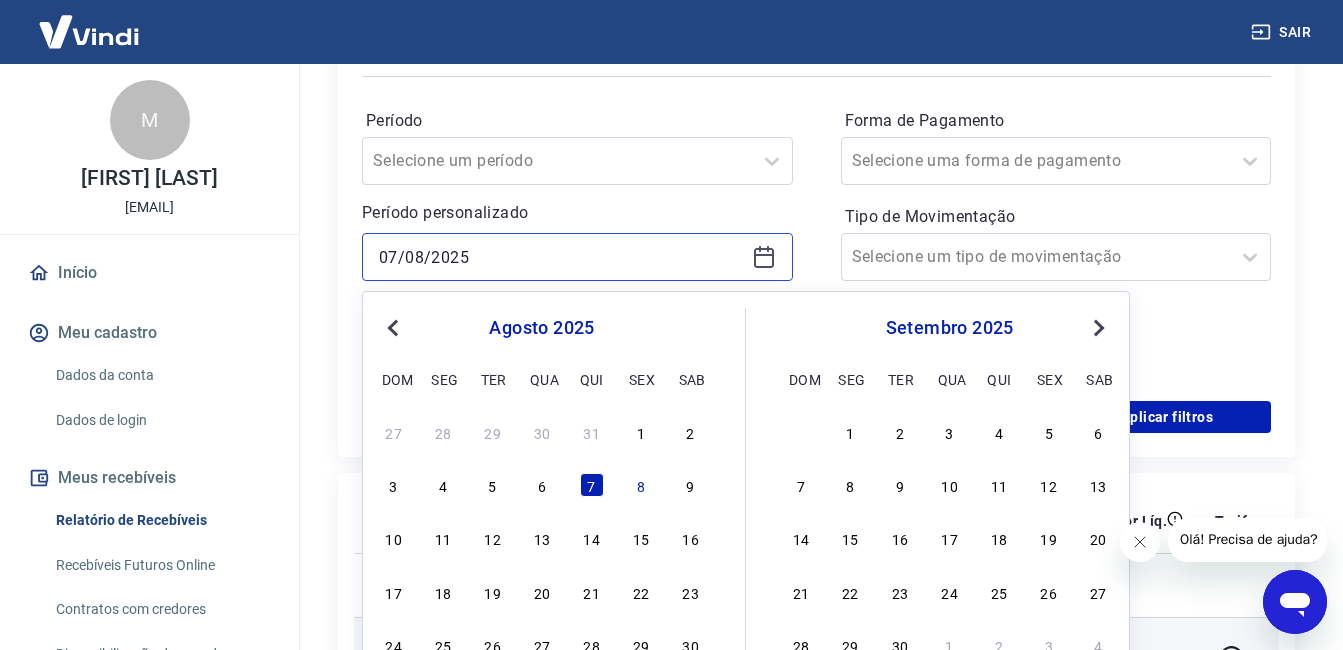 scroll, scrollTop: 500, scrollLeft: 0, axis: vertical 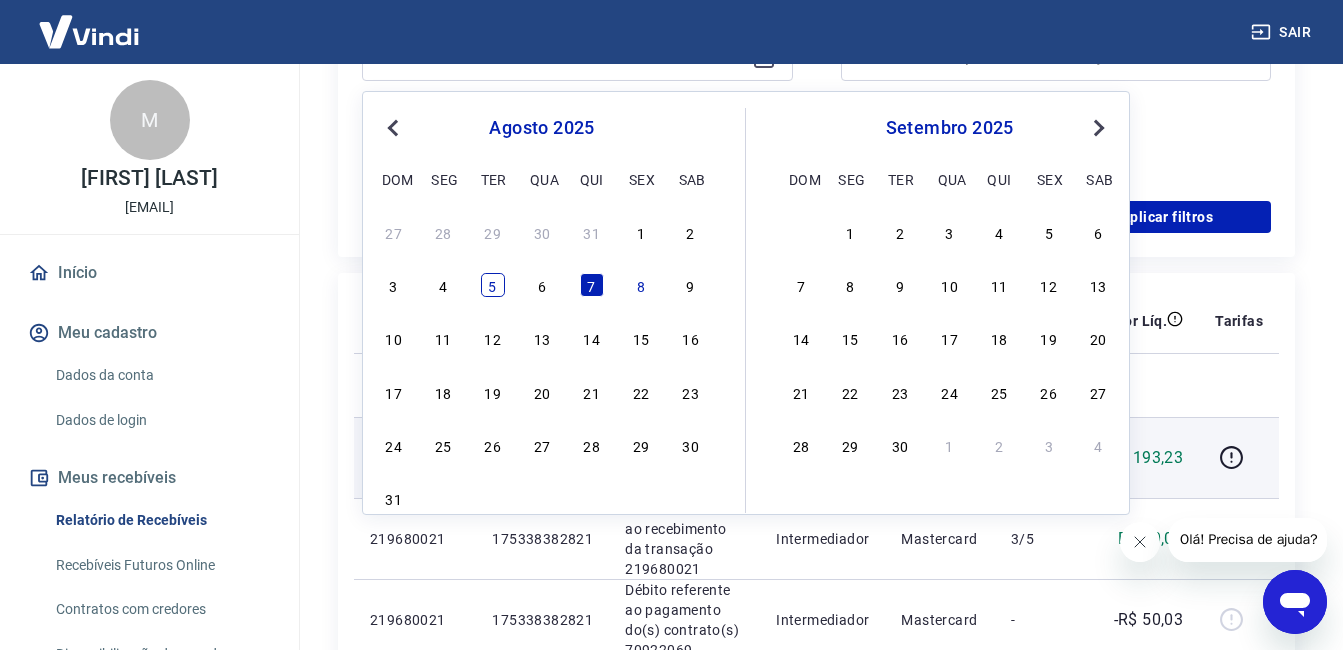 click on "5" at bounding box center [493, 285] 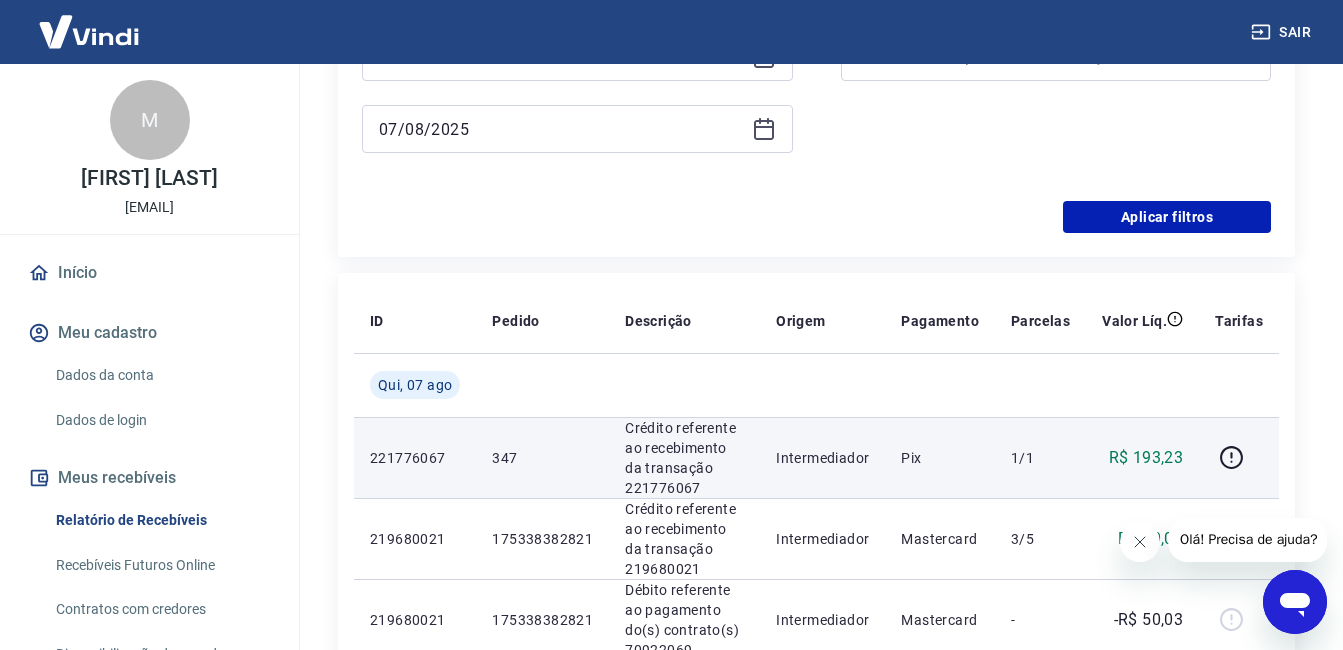 click 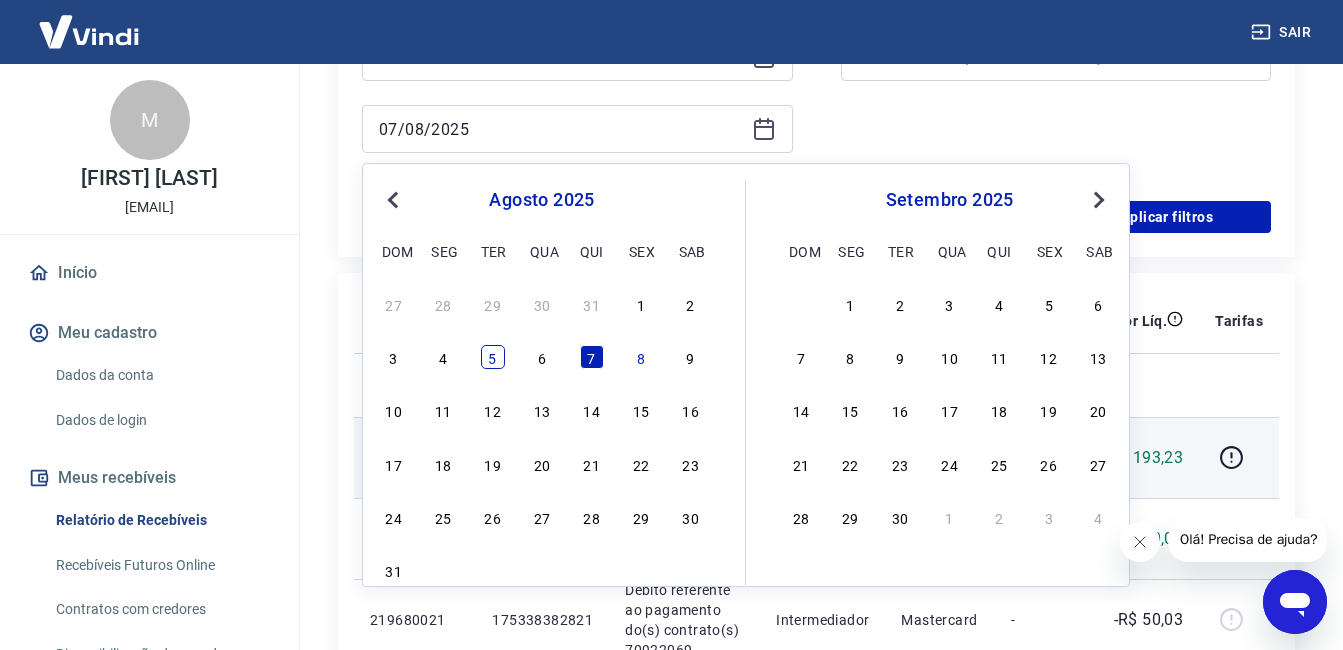 click on "5" at bounding box center [493, 357] 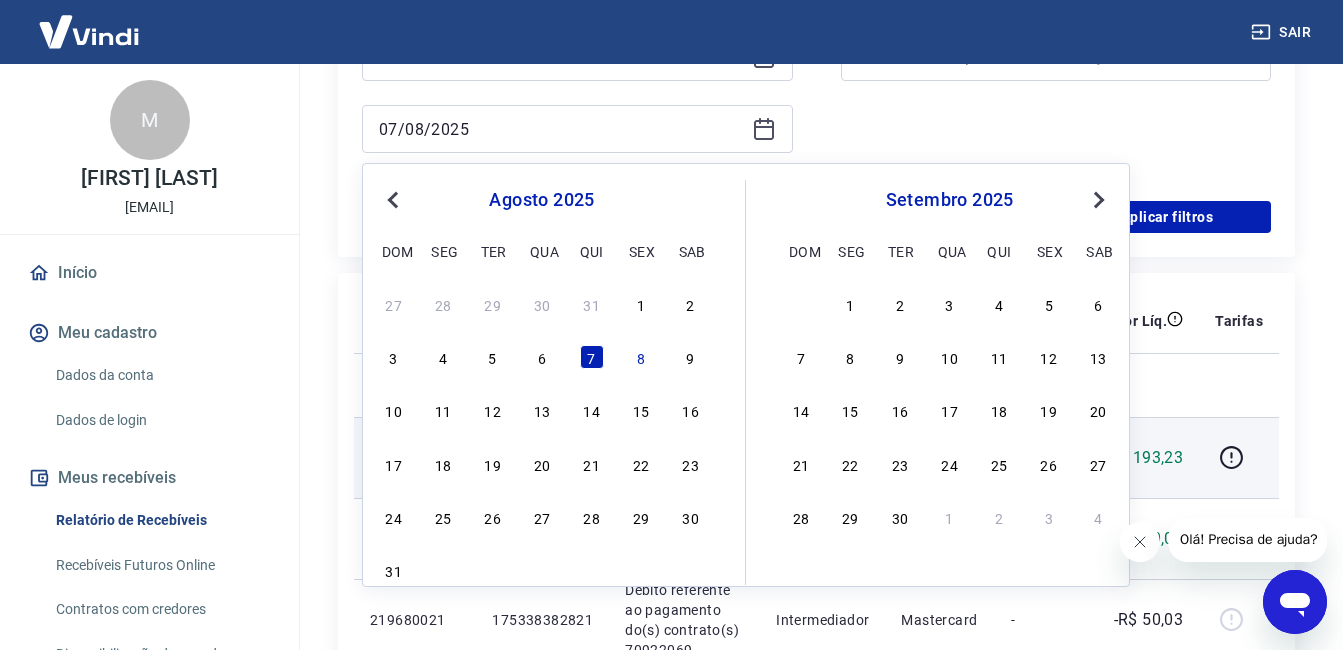 type on "05/08/2025" 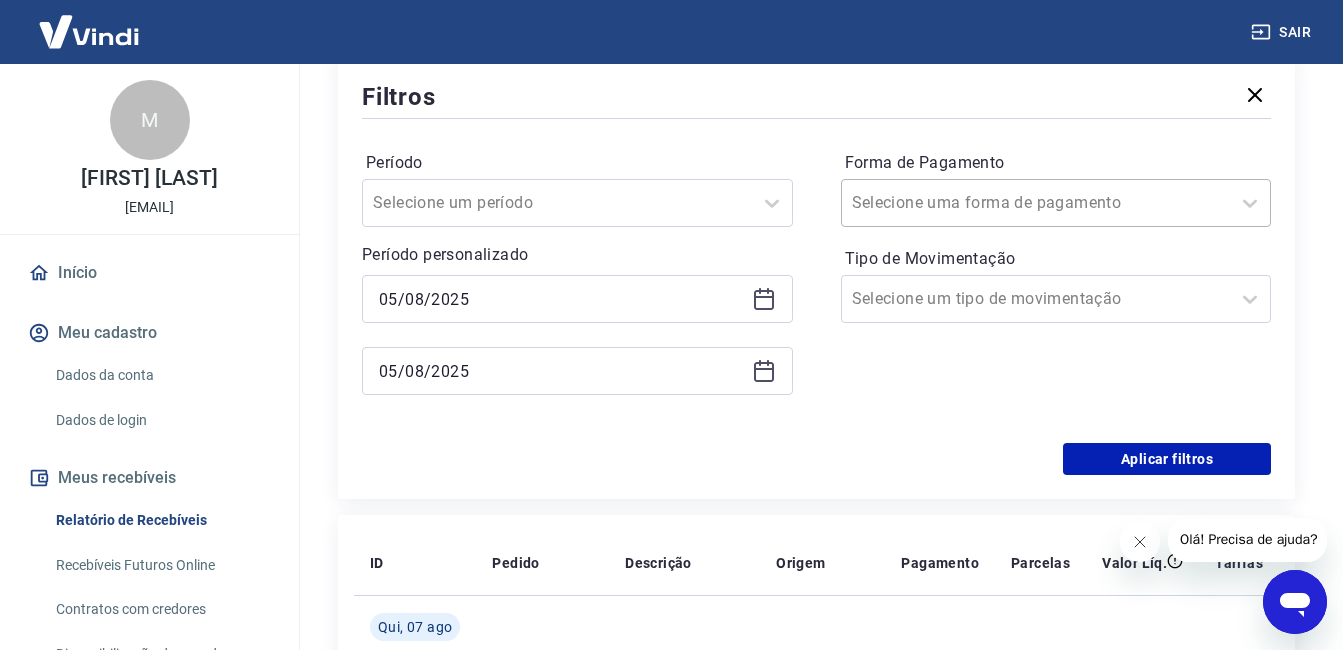 scroll, scrollTop: 200, scrollLeft: 0, axis: vertical 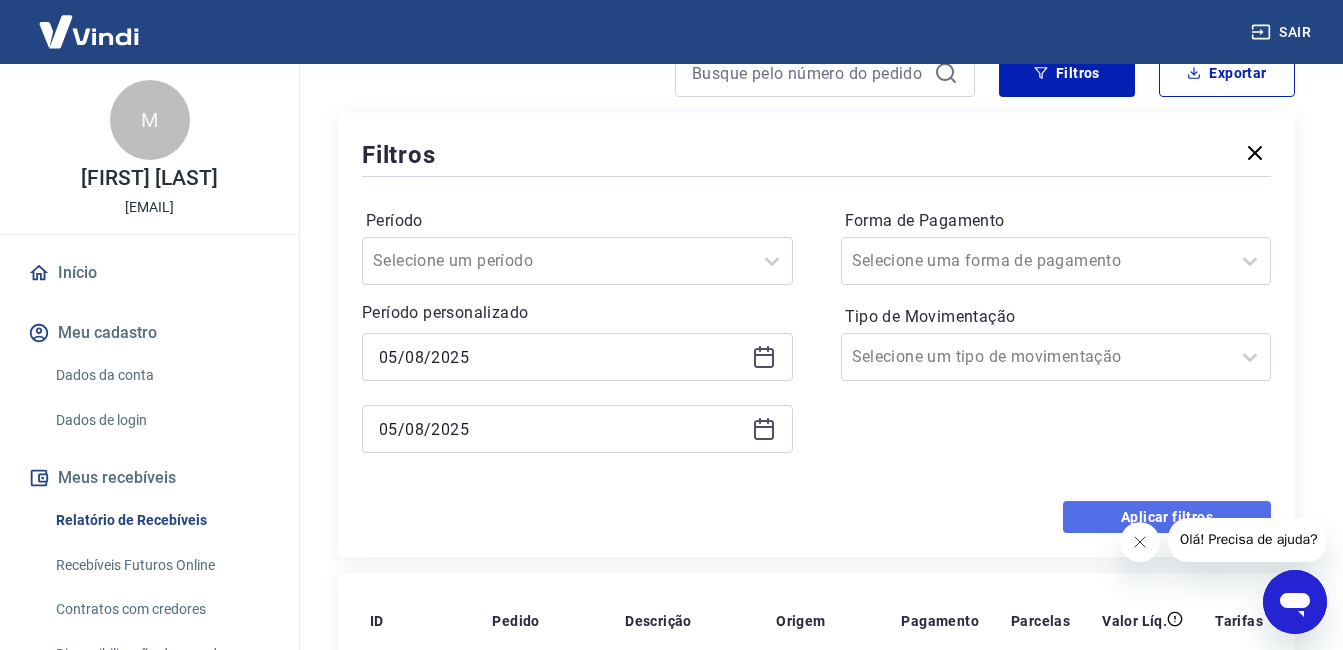 click on "Aplicar filtros" at bounding box center (1167, 517) 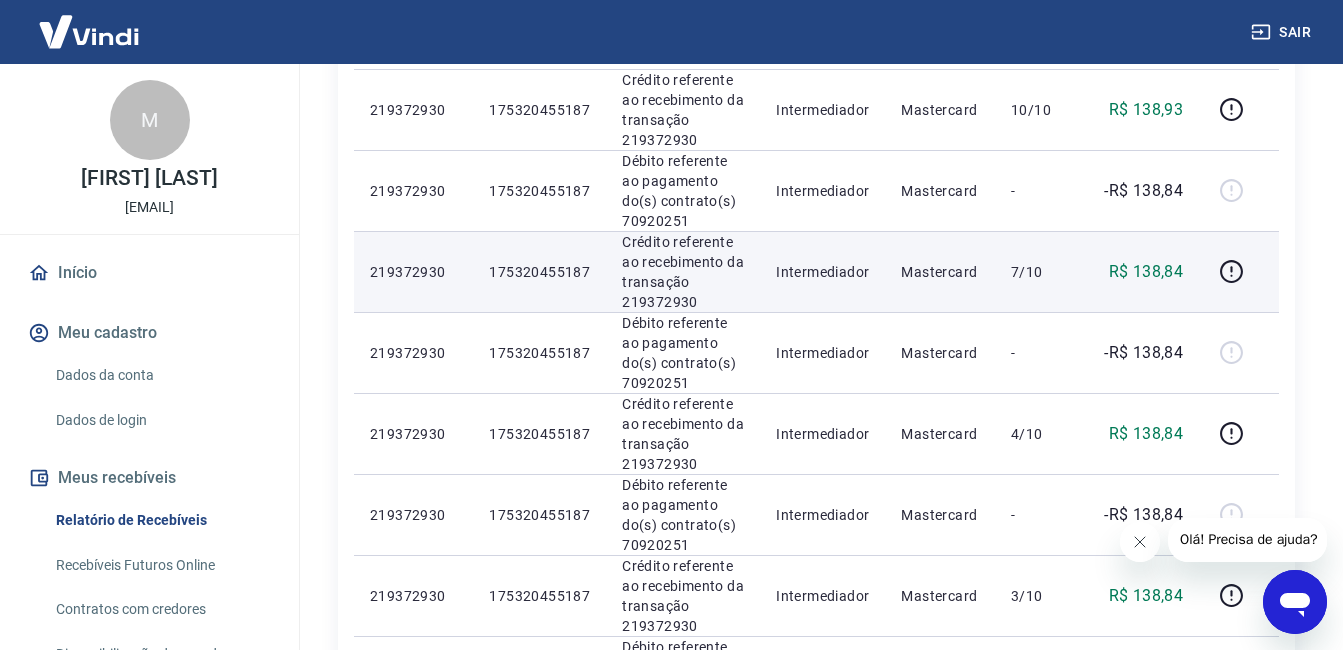 scroll, scrollTop: 772, scrollLeft: 0, axis: vertical 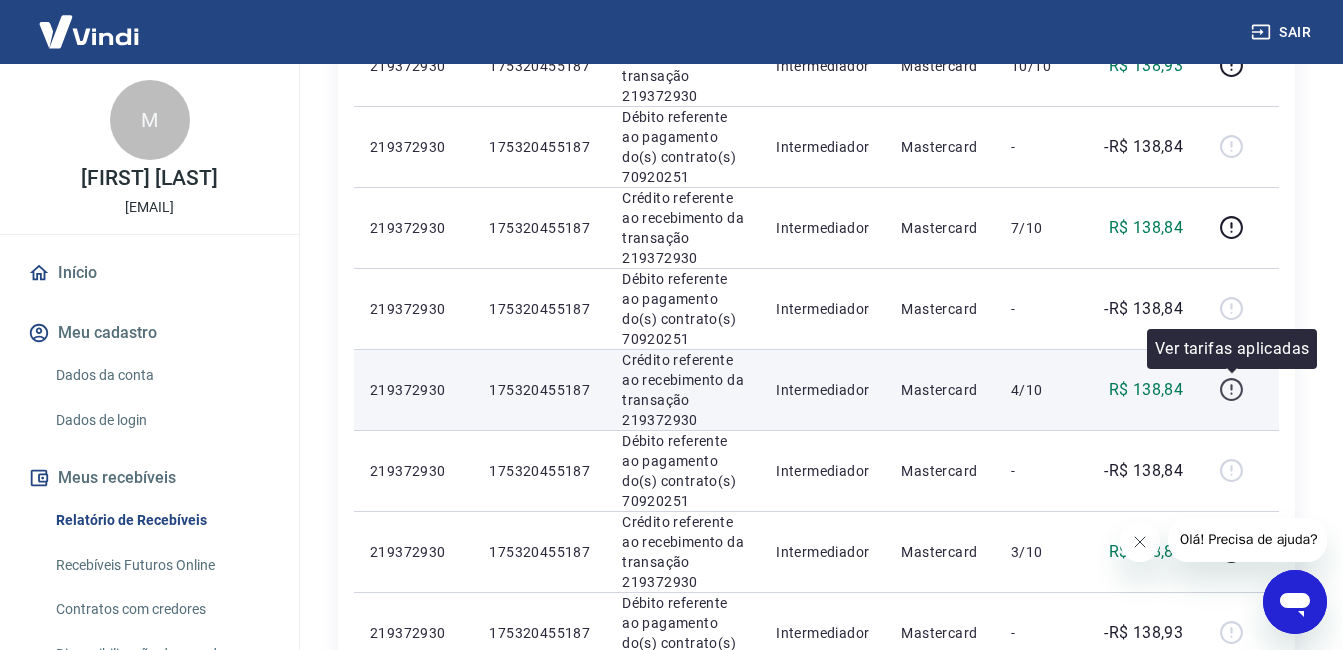 click 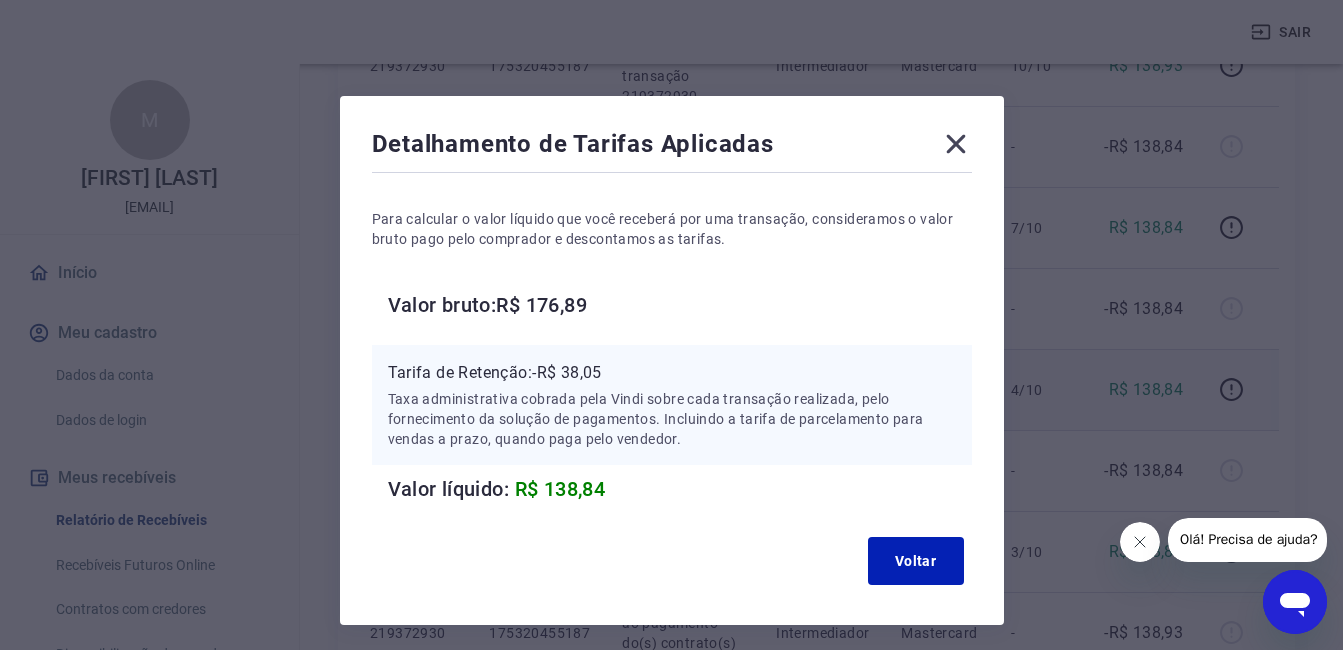 click 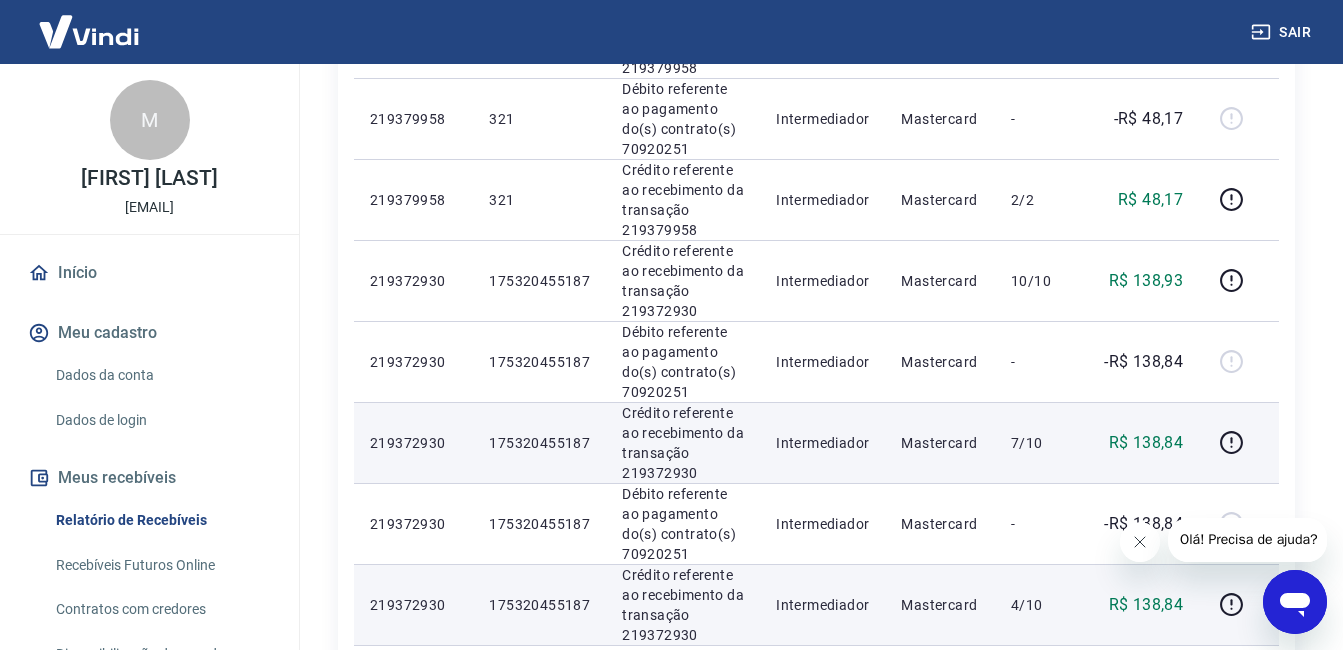 scroll, scrollTop: 372, scrollLeft: 0, axis: vertical 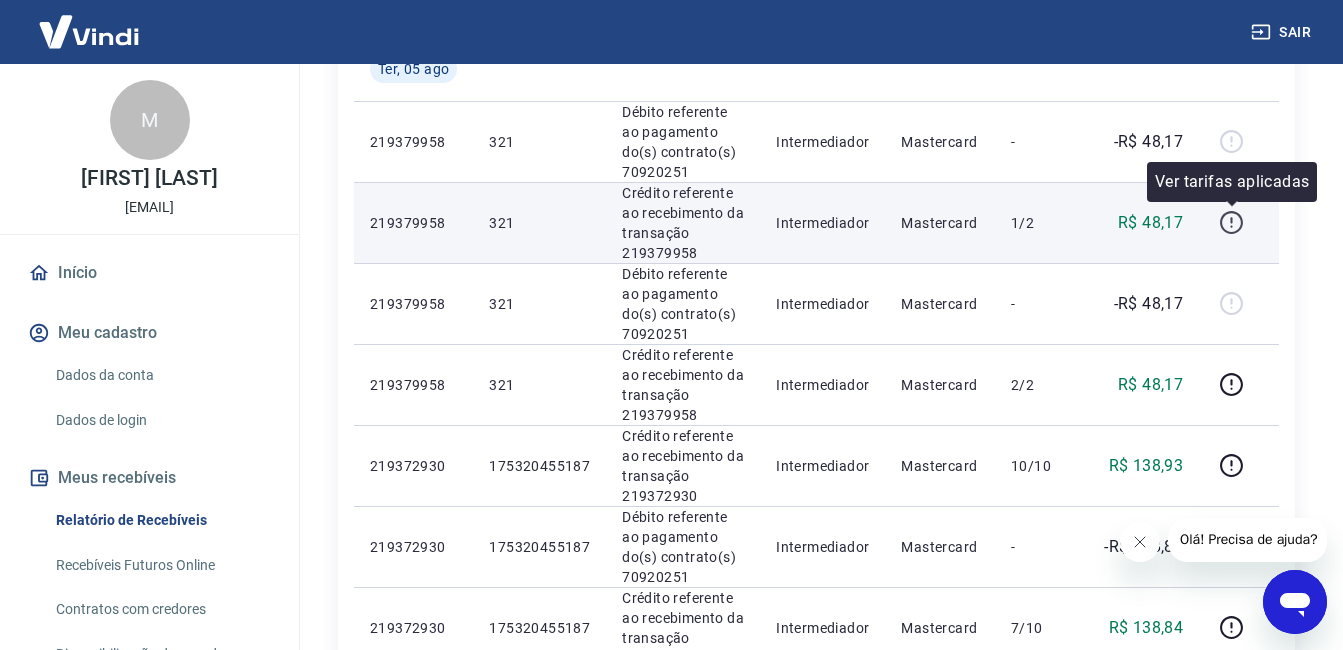 click 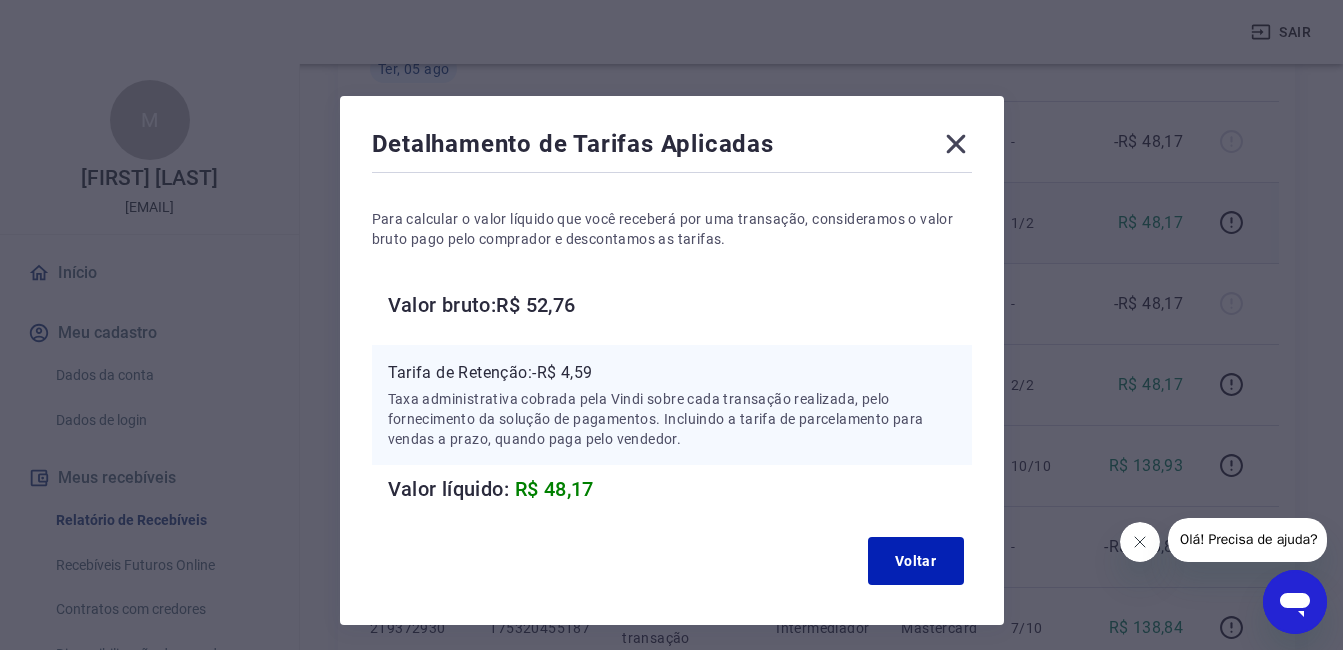 click 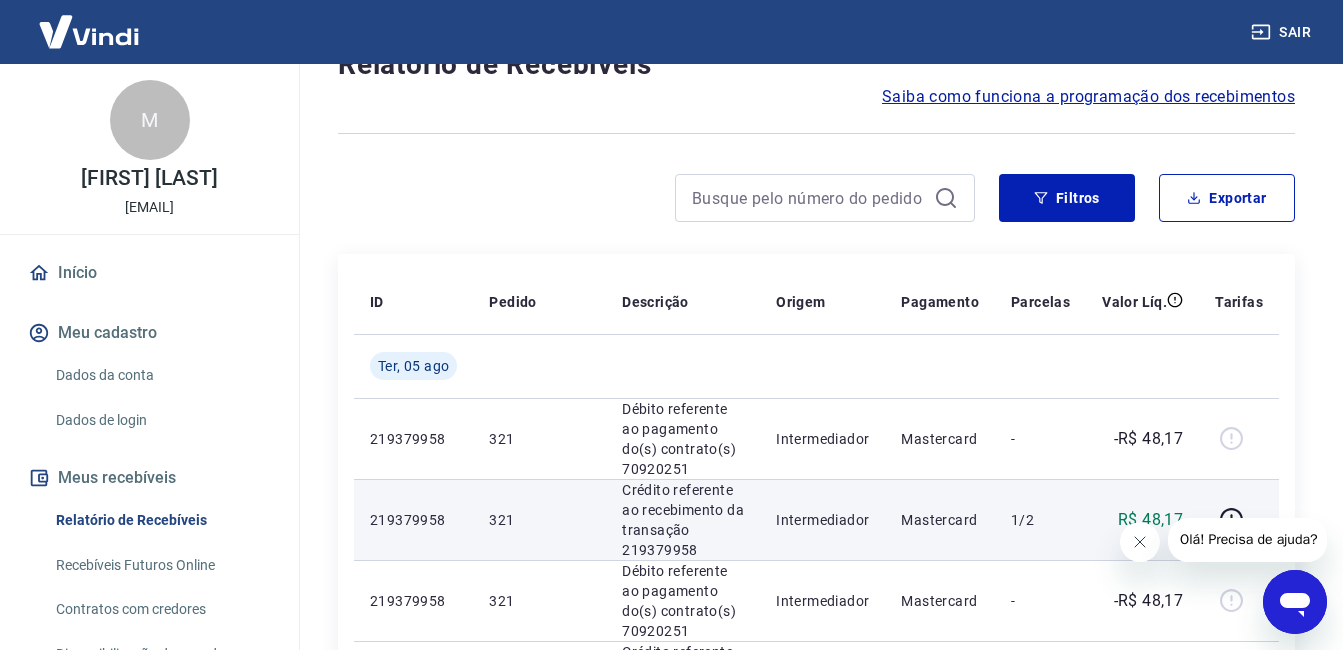 scroll, scrollTop: 0, scrollLeft: 0, axis: both 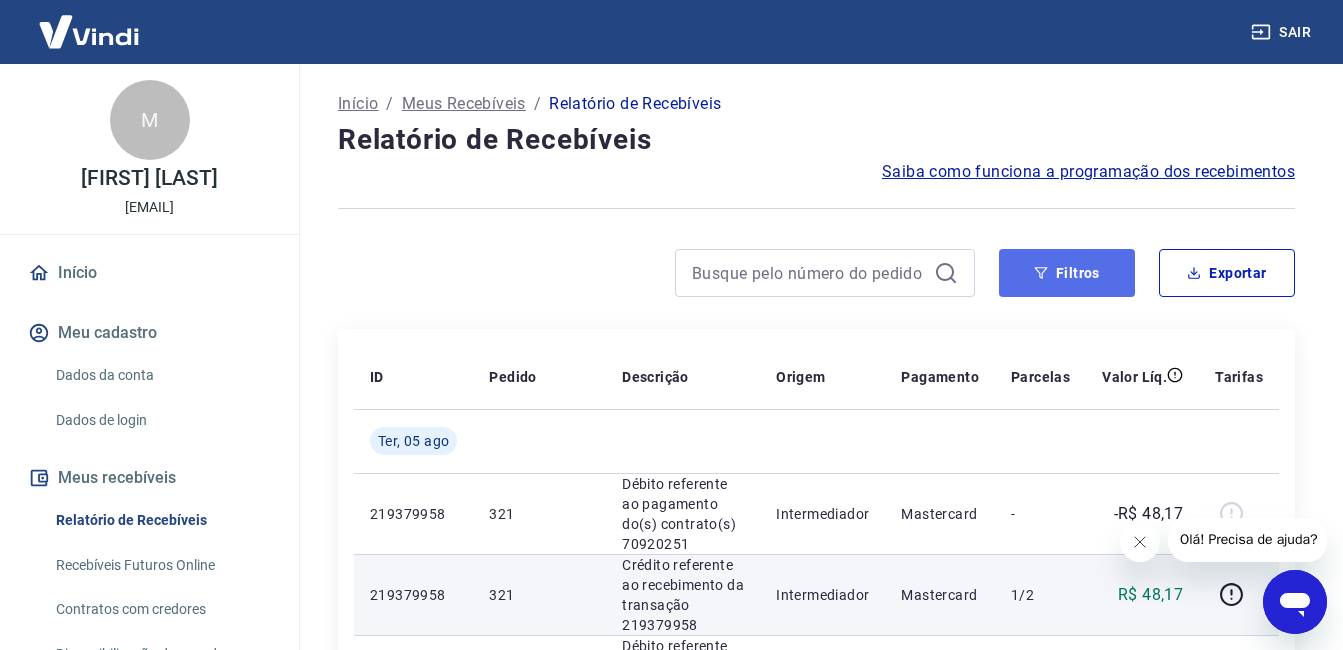 click on "Filtros" at bounding box center [1067, 273] 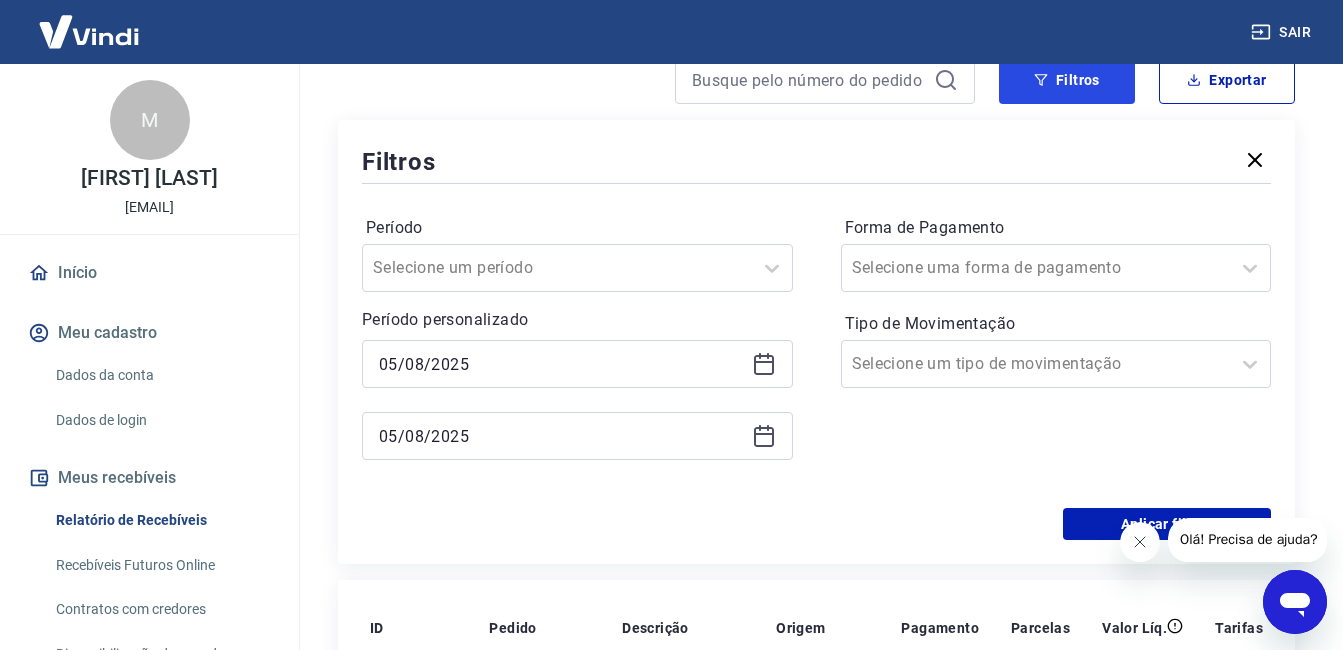 scroll, scrollTop: 400, scrollLeft: 0, axis: vertical 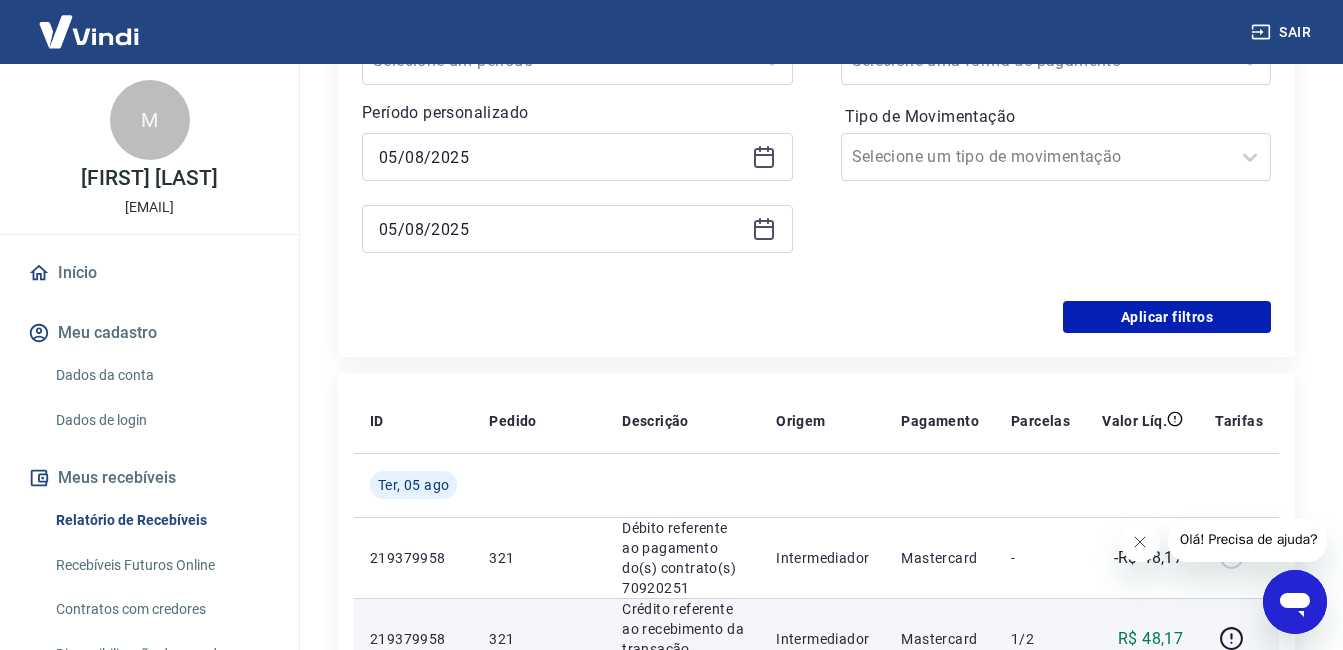 click 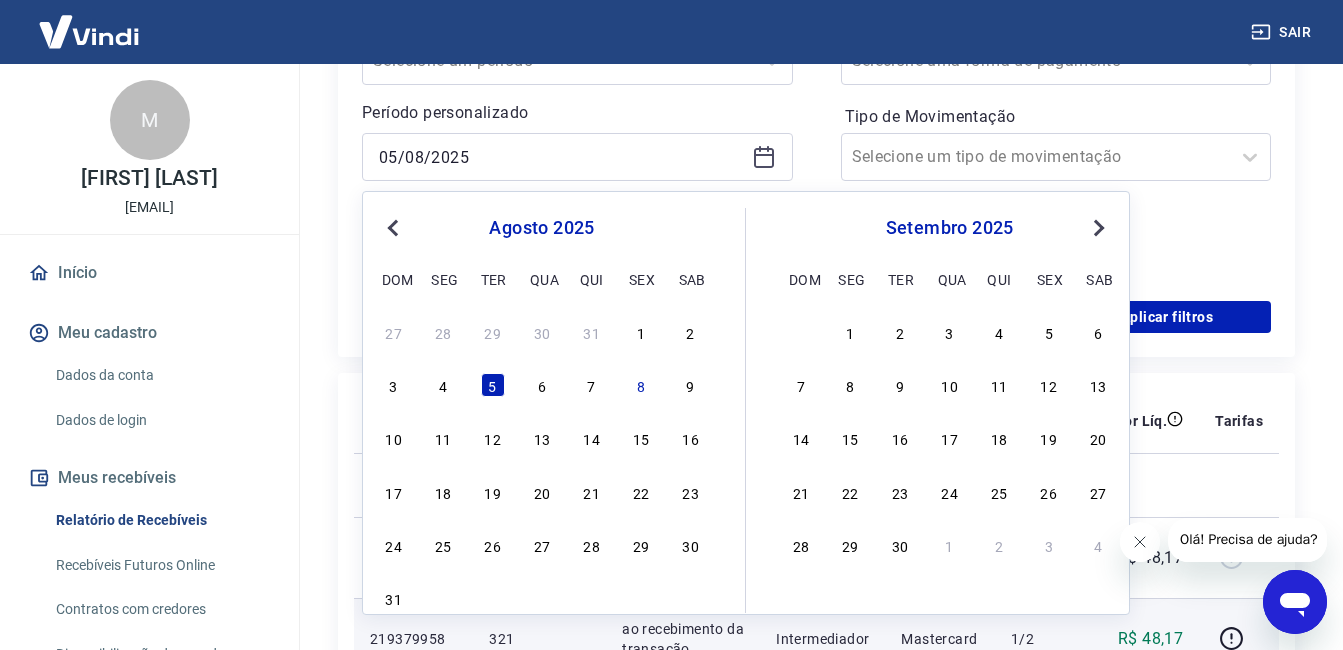 click on "Previous Month" at bounding box center [393, 228] 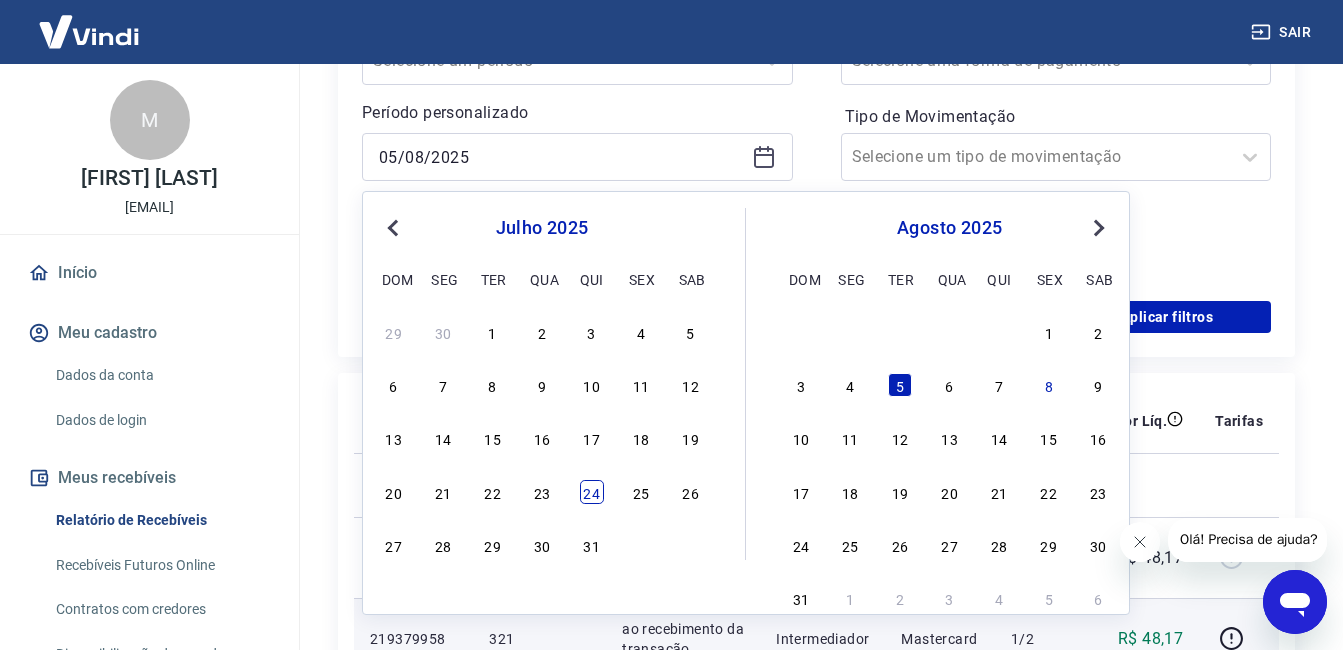 click on "24" at bounding box center [592, 492] 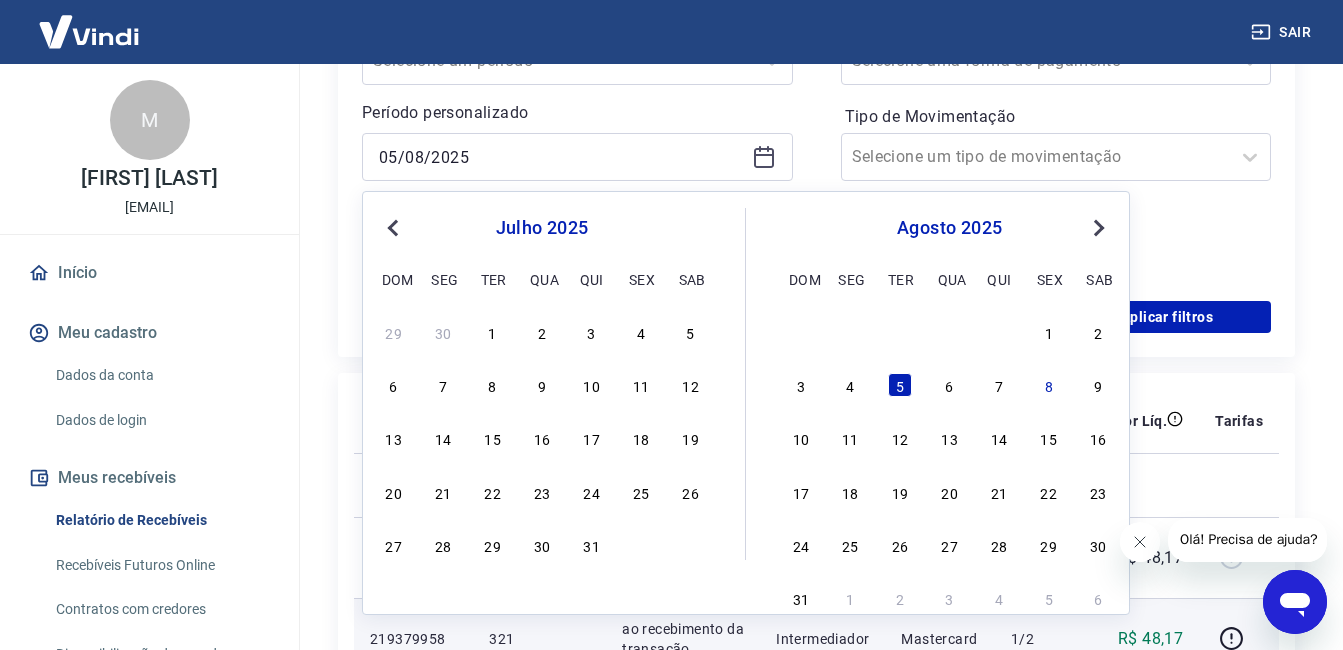 type on "24/07/2025" 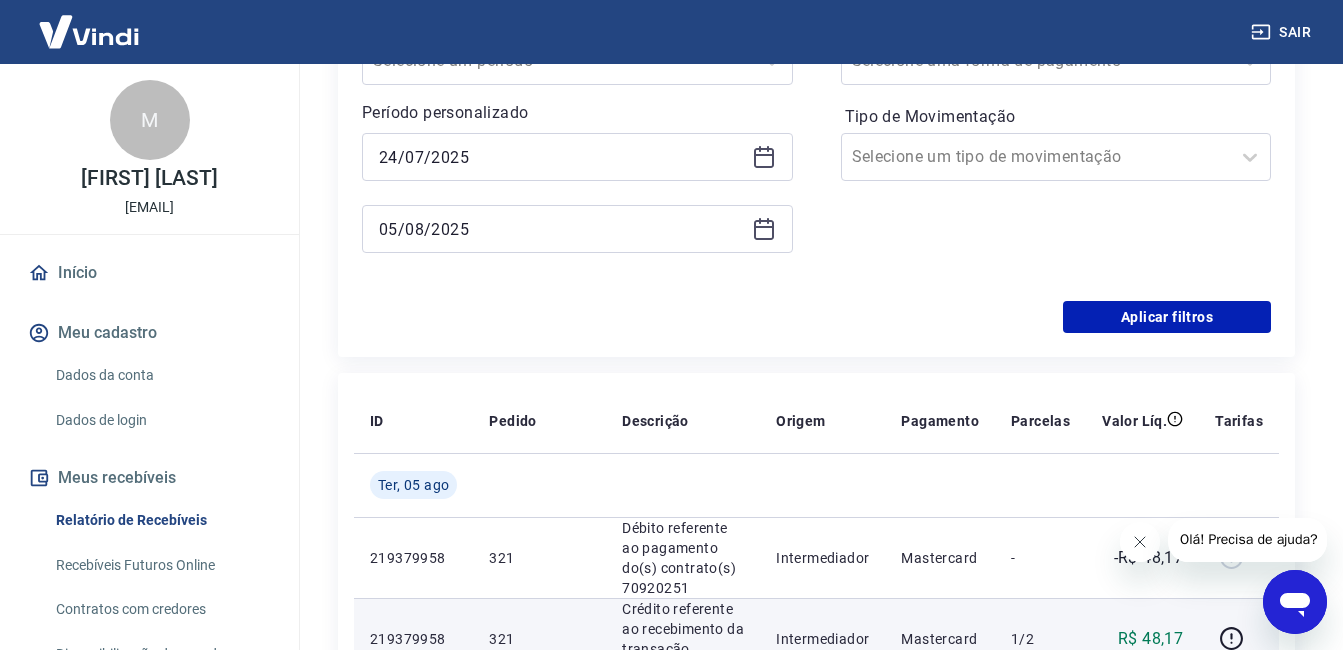click 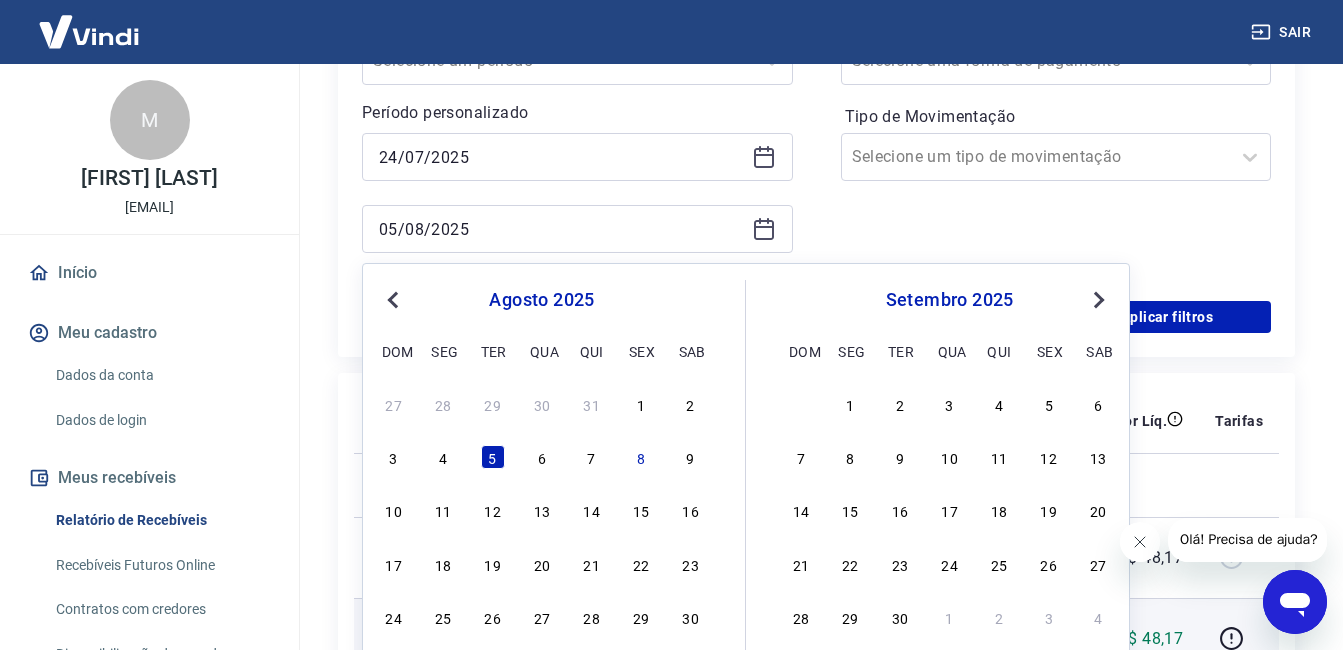 click on "agosto 2025" at bounding box center (542, 300) 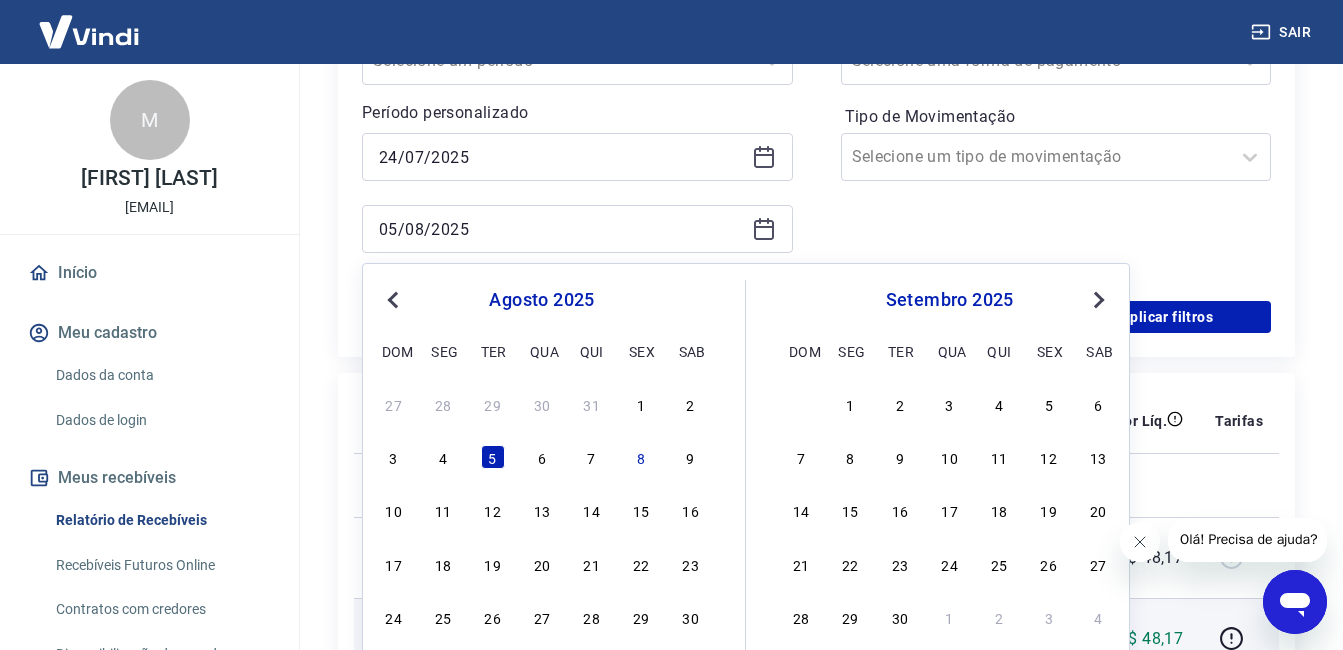 click on "Previous Month" at bounding box center (395, 299) 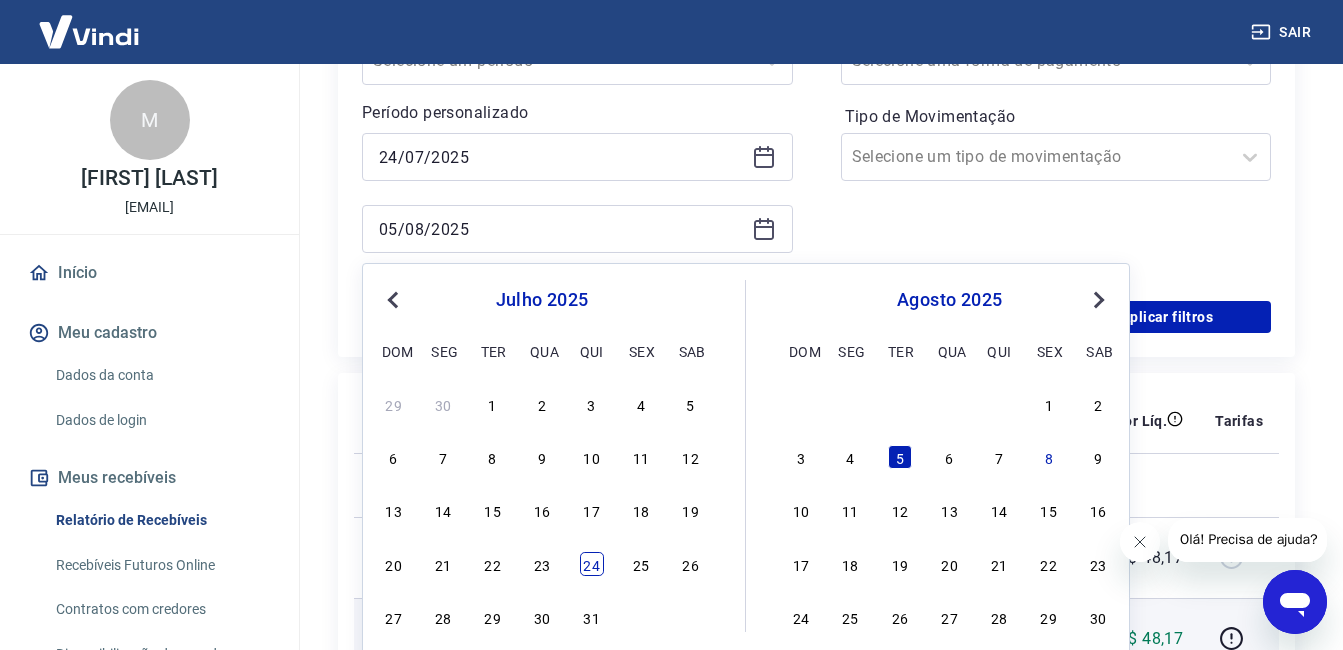 click on "24" at bounding box center [592, 564] 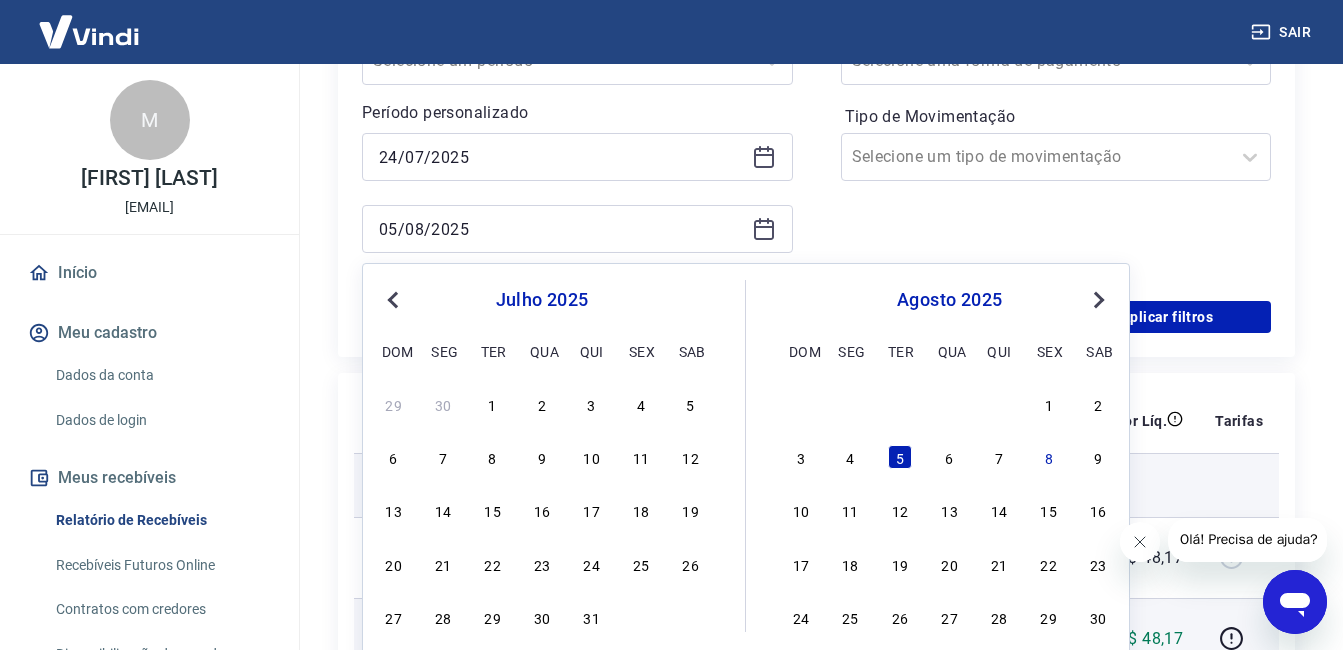 type on "24/07/2025" 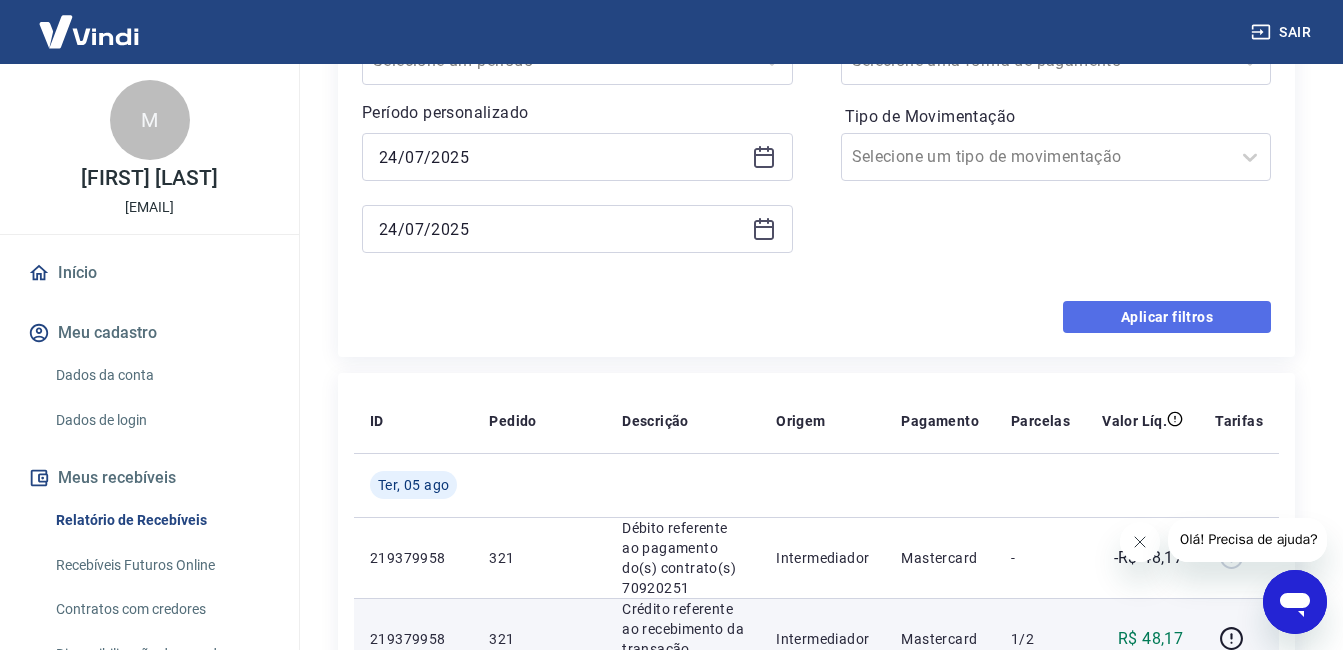 click on "Aplicar filtros" at bounding box center (1167, 317) 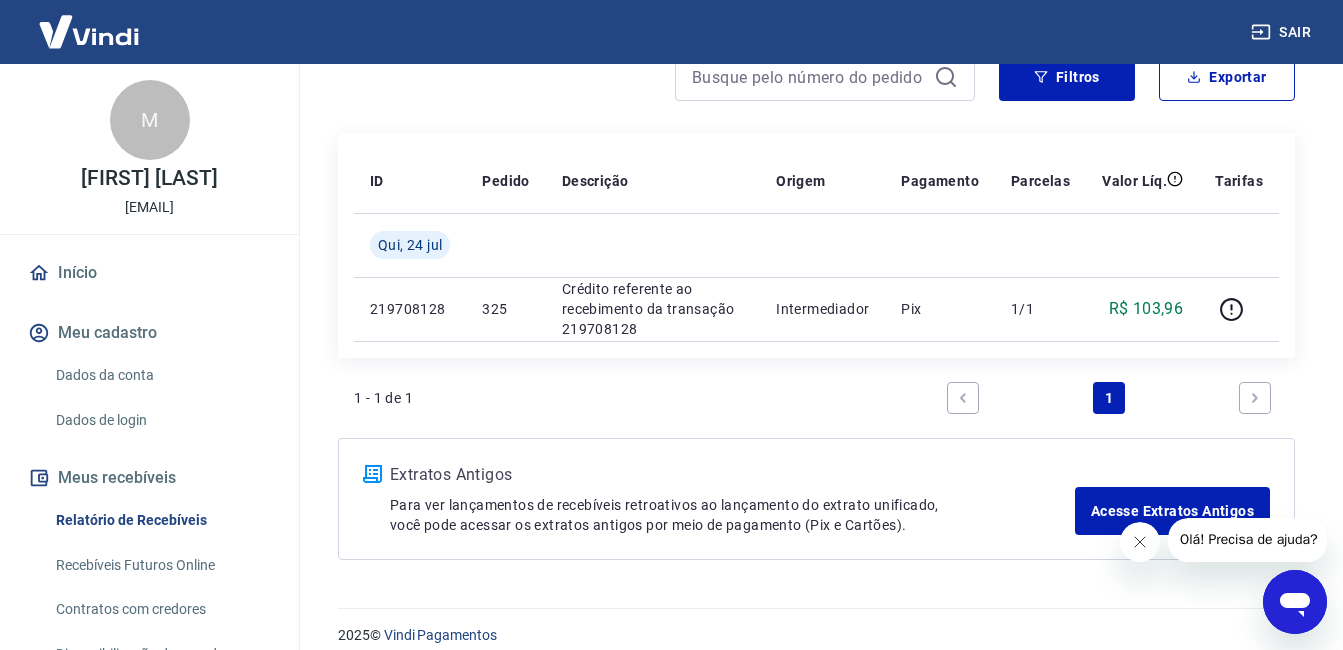 scroll, scrollTop: 200, scrollLeft: 0, axis: vertical 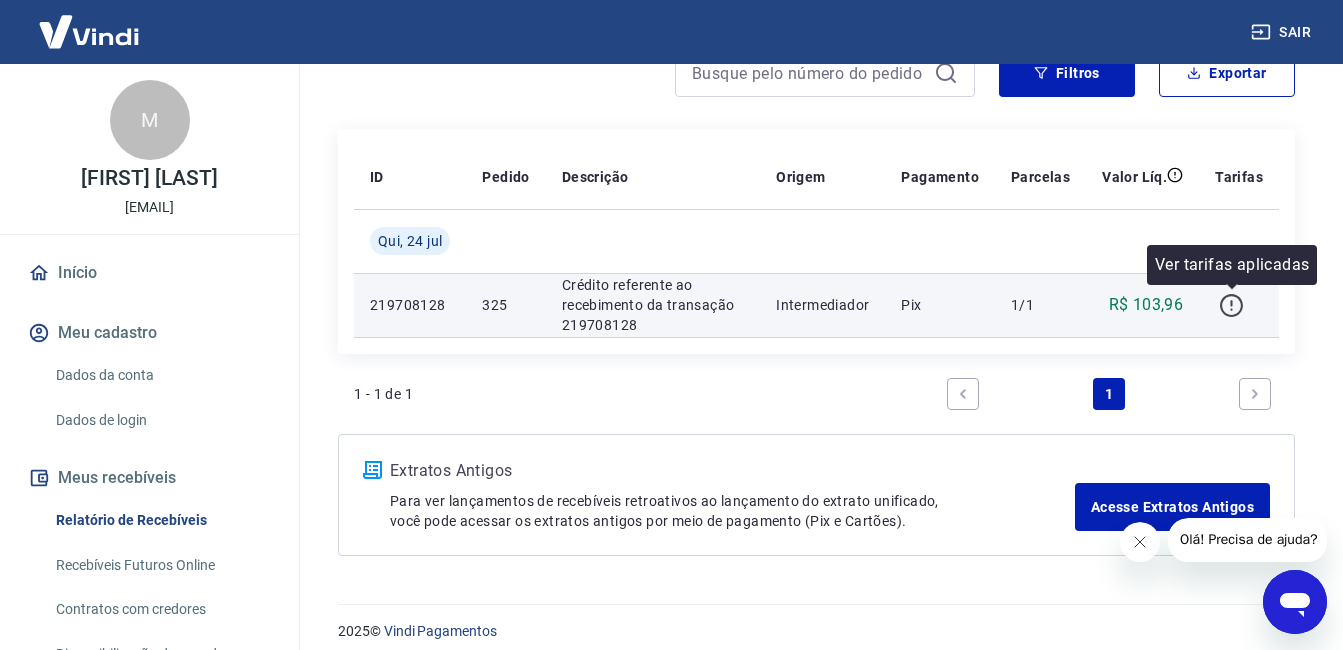 click 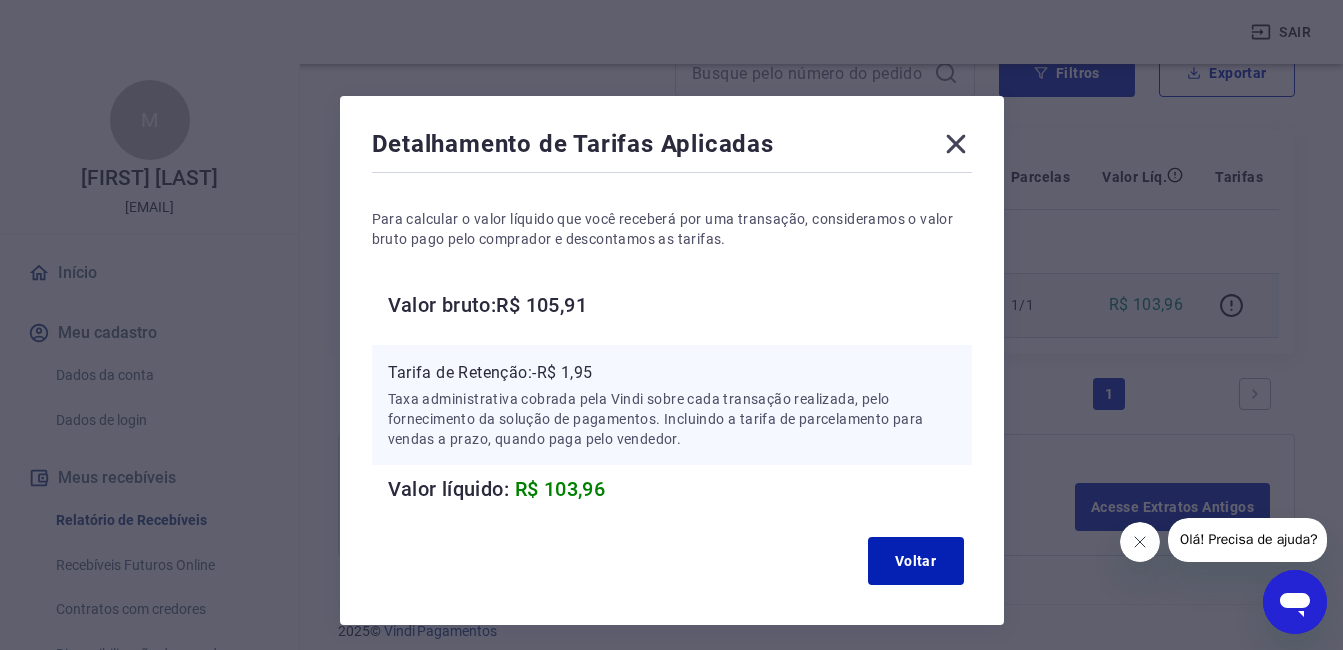 click 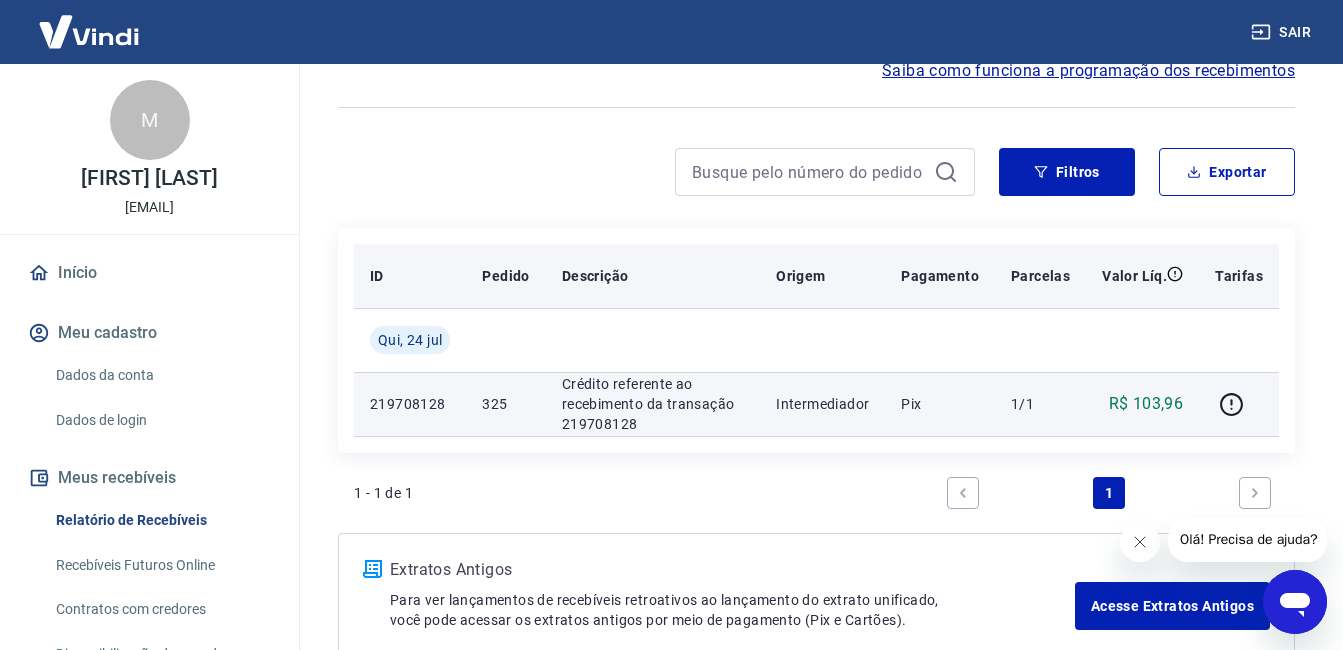scroll, scrollTop: 0, scrollLeft: 0, axis: both 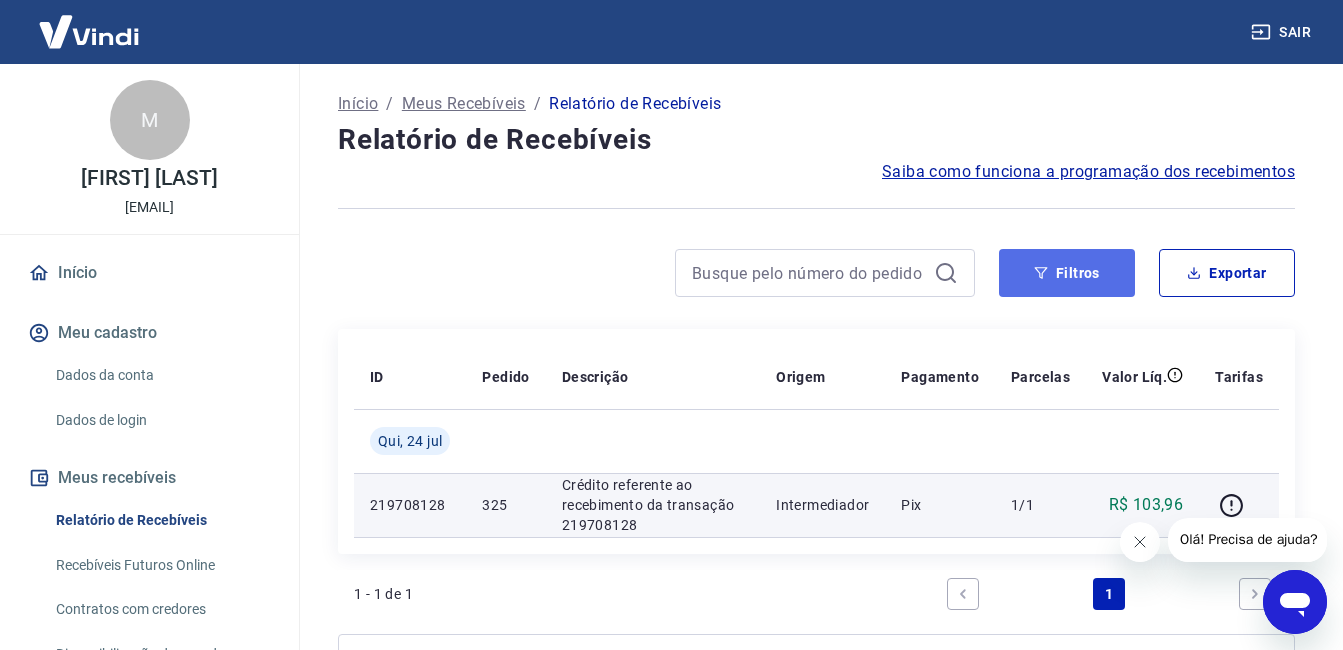 click on "Filtros" at bounding box center [1067, 273] 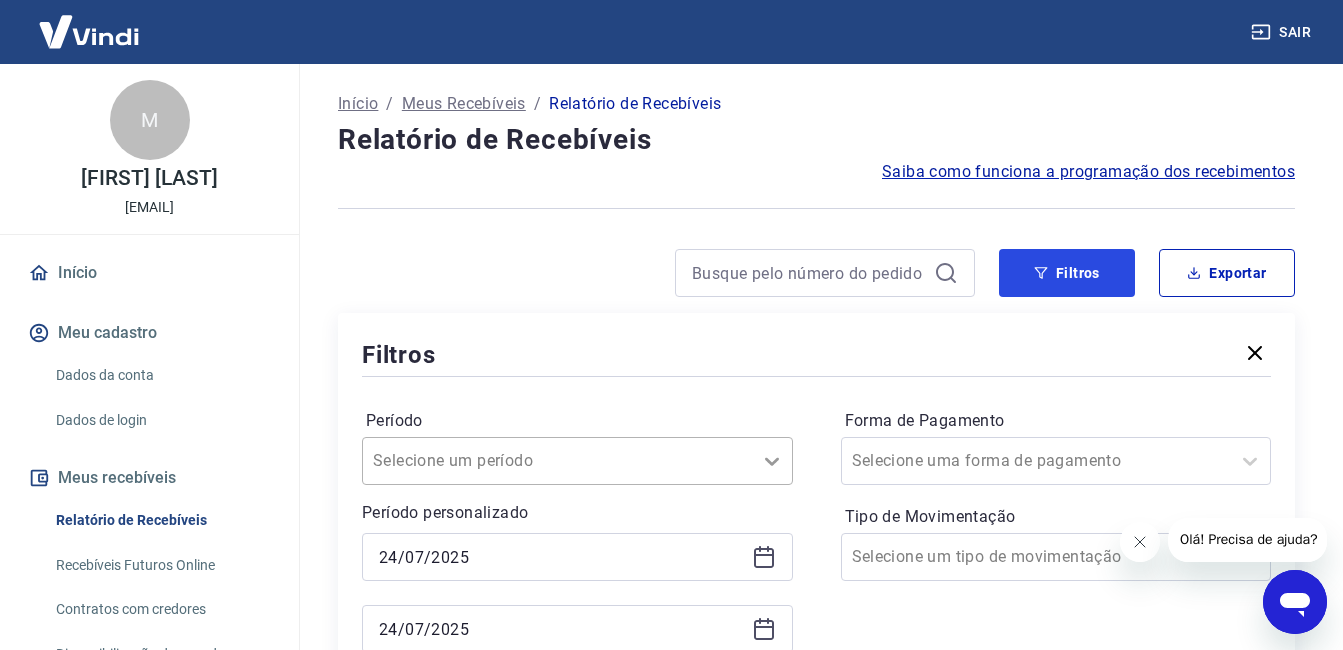 scroll, scrollTop: 200, scrollLeft: 0, axis: vertical 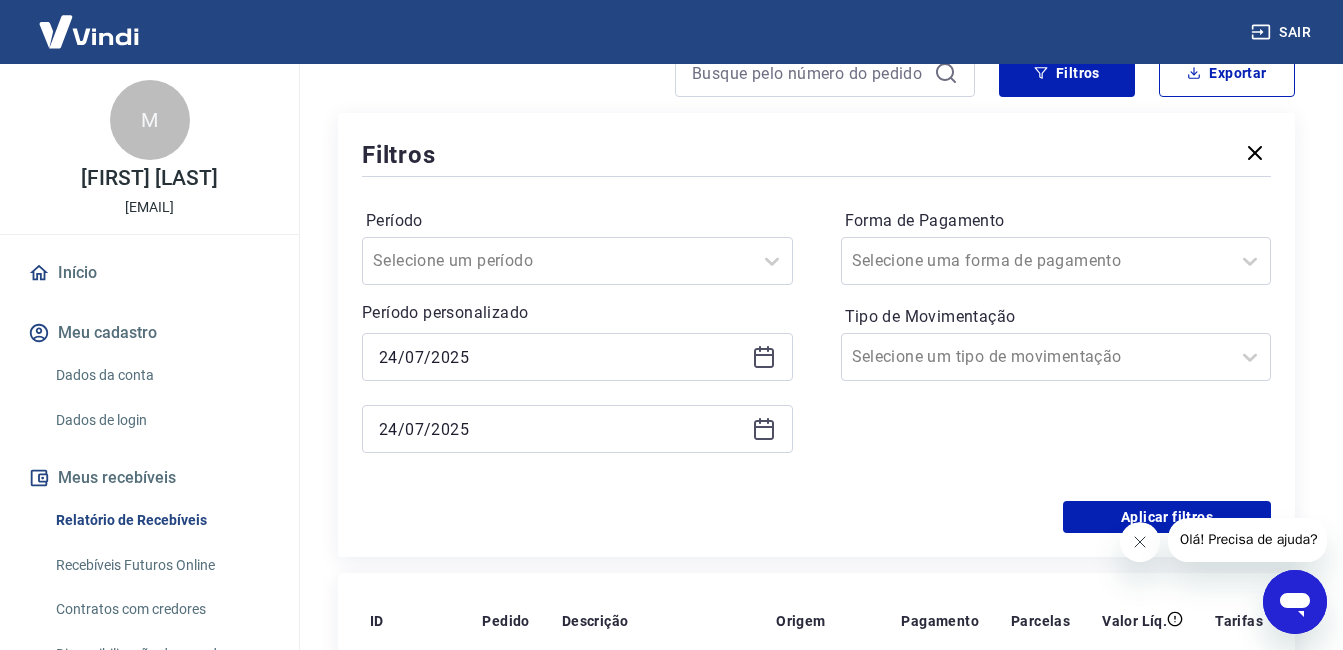 click 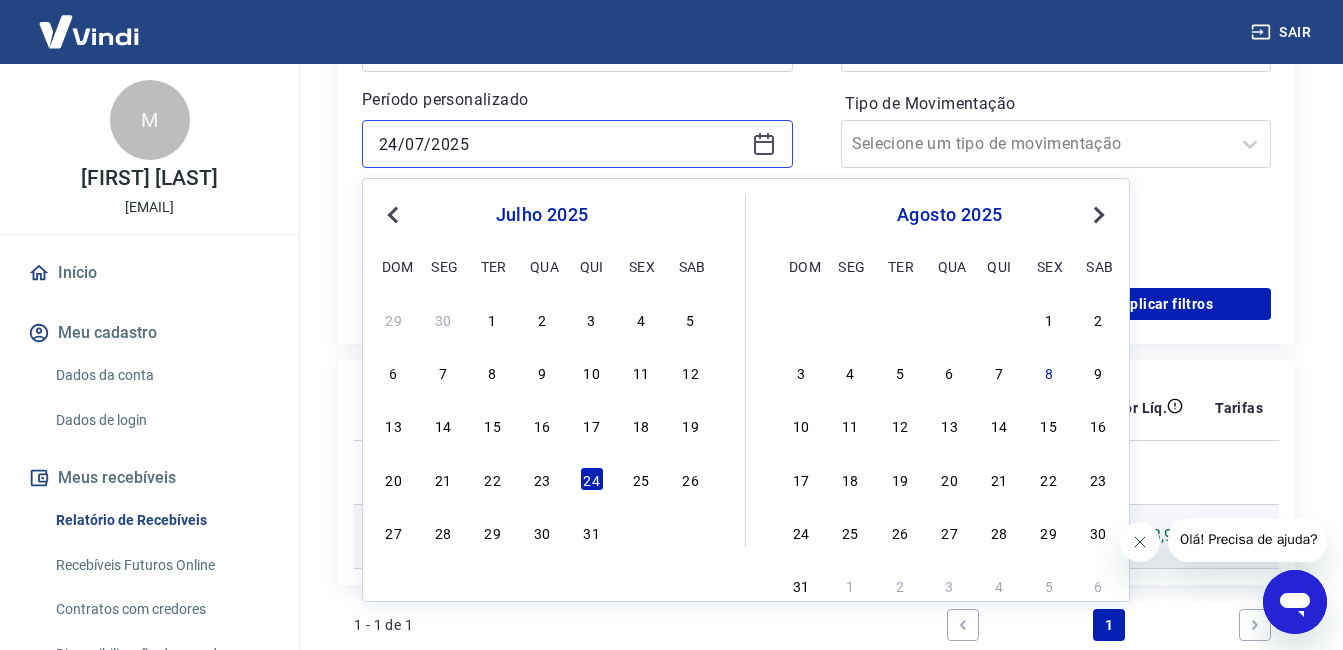 scroll, scrollTop: 500, scrollLeft: 0, axis: vertical 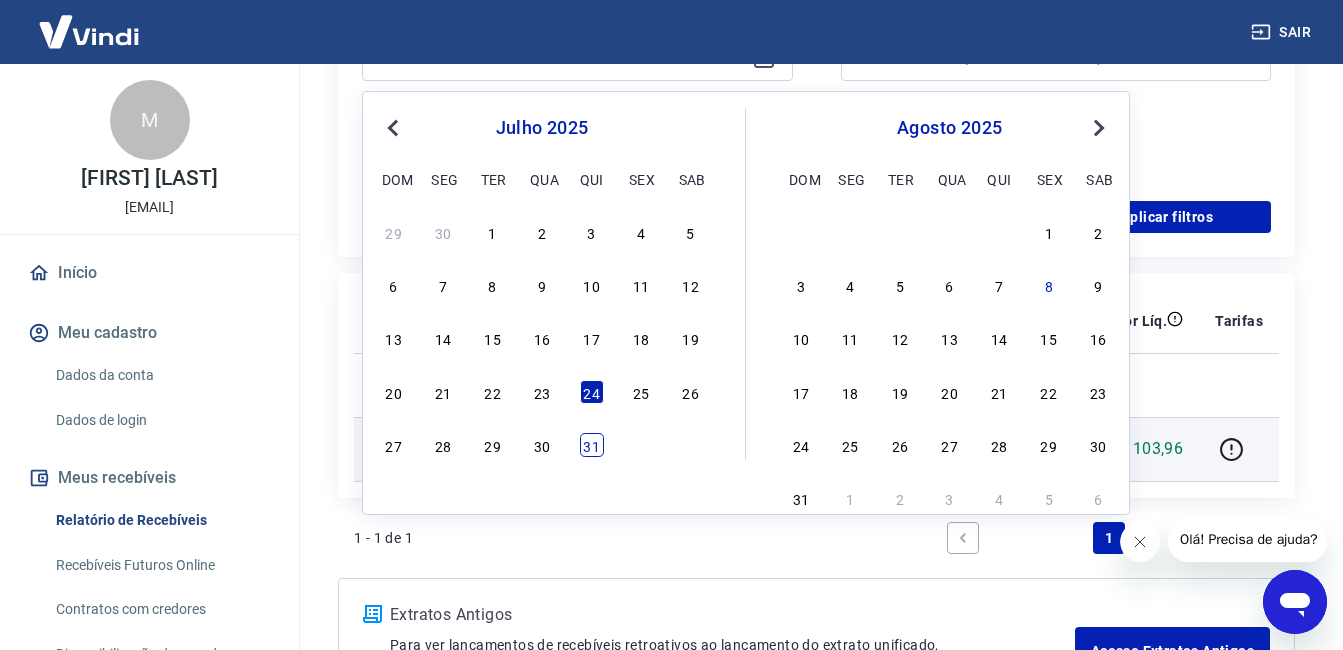 click on "31" at bounding box center (592, 445) 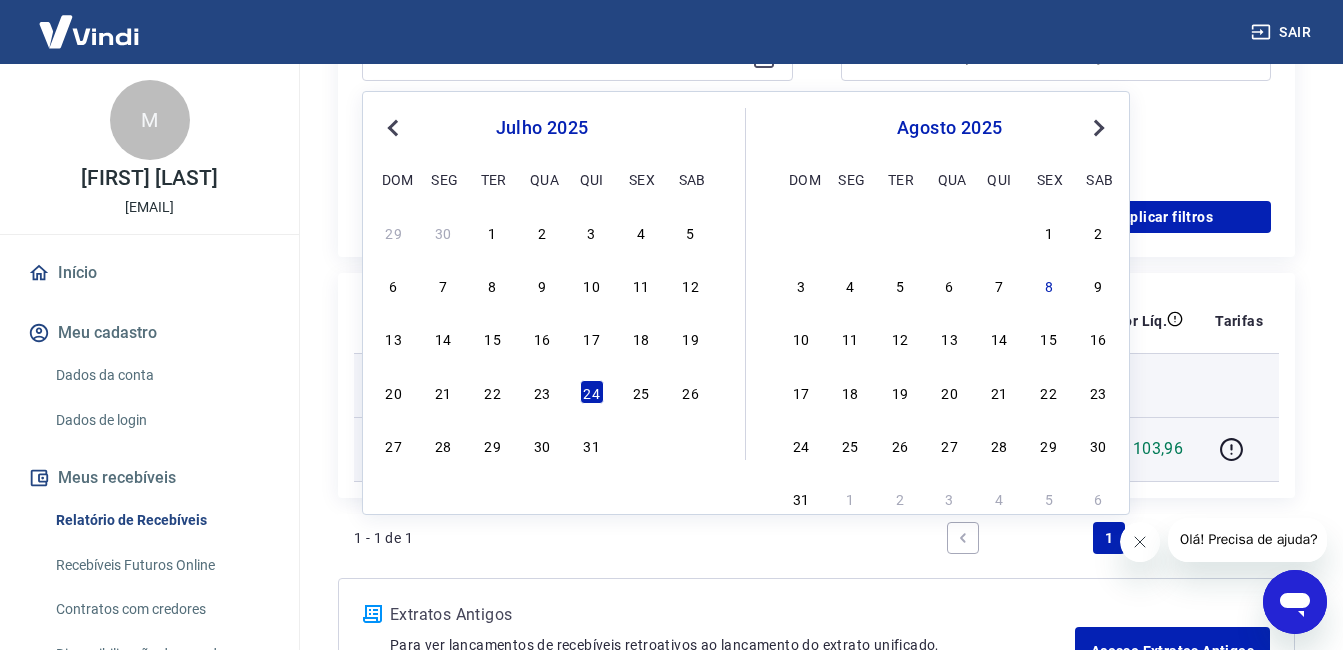 type on "31/07/2025" 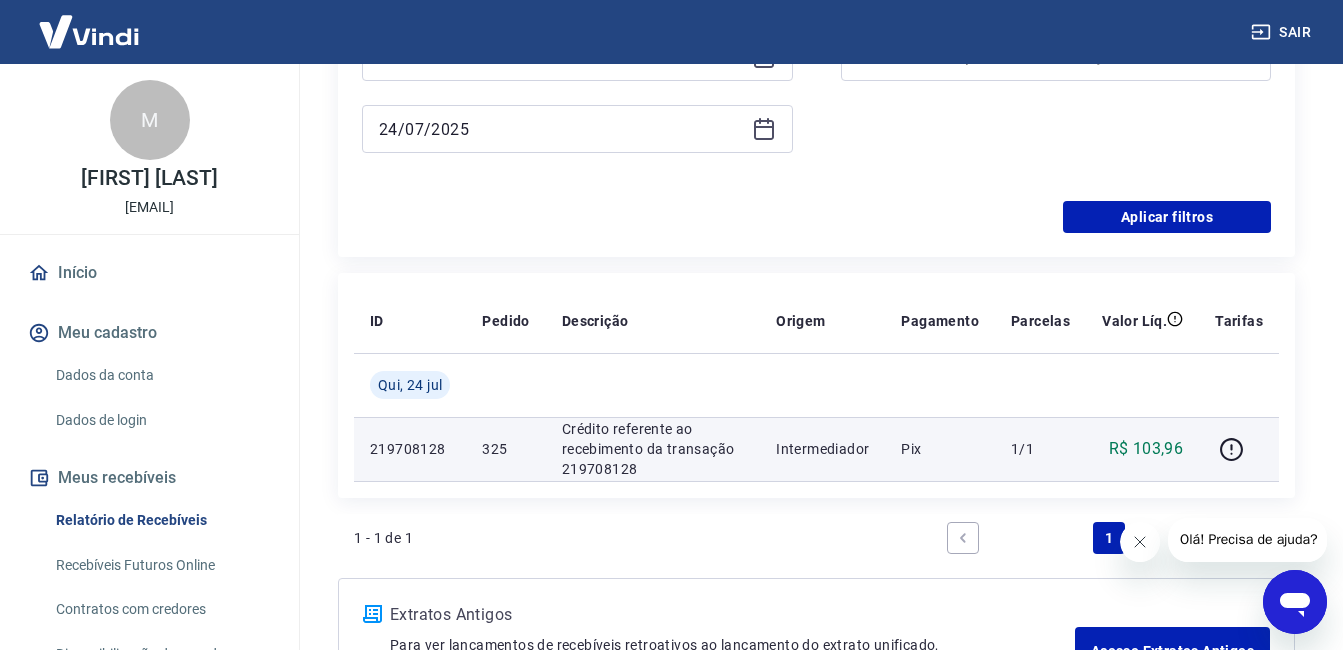 click 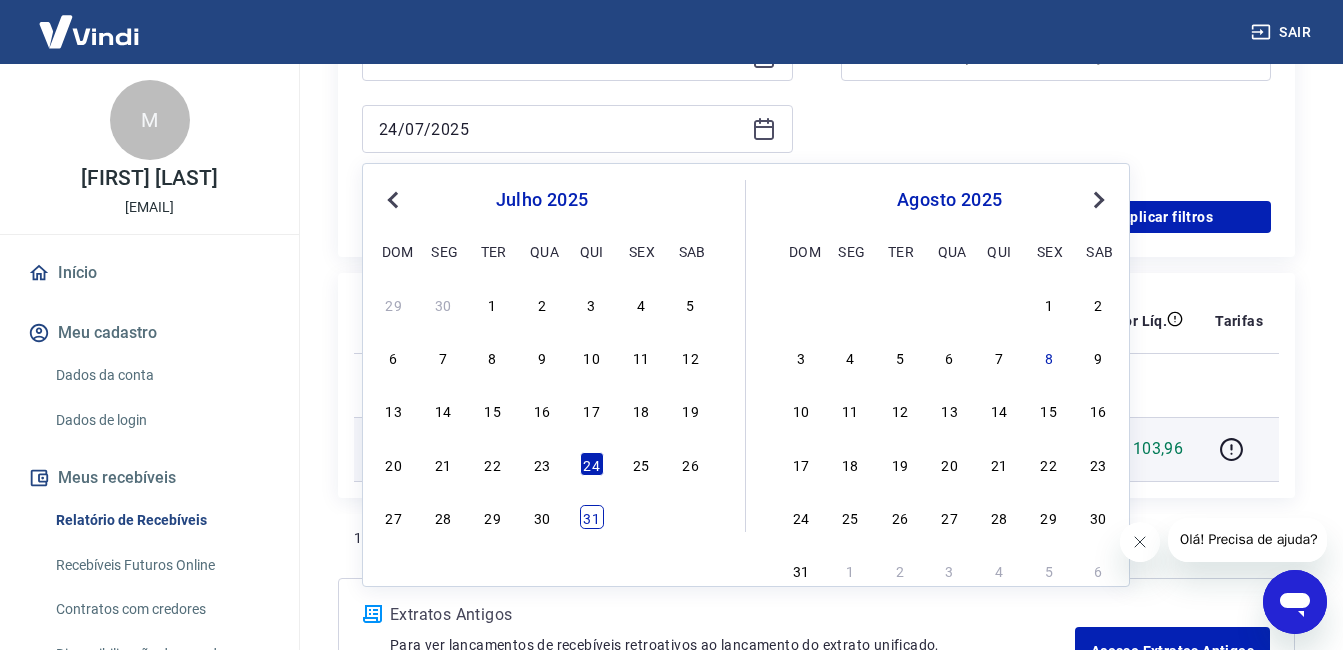click on "27 28 29 30 31" at bounding box center [542, 516] 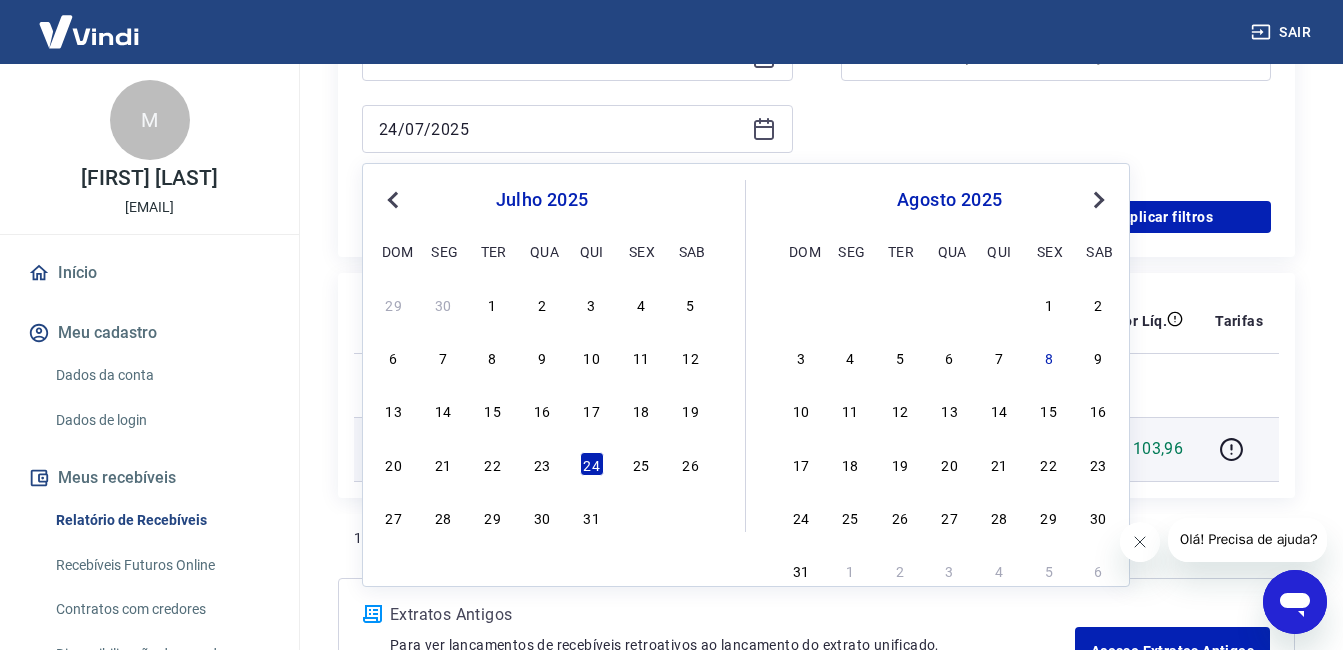 type on "31/07/2025" 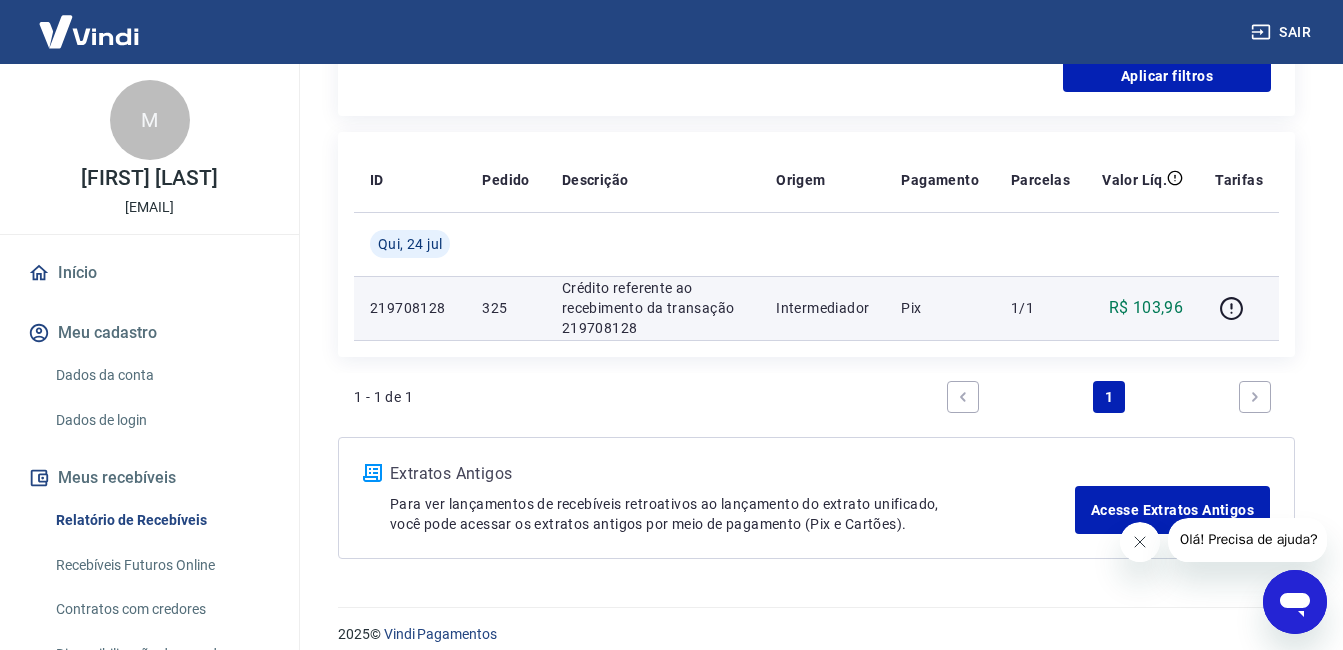 scroll, scrollTop: 260, scrollLeft: 0, axis: vertical 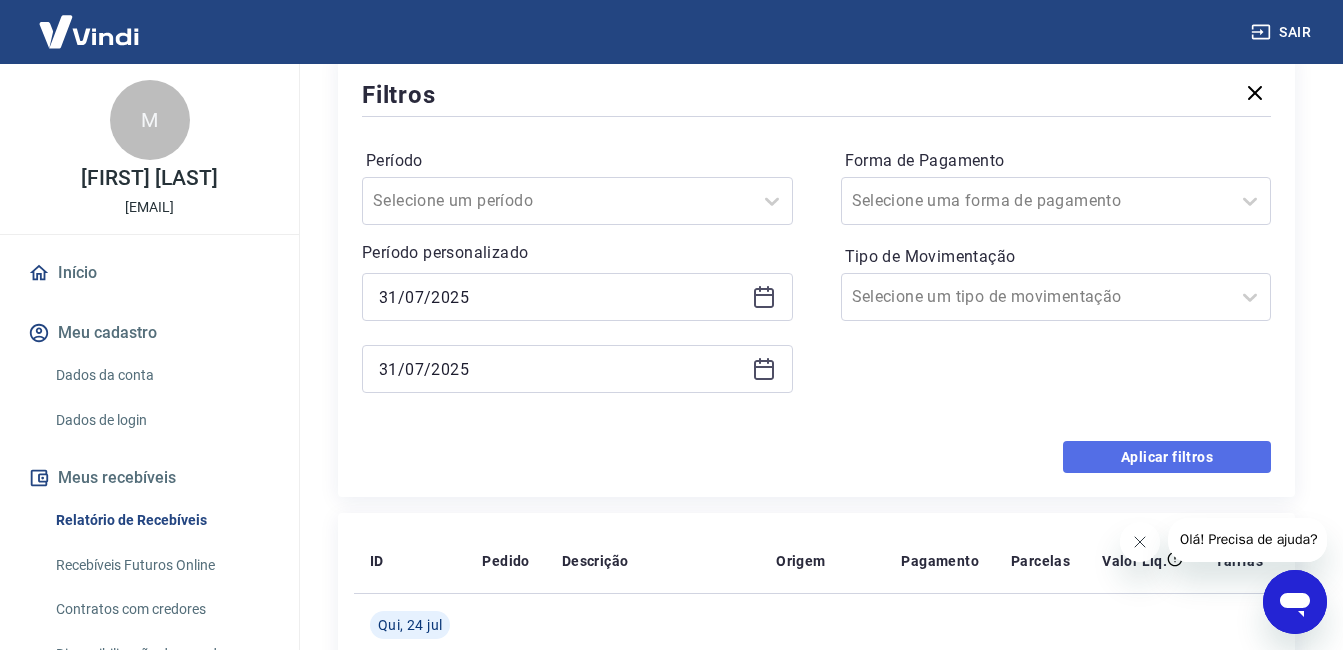 click on "Aplicar filtros" at bounding box center (1167, 457) 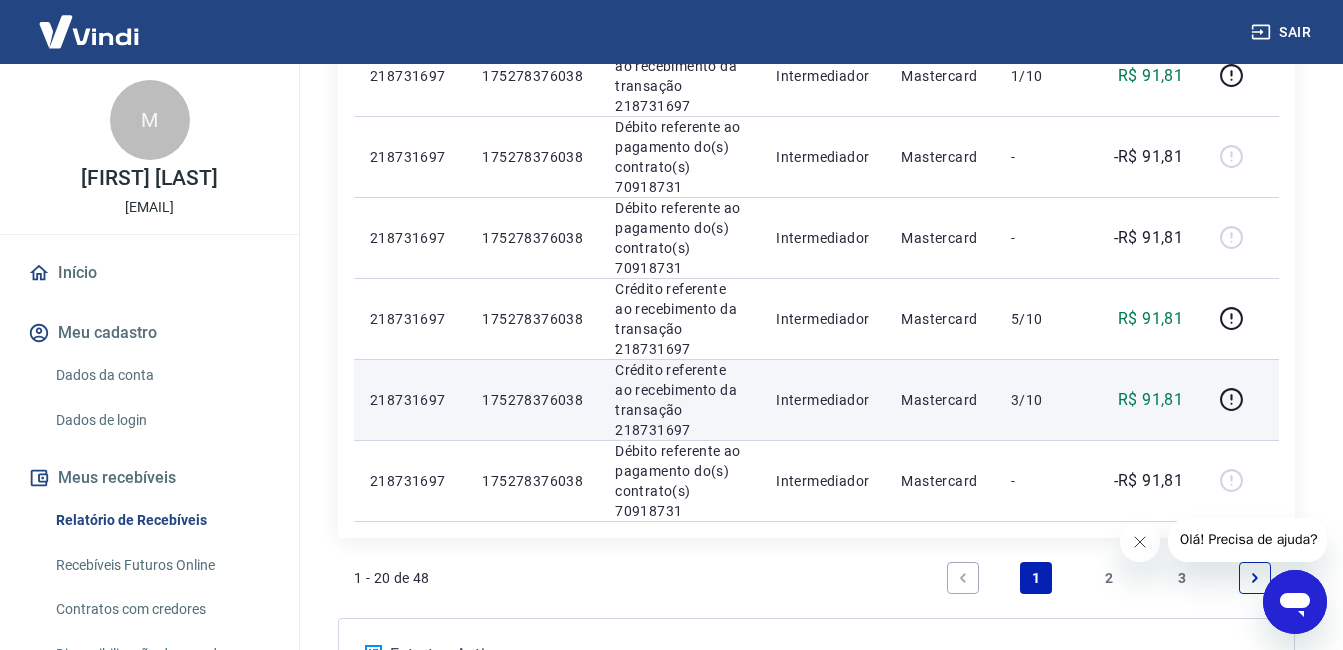 scroll, scrollTop: 1772, scrollLeft: 0, axis: vertical 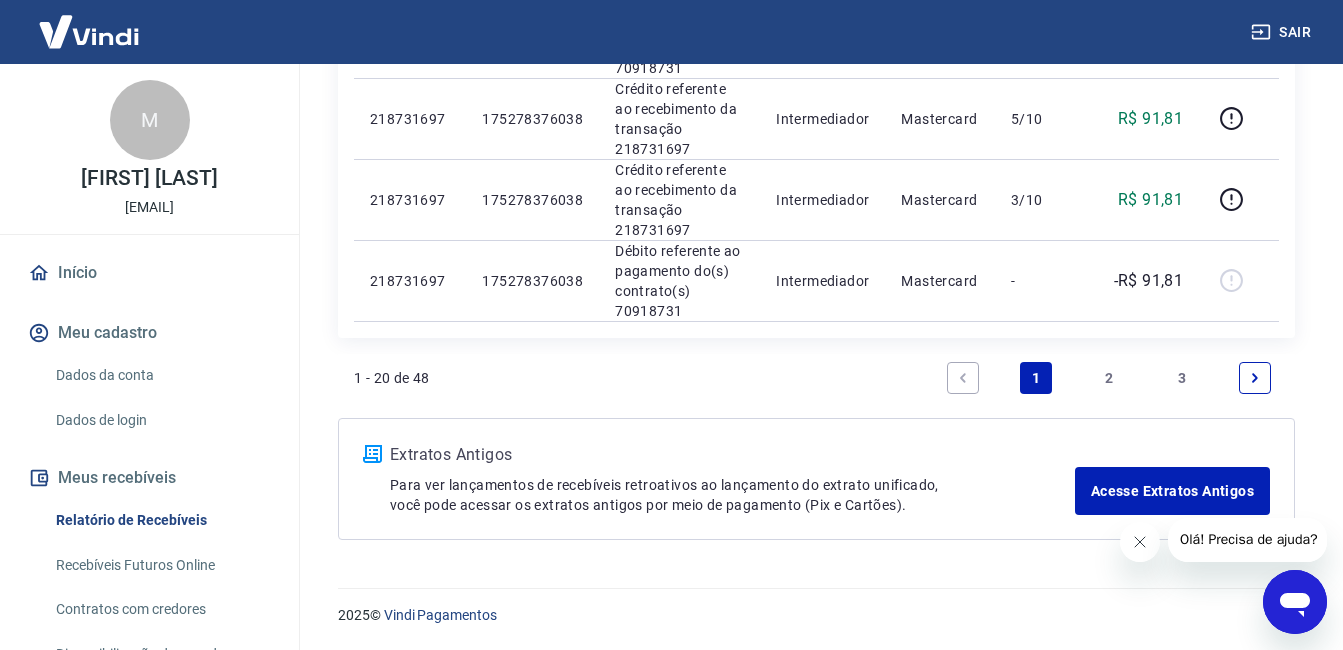 click 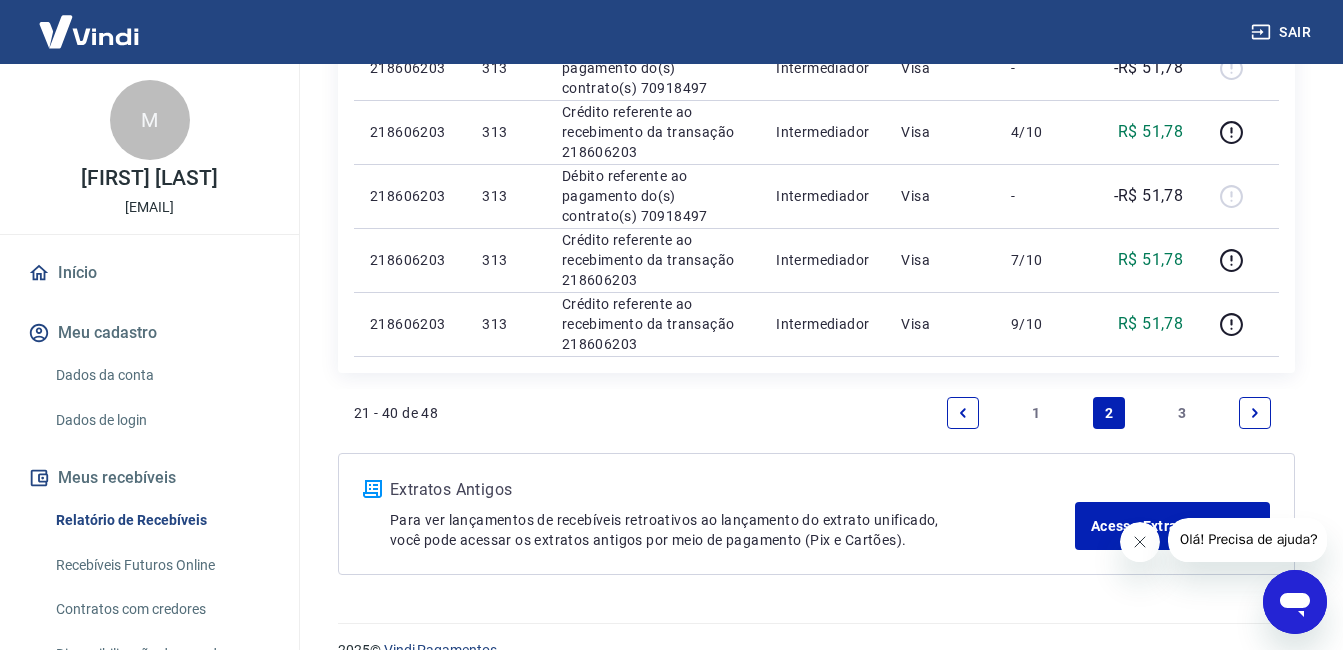 scroll, scrollTop: 1432, scrollLeft: 0, axis: vertical 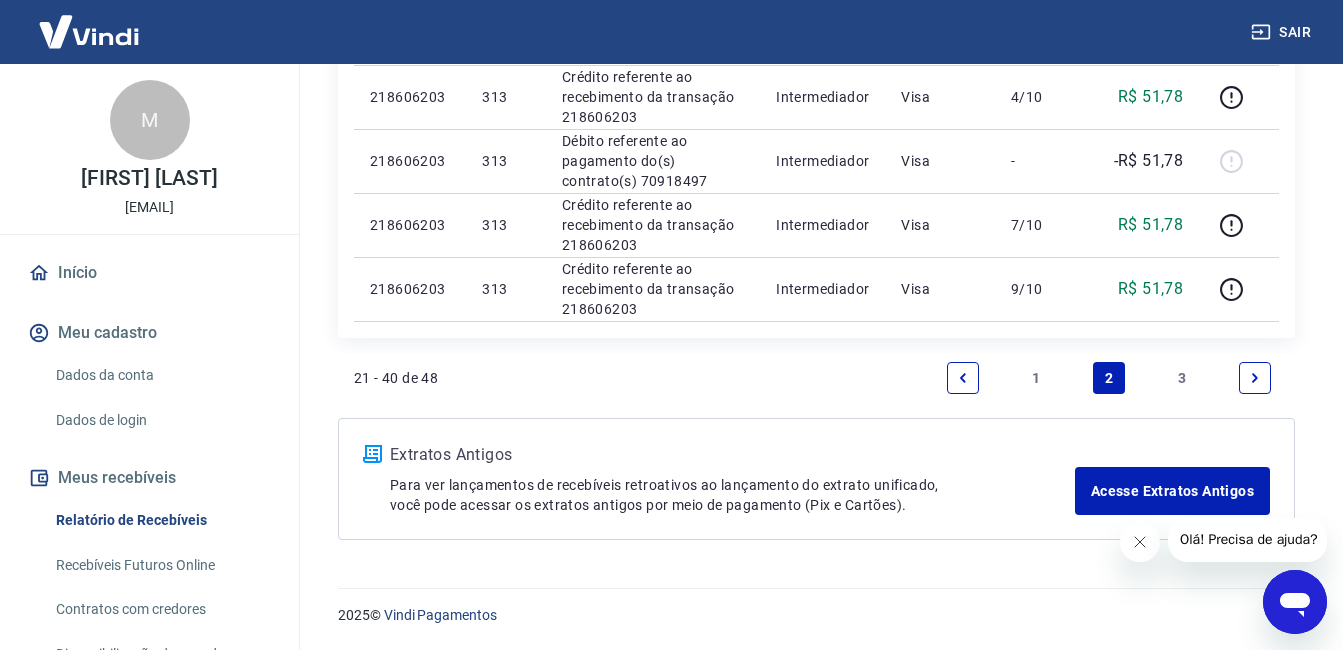 click 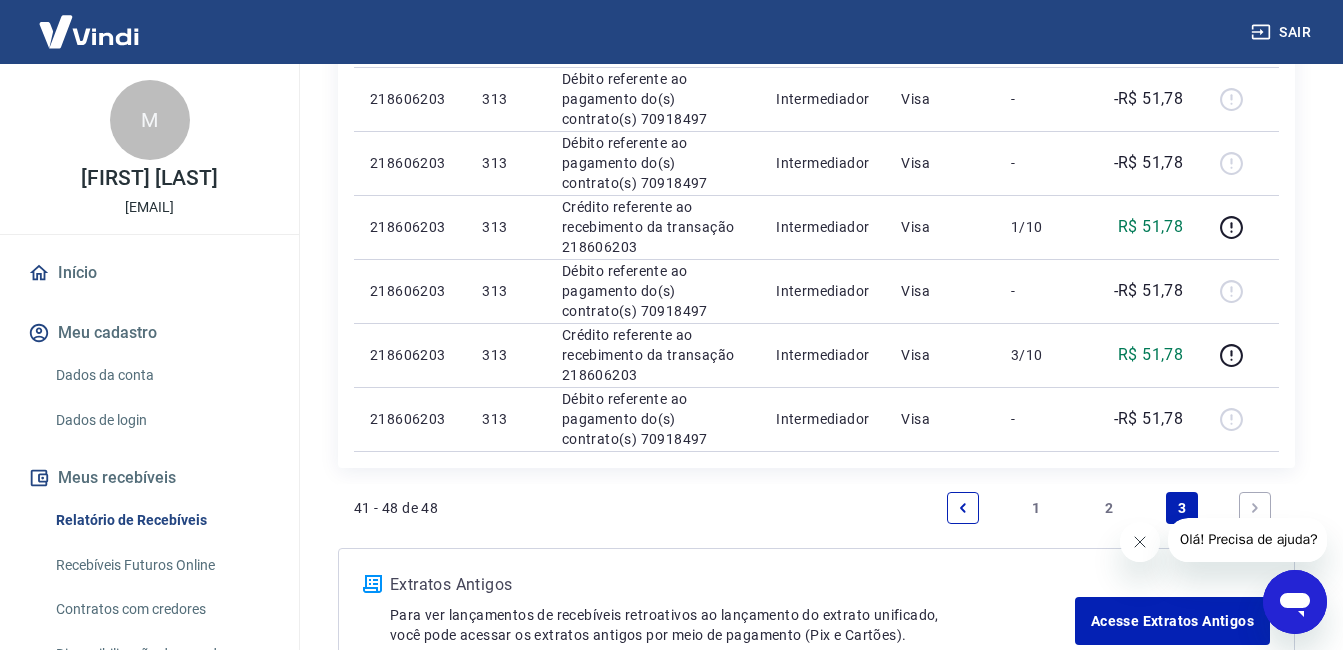 scroll, scrollTop: 664, scrollLeft: 0, axis: vertical 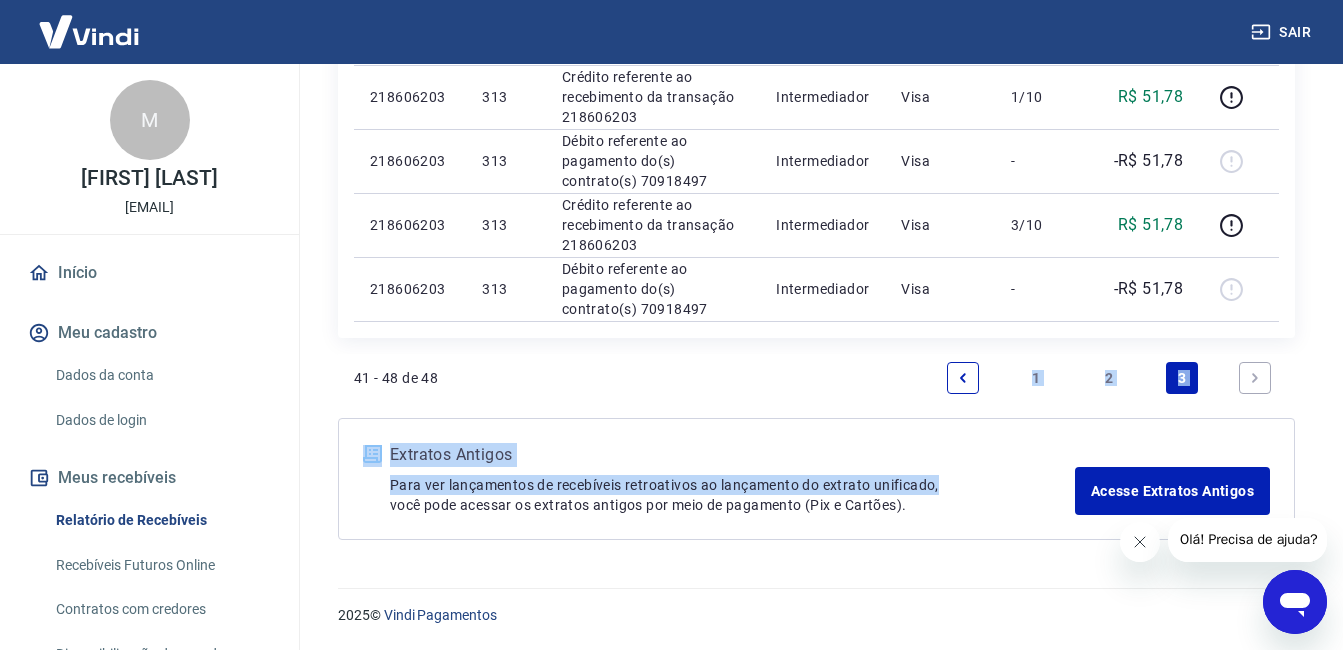 drag, startPoint x: 1034, startPoint y: 381, endPoint x: 1001, endPoint y: 447, distance: 73.790245 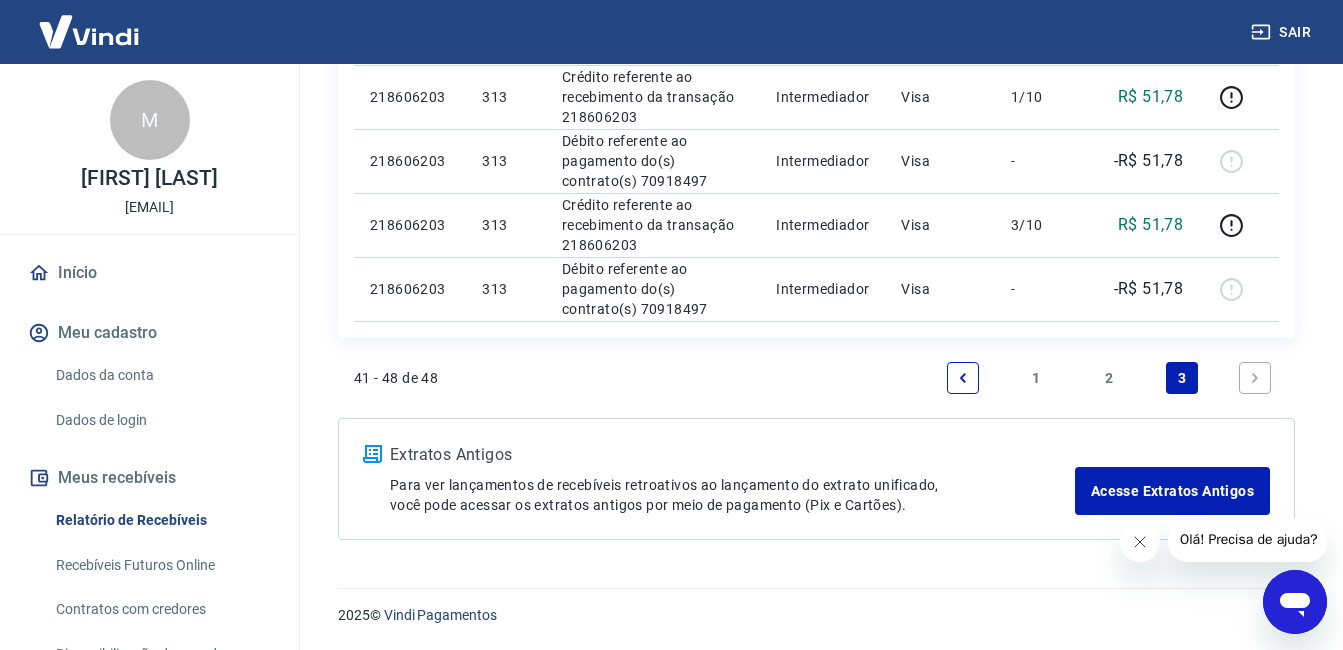 drag, startPoint x: 1001, startPoint y: 447, endPoint x: 967, endPoint y: 381, distance: 74.24284 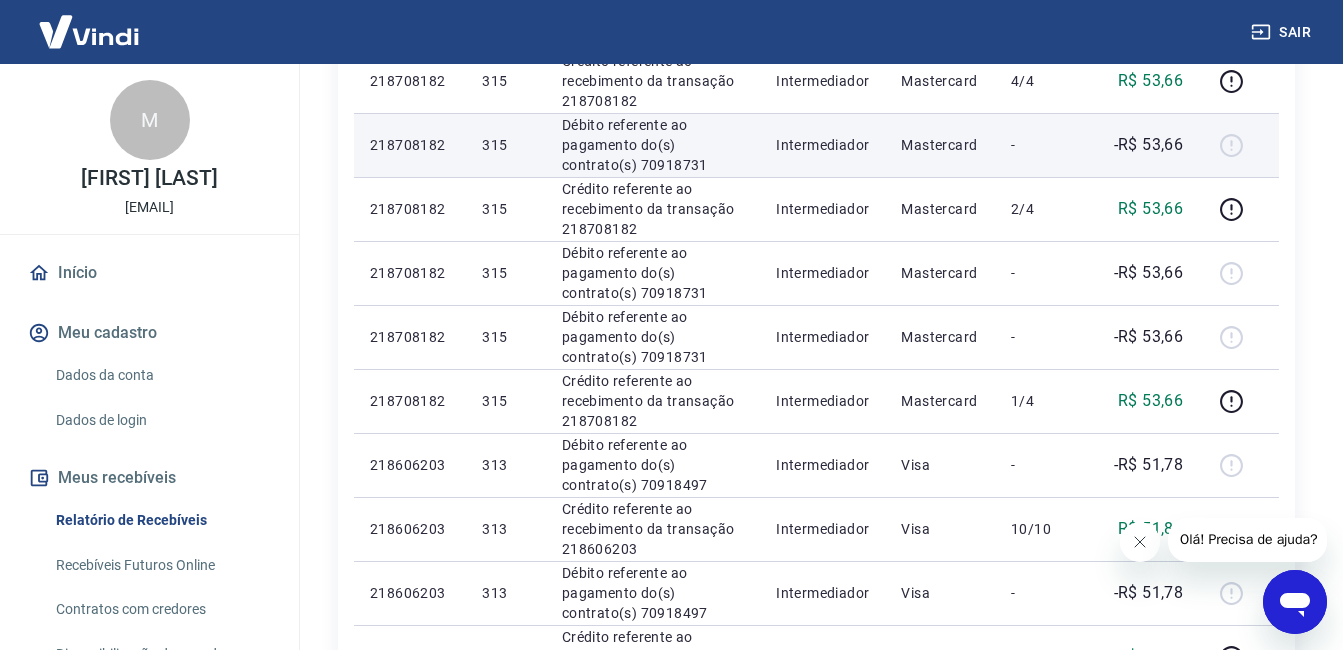 scroll, scrollTop: 600, scrollLeft: 0, axis: vertical 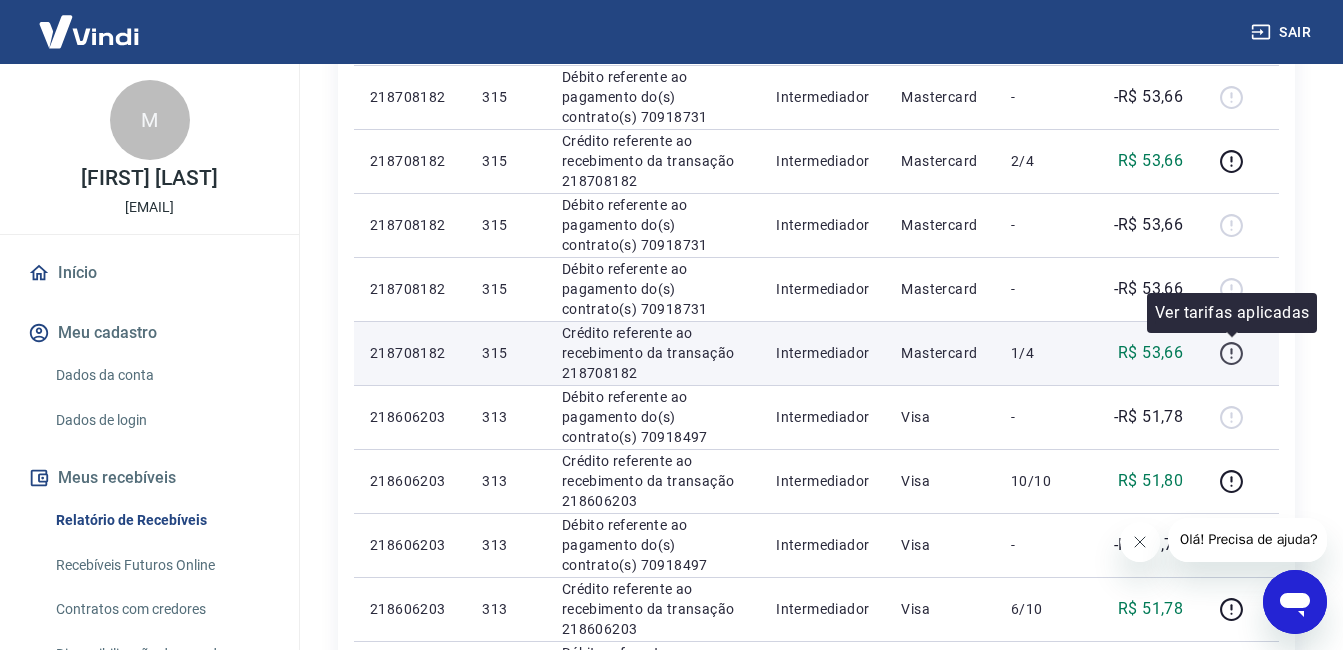 click 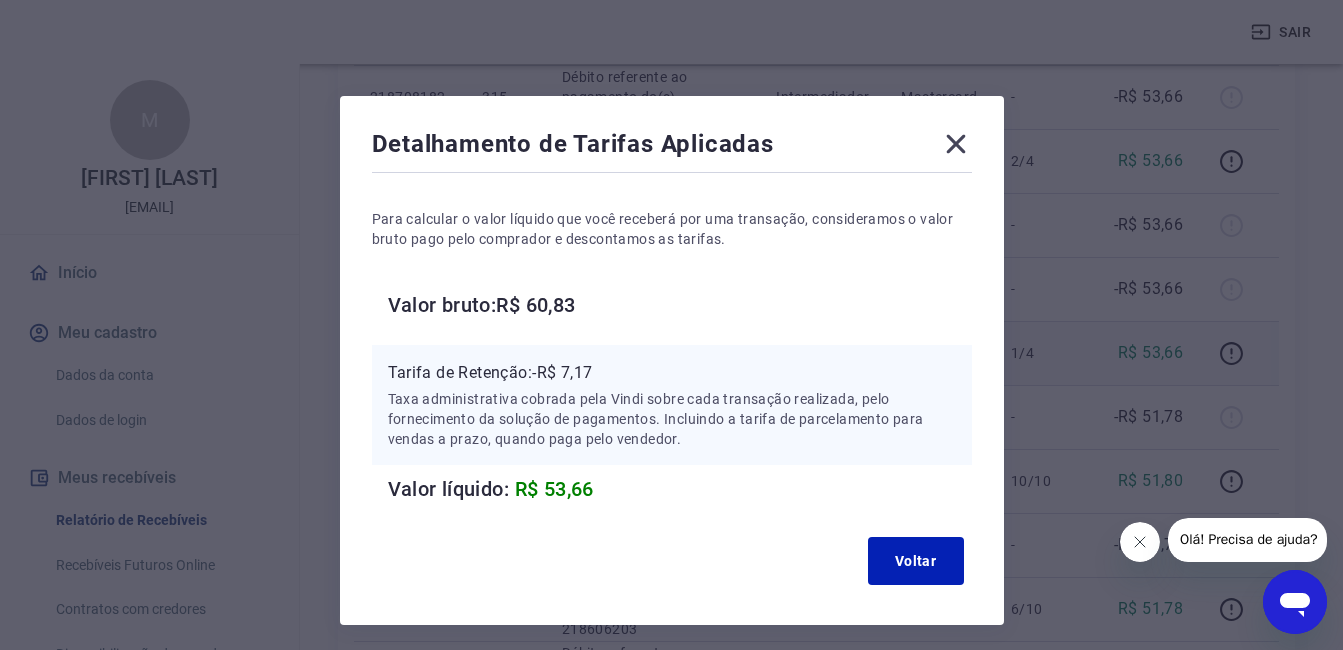 click 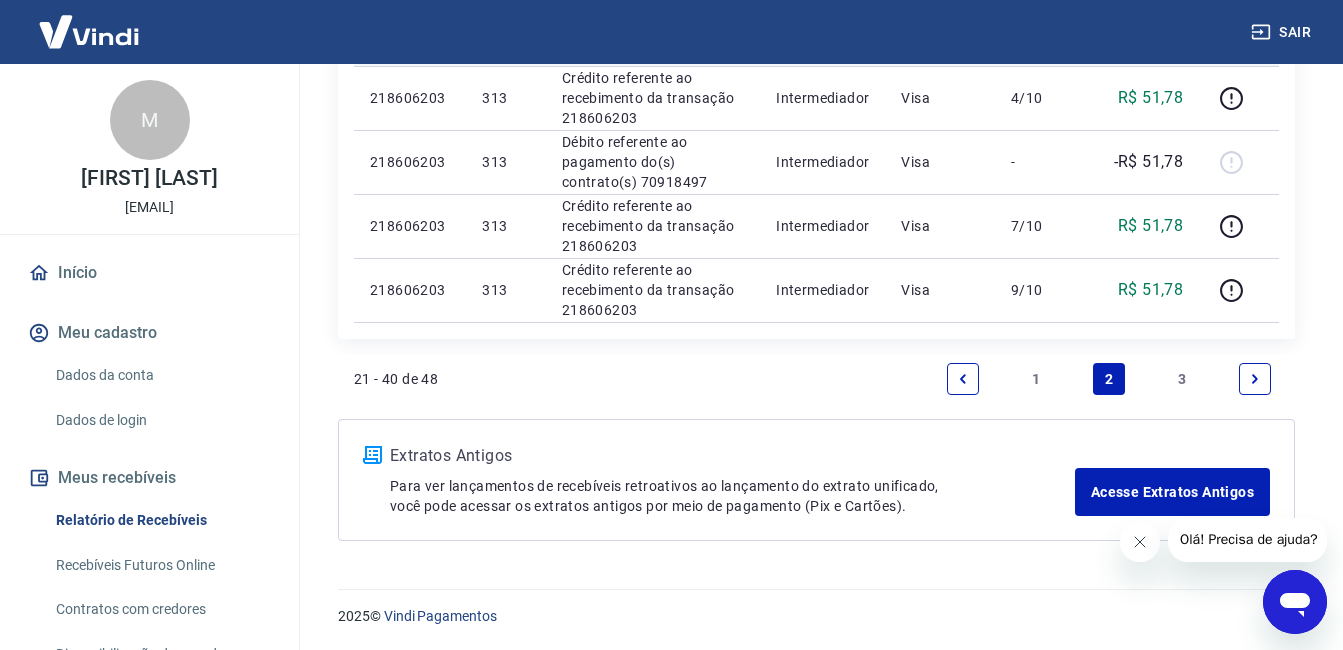 scroll, scrollTop: 1432, scrollLeft: 0, axis: vertical 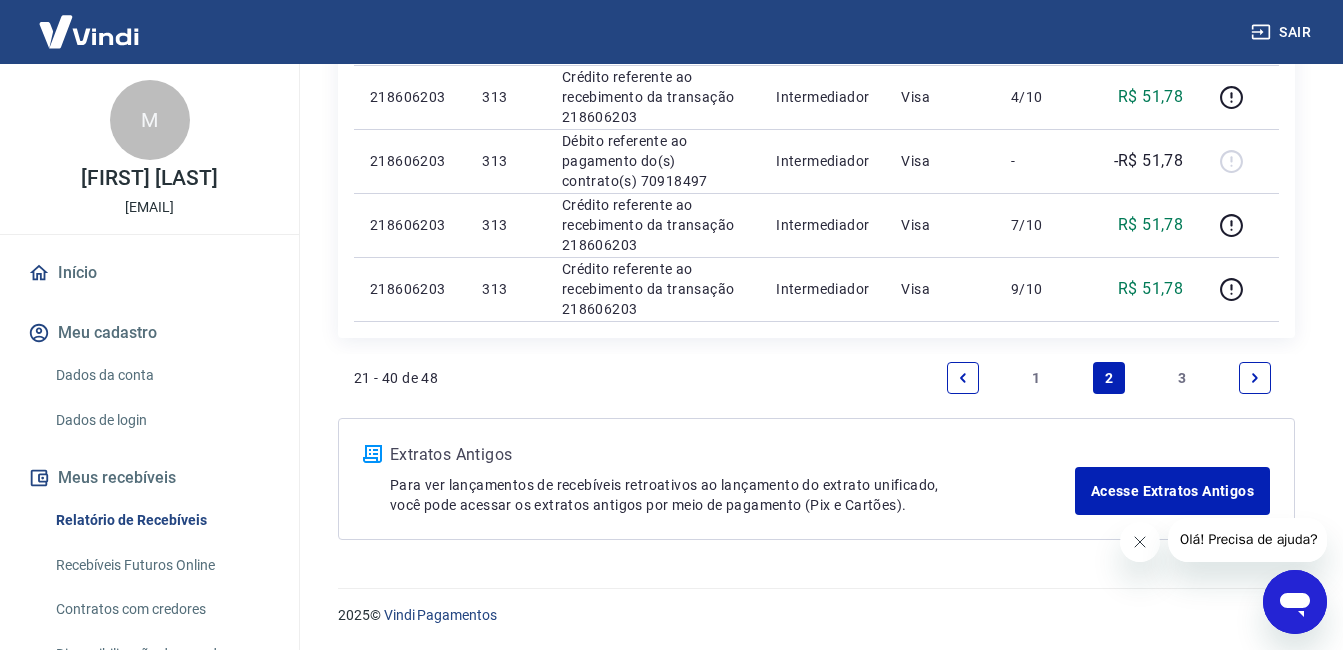 click at bounding box center (963, 378) 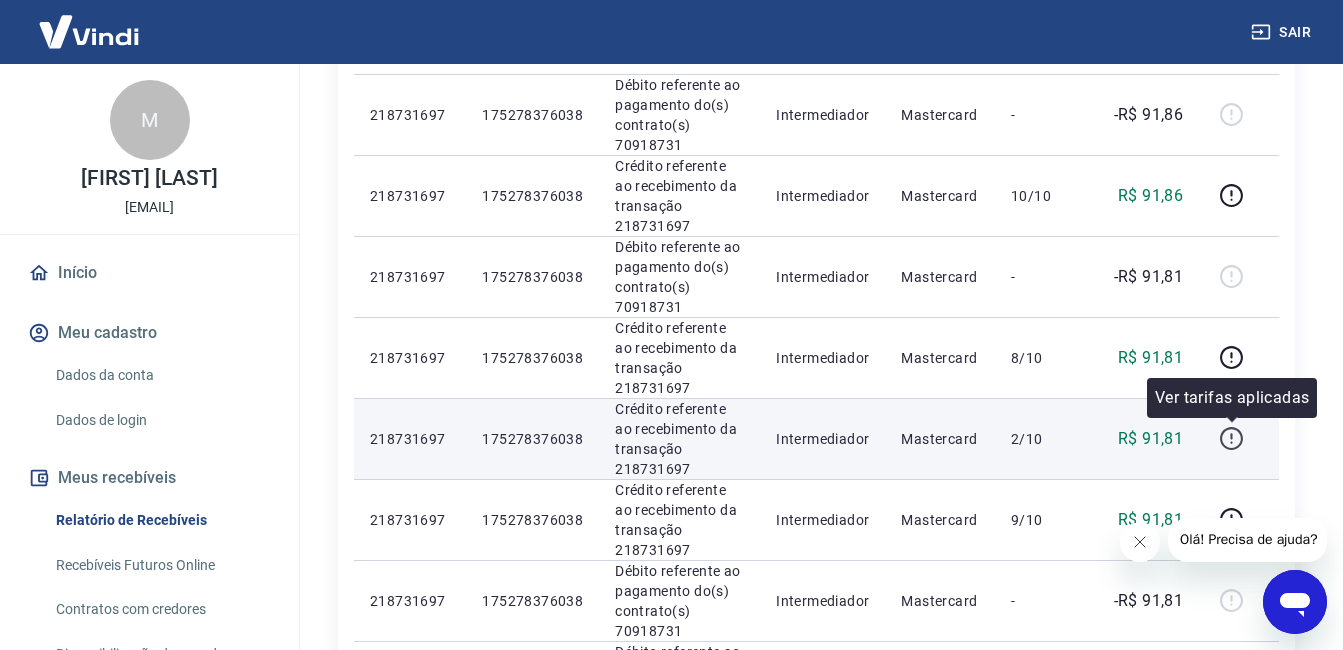 scroll, scrollTop: 400, scrollLeft: 0, axis: vertical 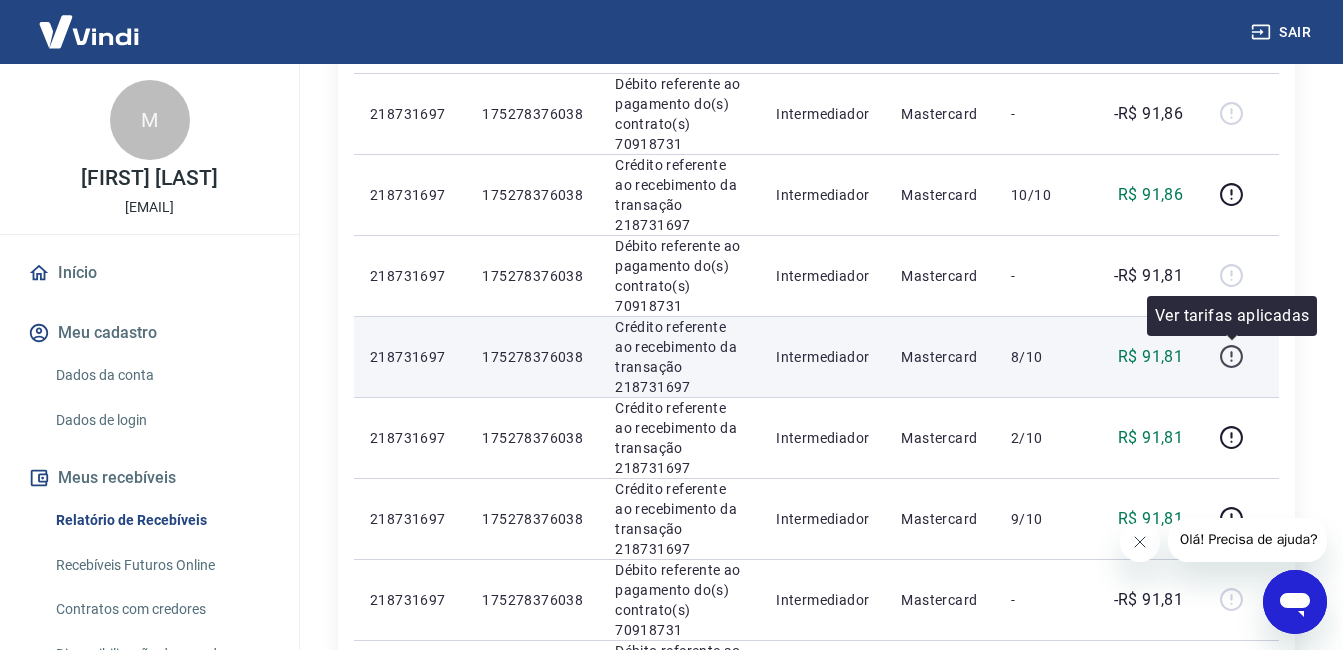 click 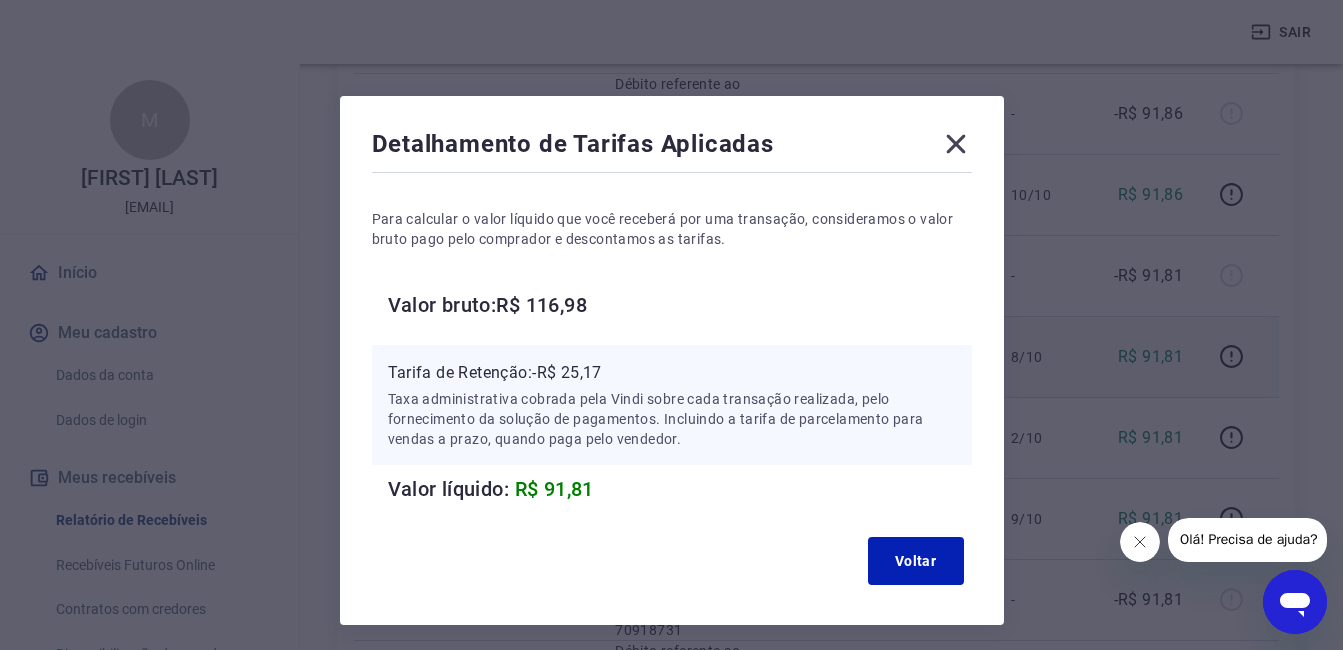 click 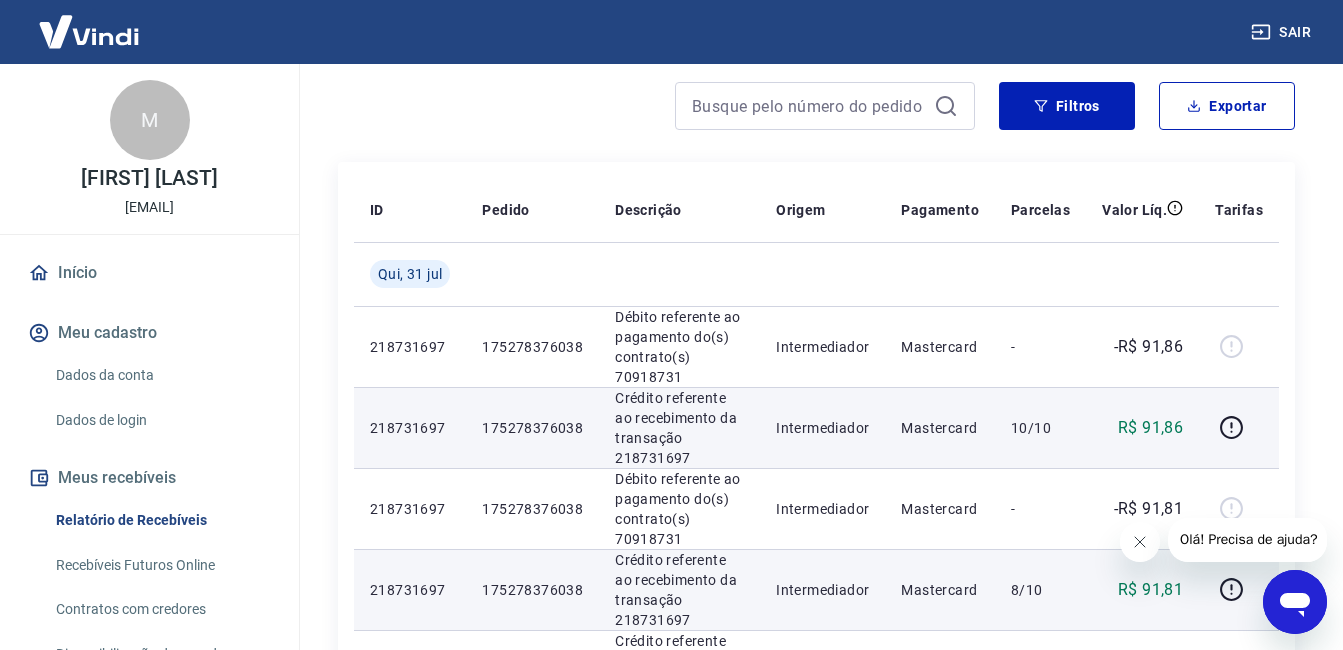 scroll, scrollTop: 300, scrollLeft: 0, axis: vertical 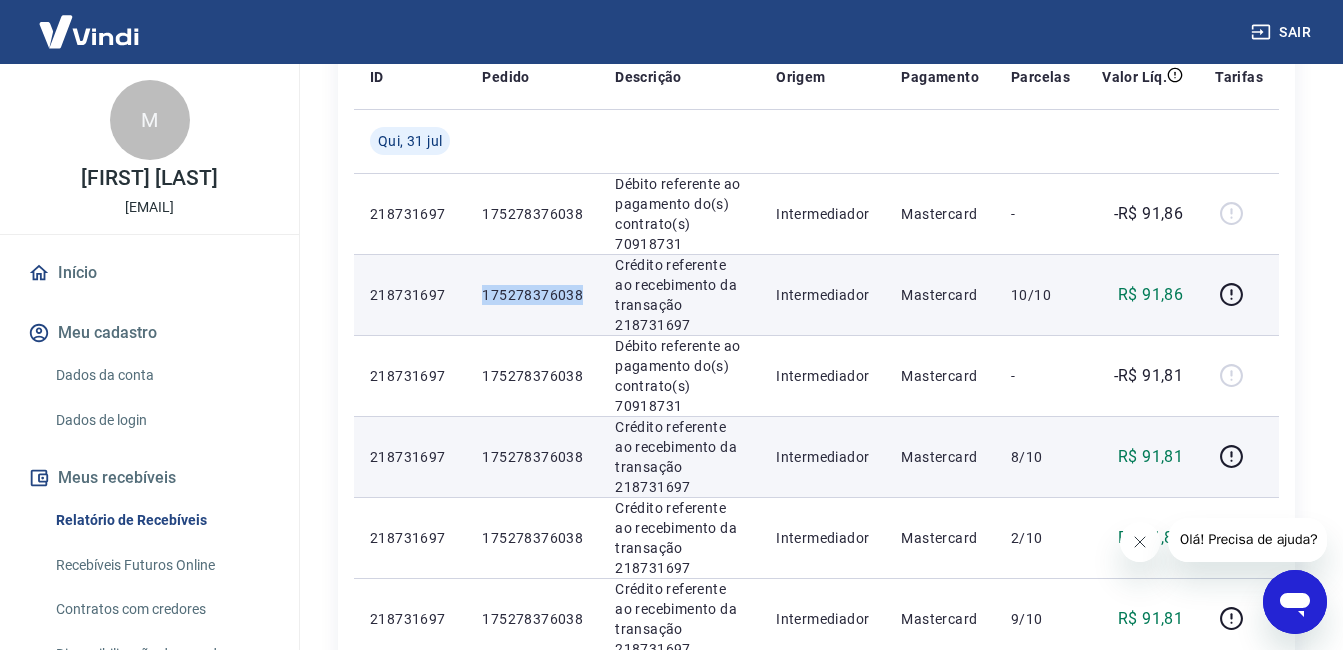 drag, startPoint x: 481, startPoint y: 291, endPoint x: 589, endPoint y: 294, distance: 108.04166 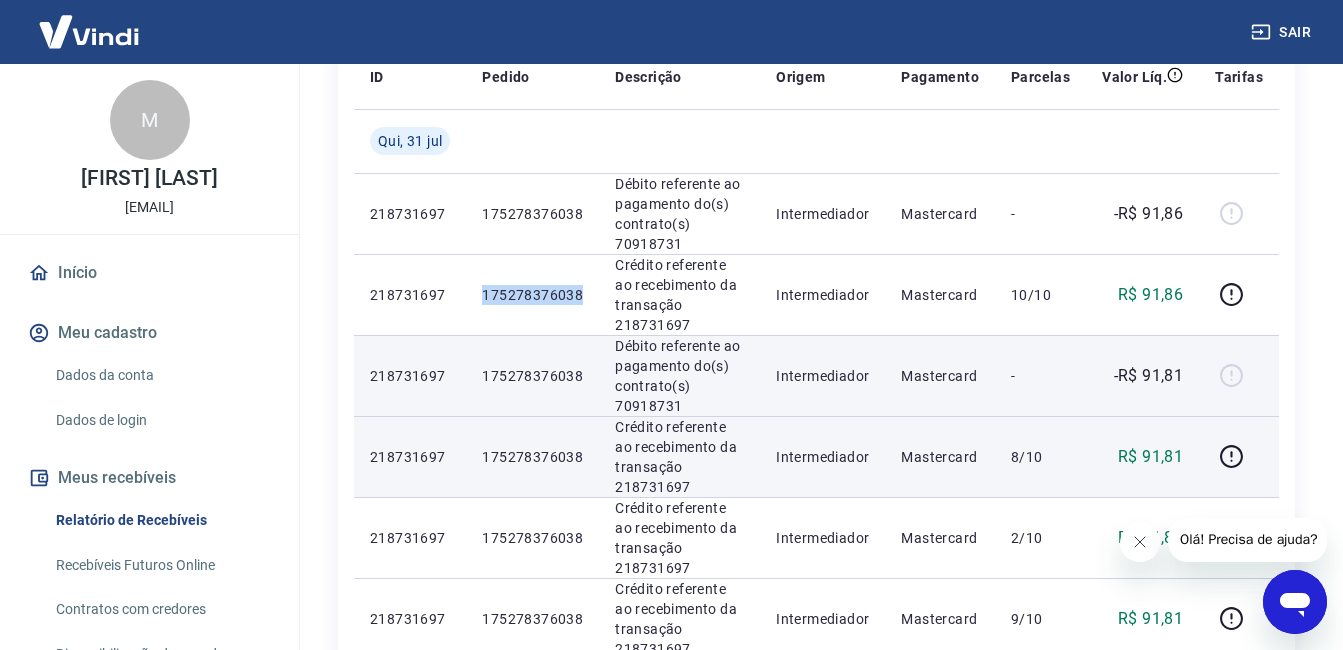copy on "175278376038" 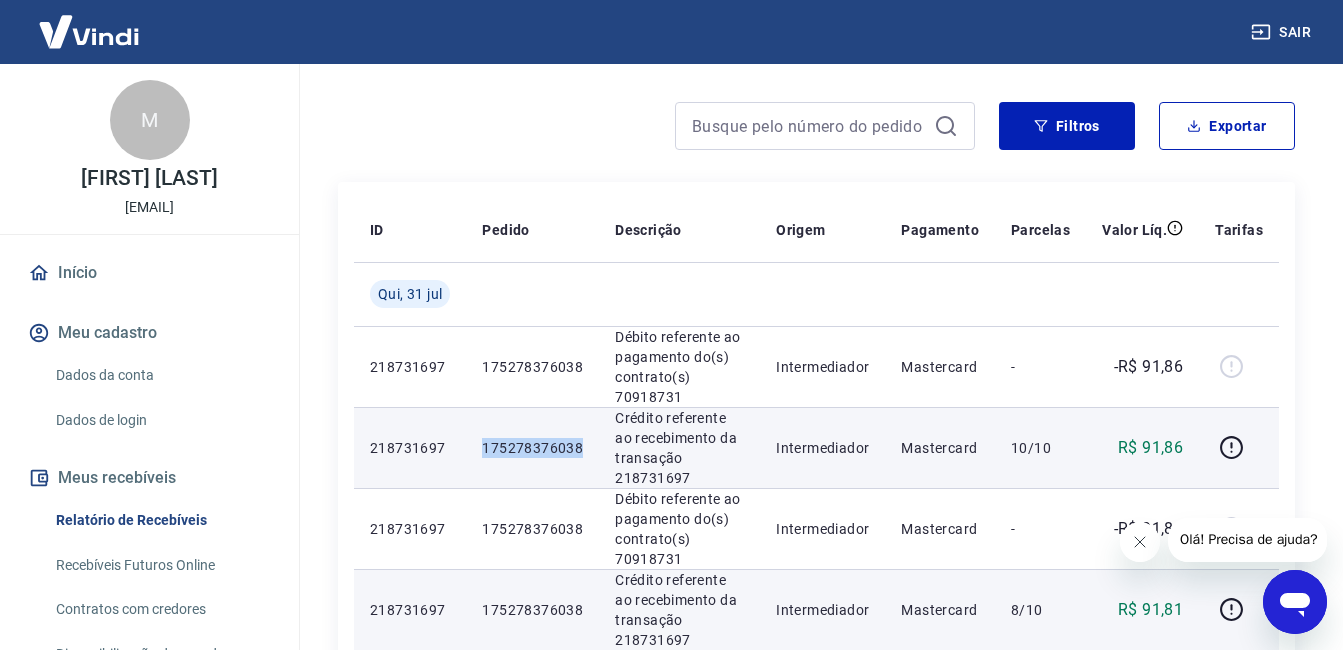 scroll, scrollTop: 0, scrollLeft: 0, axis: both 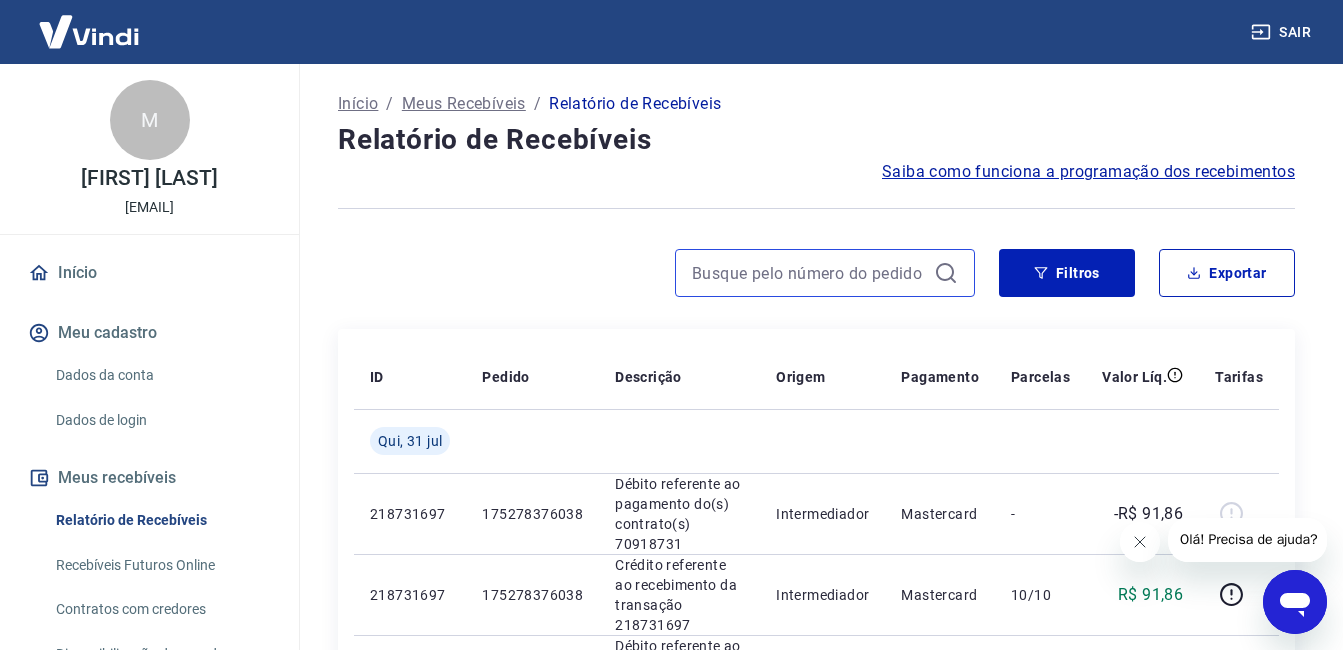 click at bounding box center (809, 273) 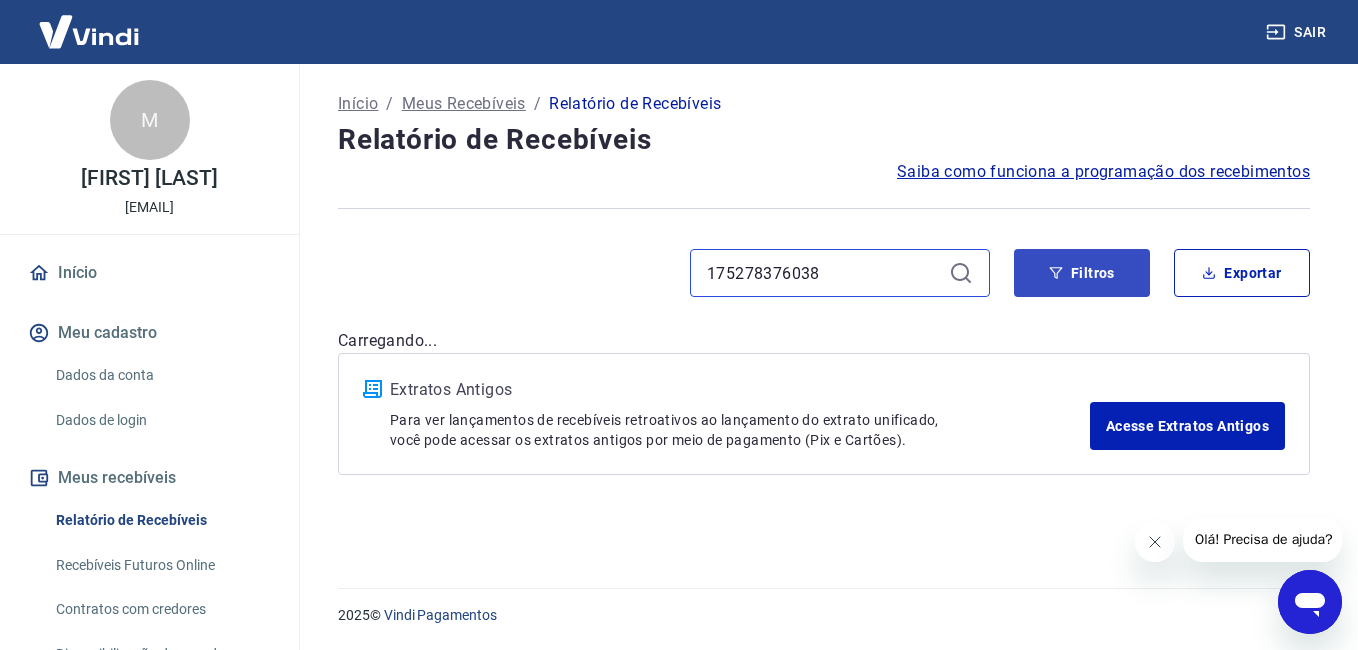 type on "175278376038" 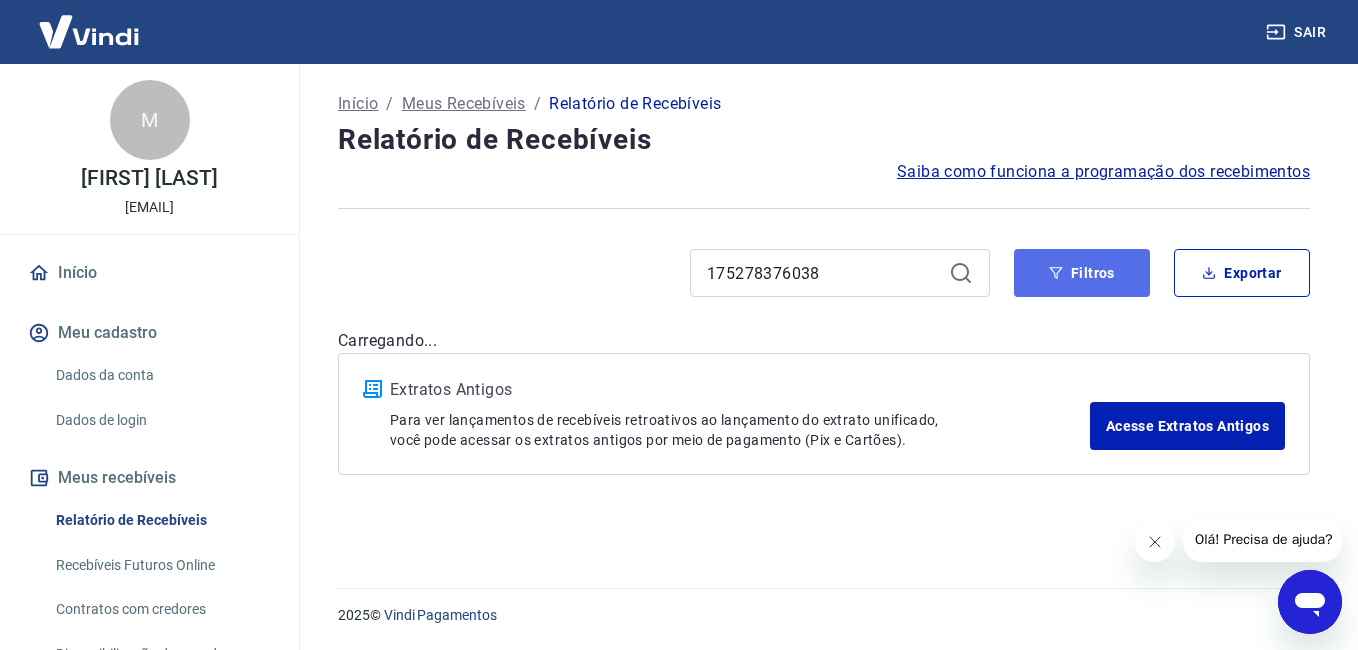 click on "Filtros" at bounding box center (1082, 273) 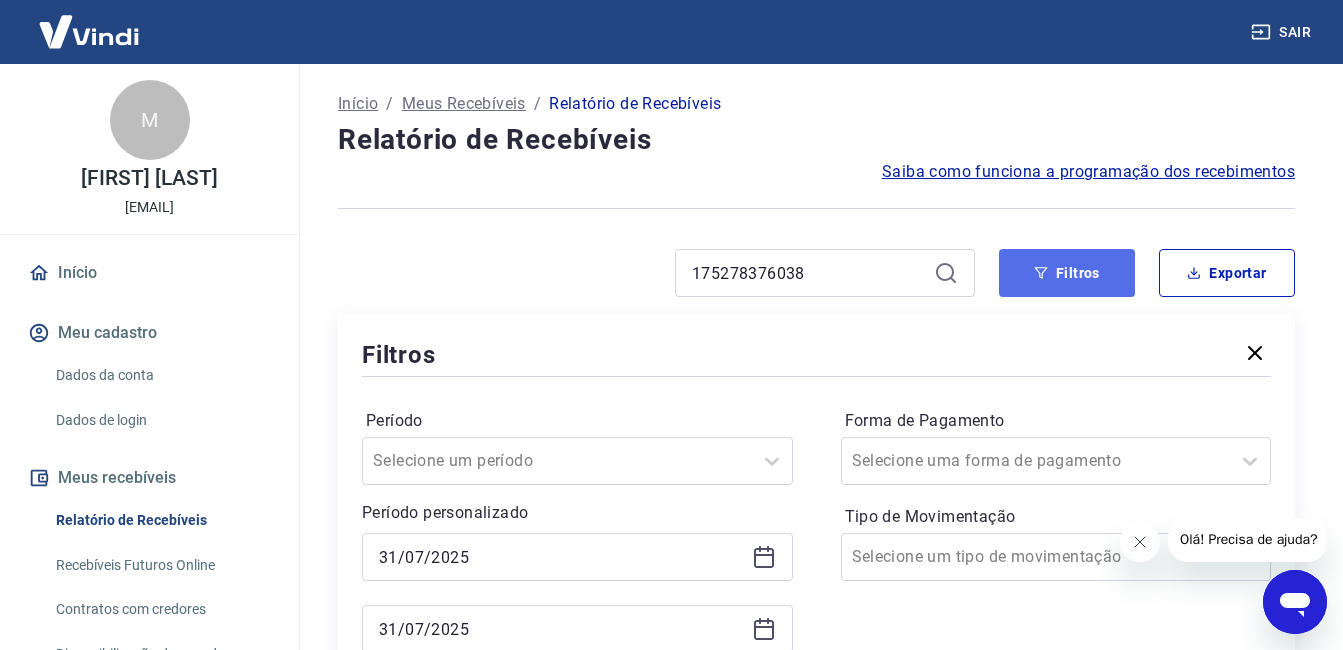 click on "Filtros" at bounding box center [1067, 273] 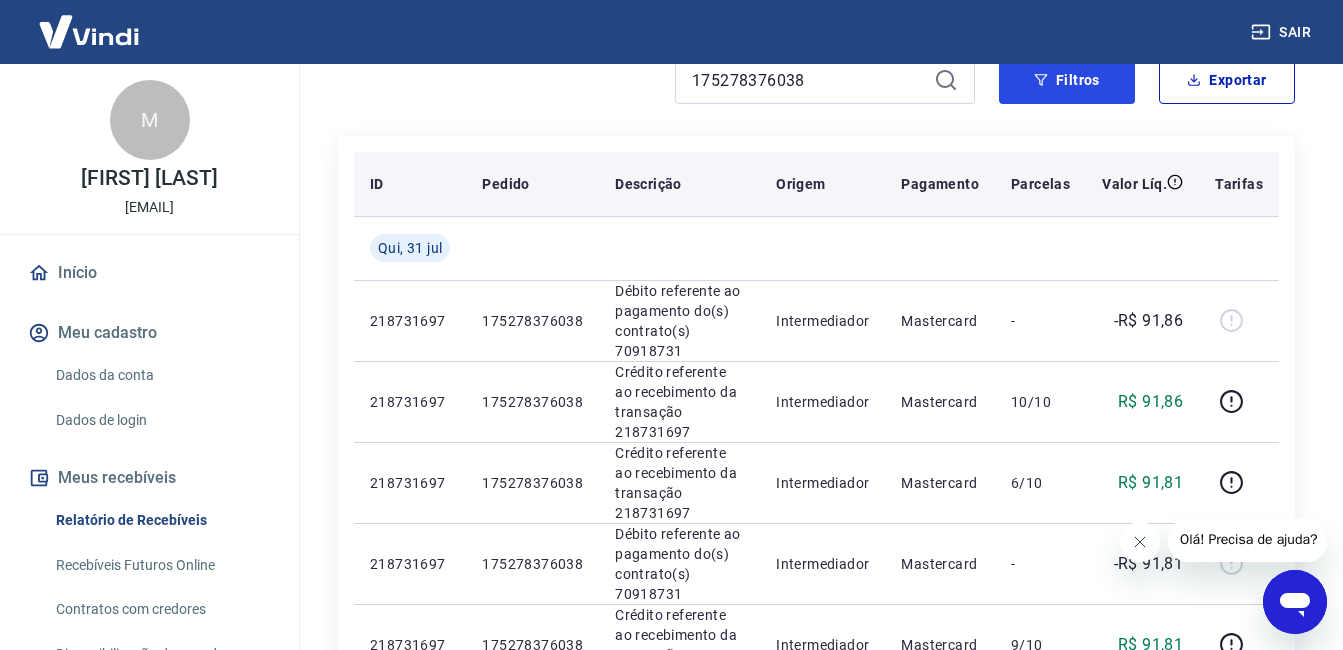 scroll, scrollTop: 0, scrollLeft: 0, axis: both 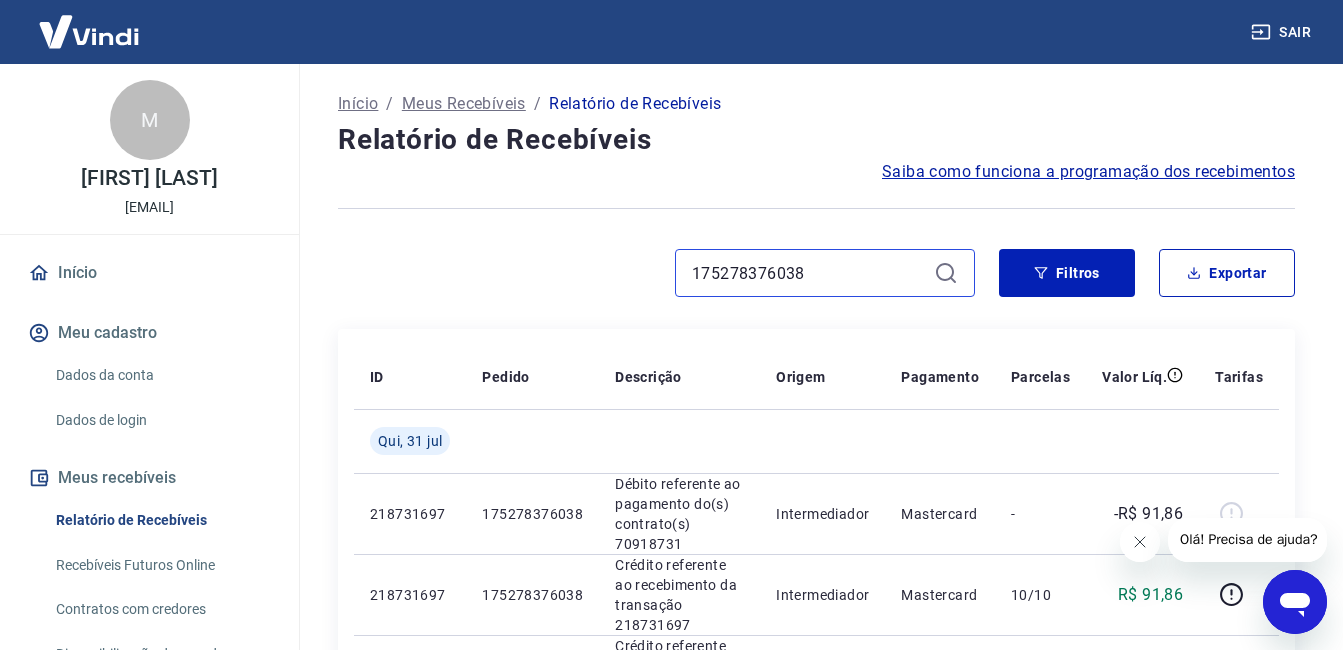 drag, startPoint x: 827, startPoint y: 279, endPoint x: 560, endPoint y: 274, distance: 267.0468 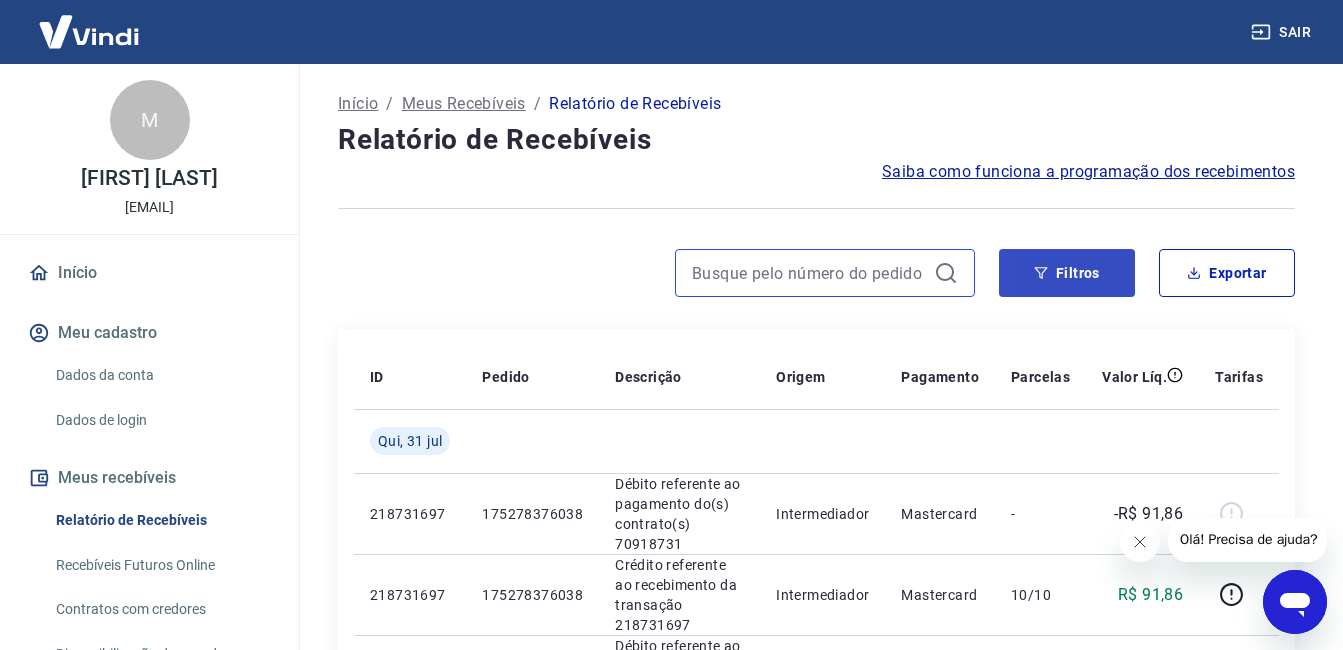 type 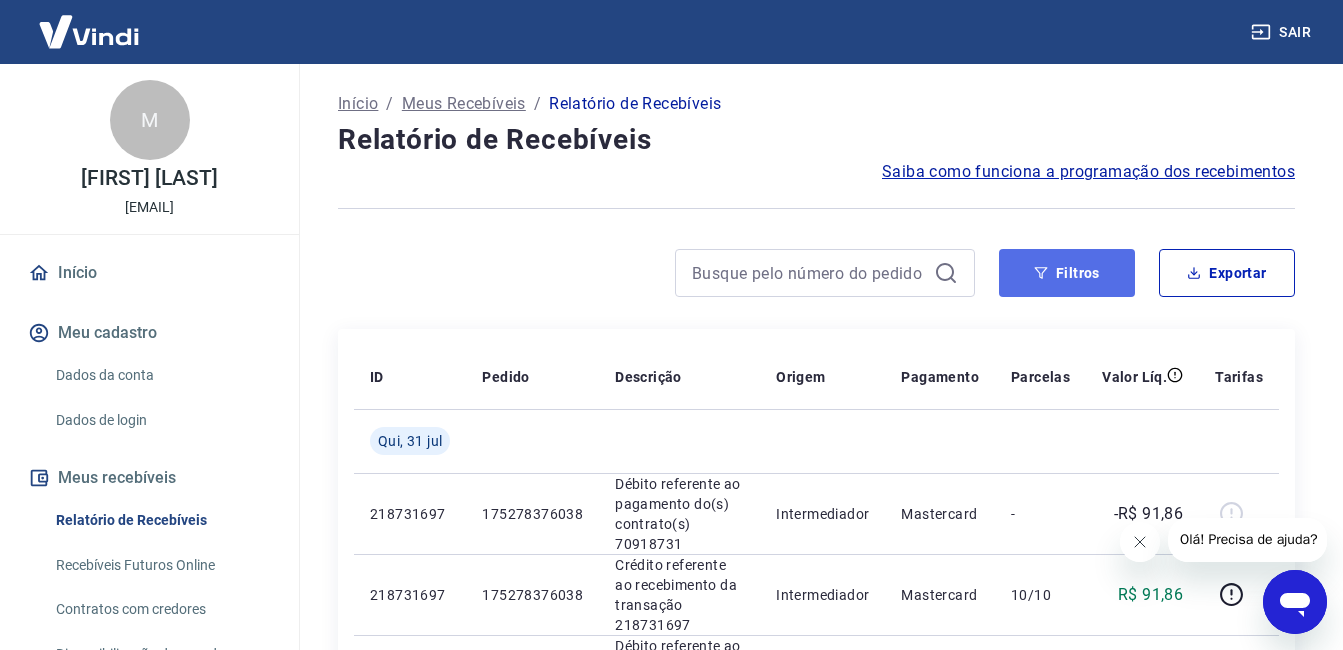 click 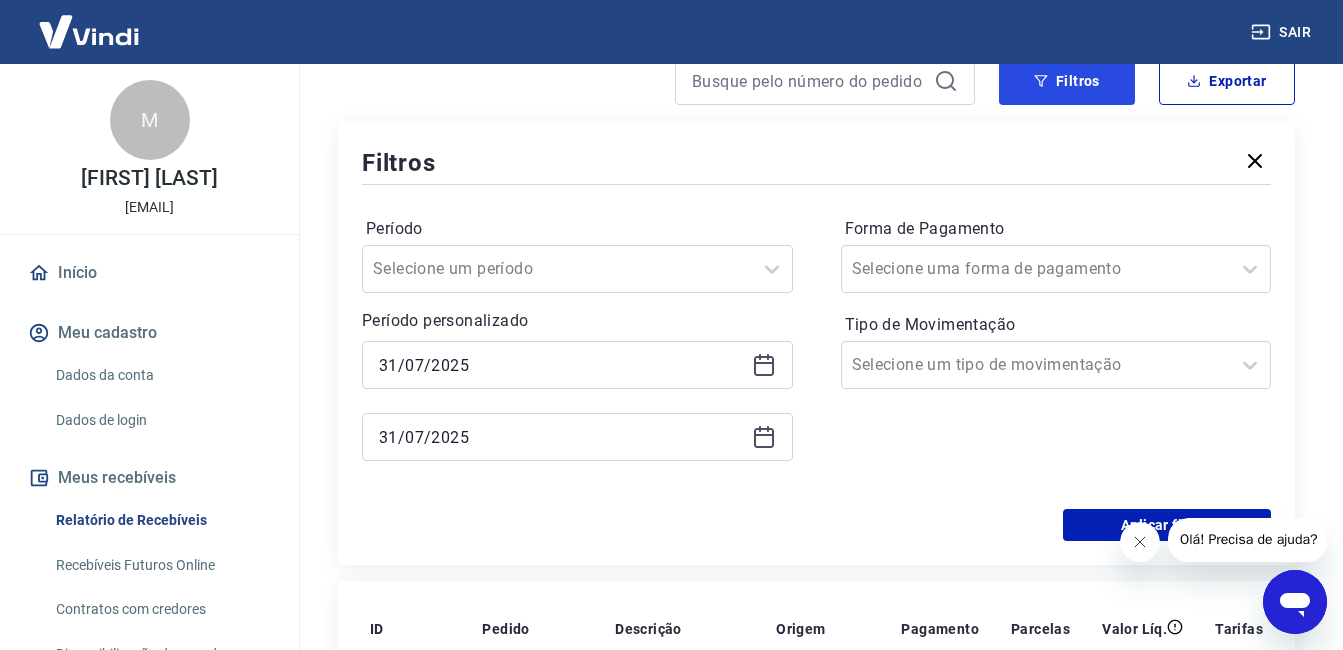 scroll, scrollTop: 200, scrollLeft: 0, axis: vertical 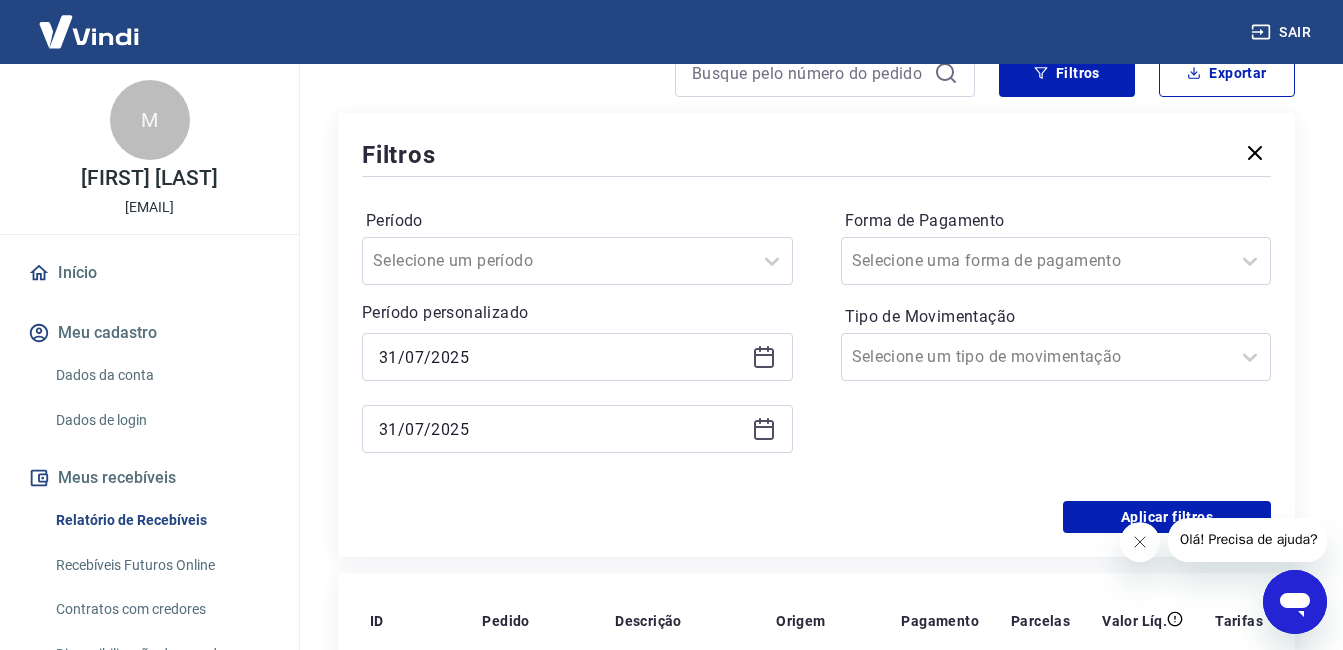 click 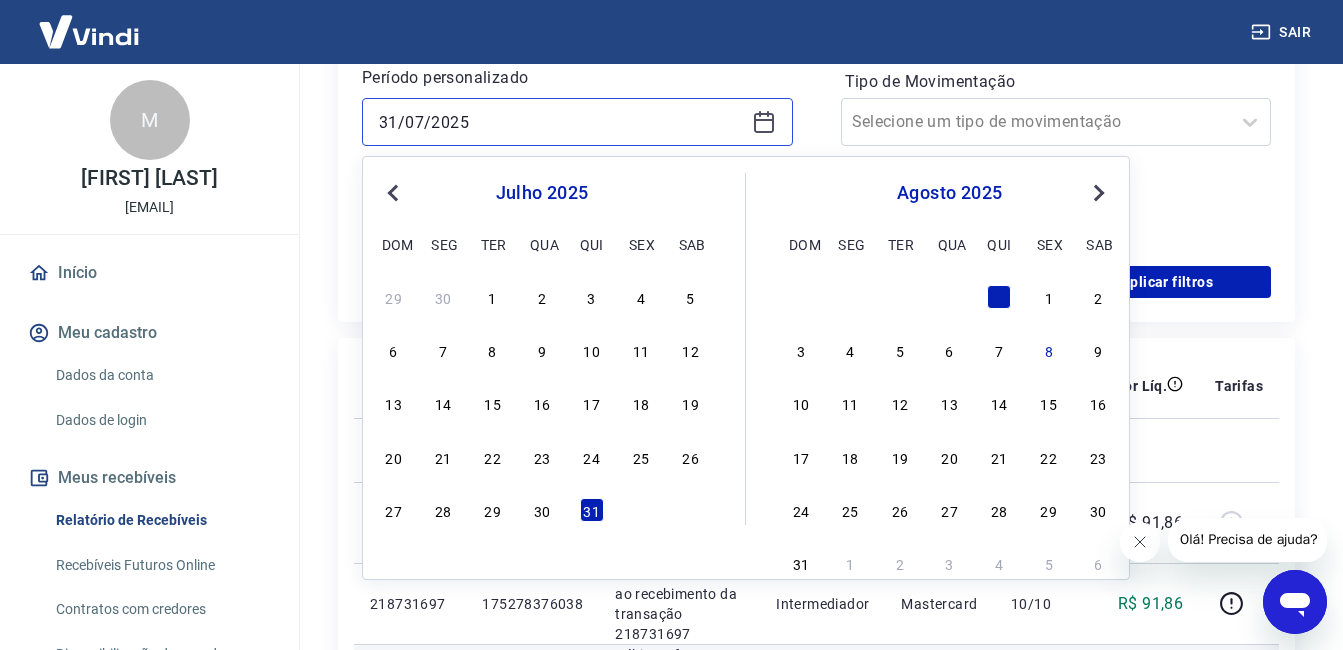 scroll, scrollTop: 500, scrollLeft: 0, axis: vertical 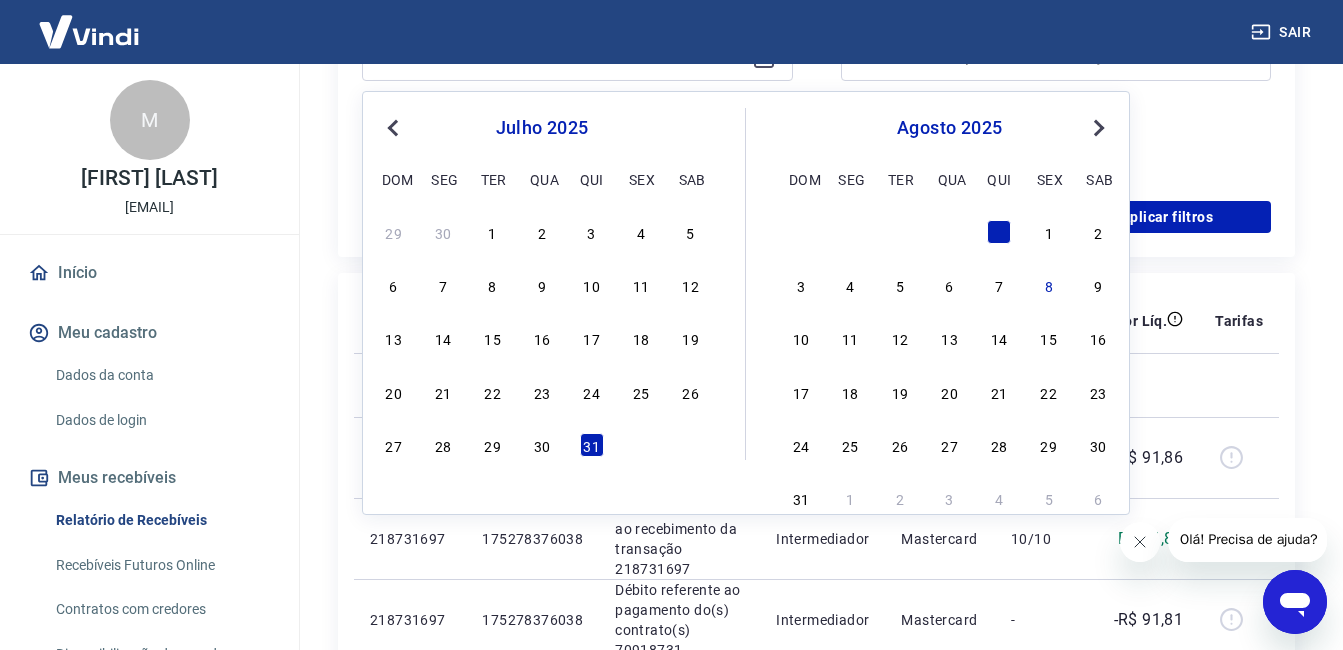 click on "27 28 29 30 31" at bounding box center [542, 444] 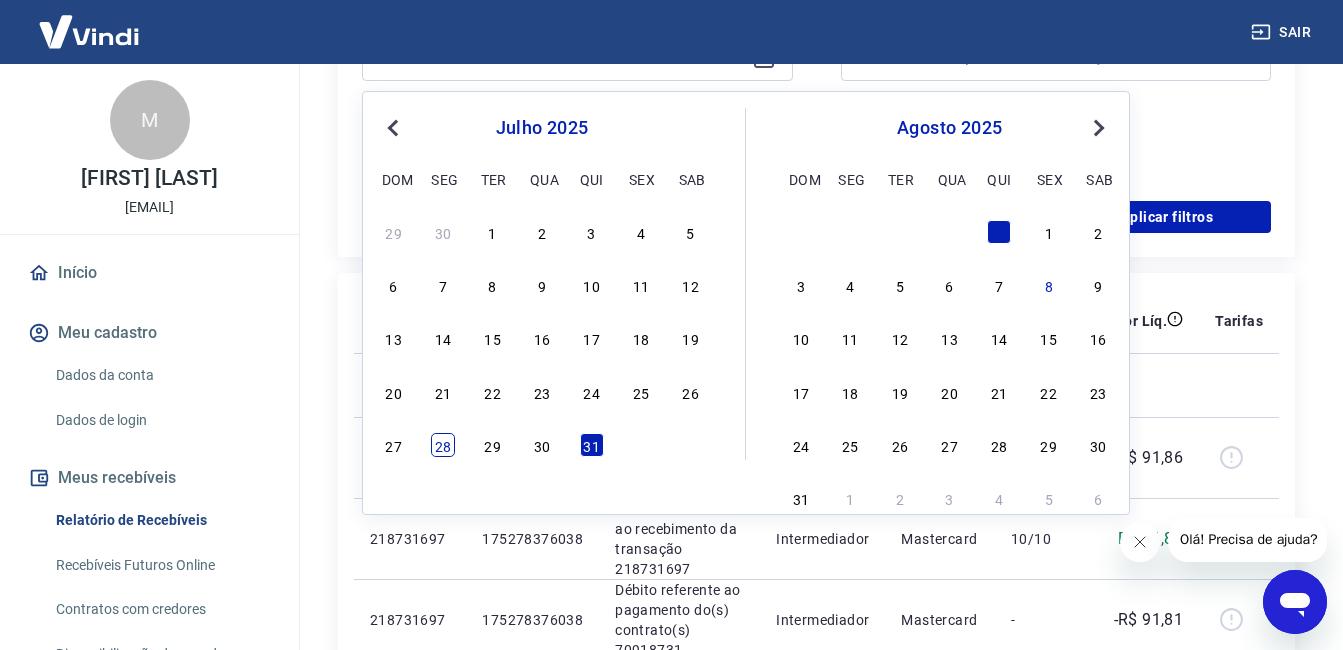 click on "28" at bounding box center (443, 445) 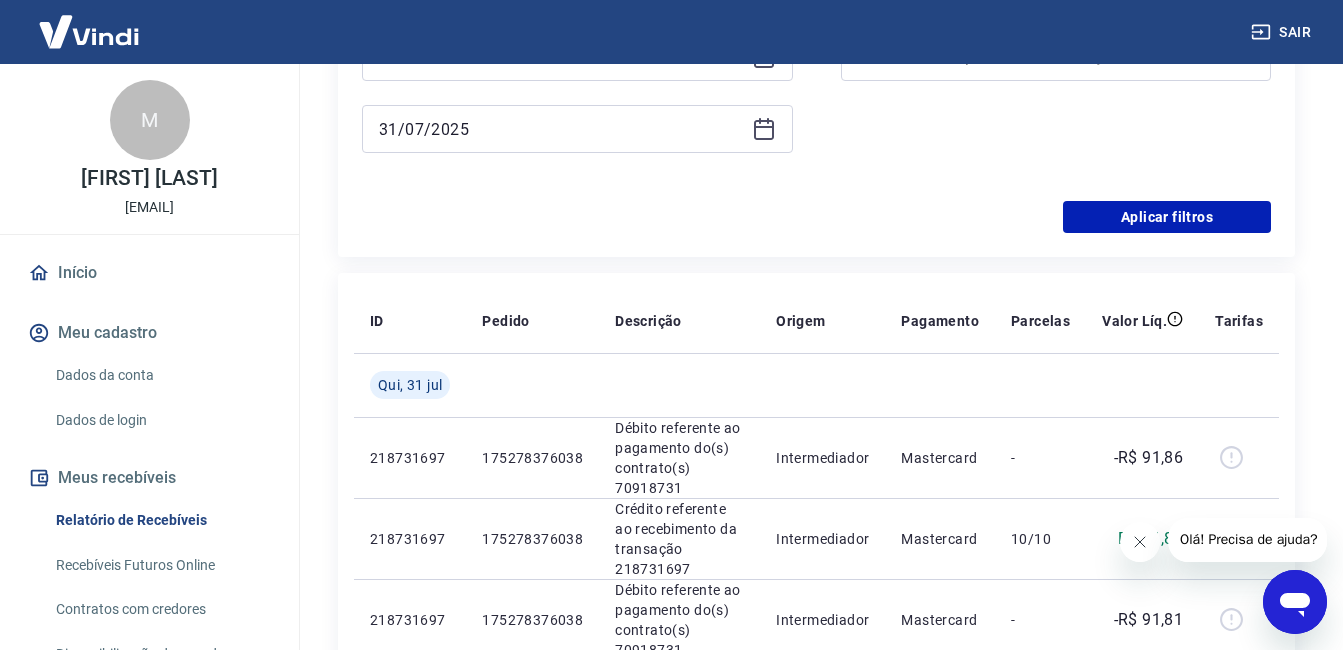 type on "28/07/2025" 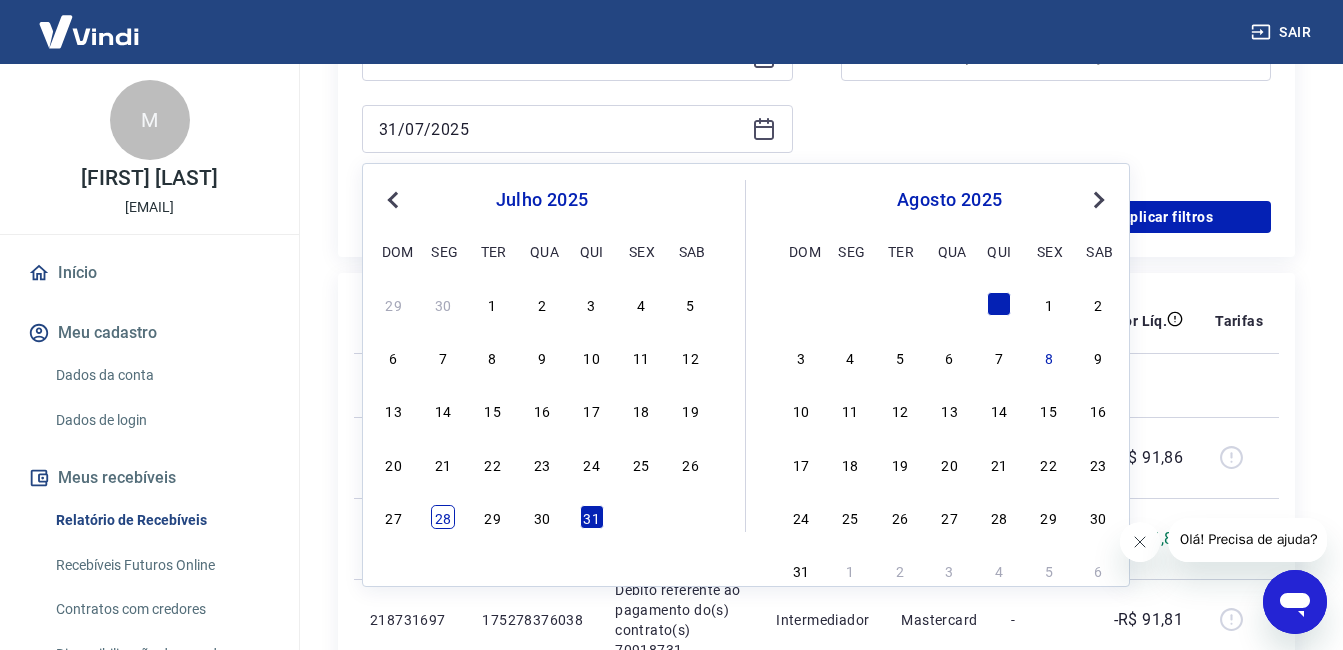click on "28" at bounding box center (443, 517) 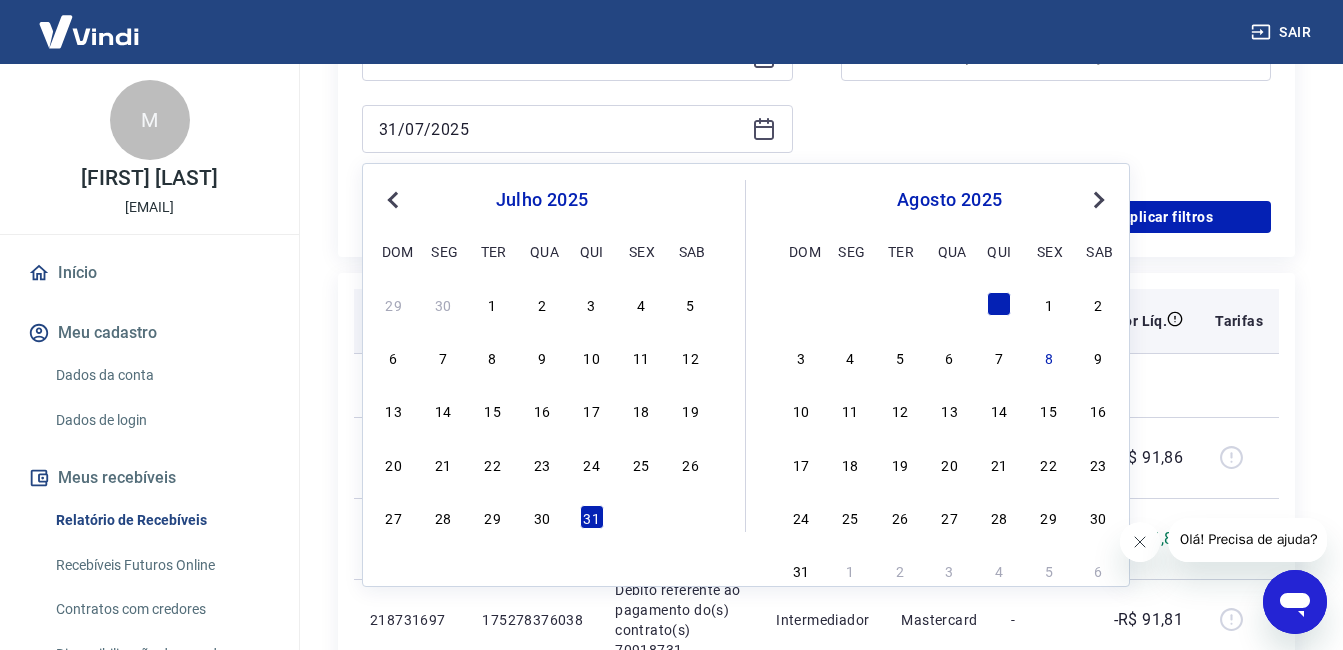 type on "28/07/2025" 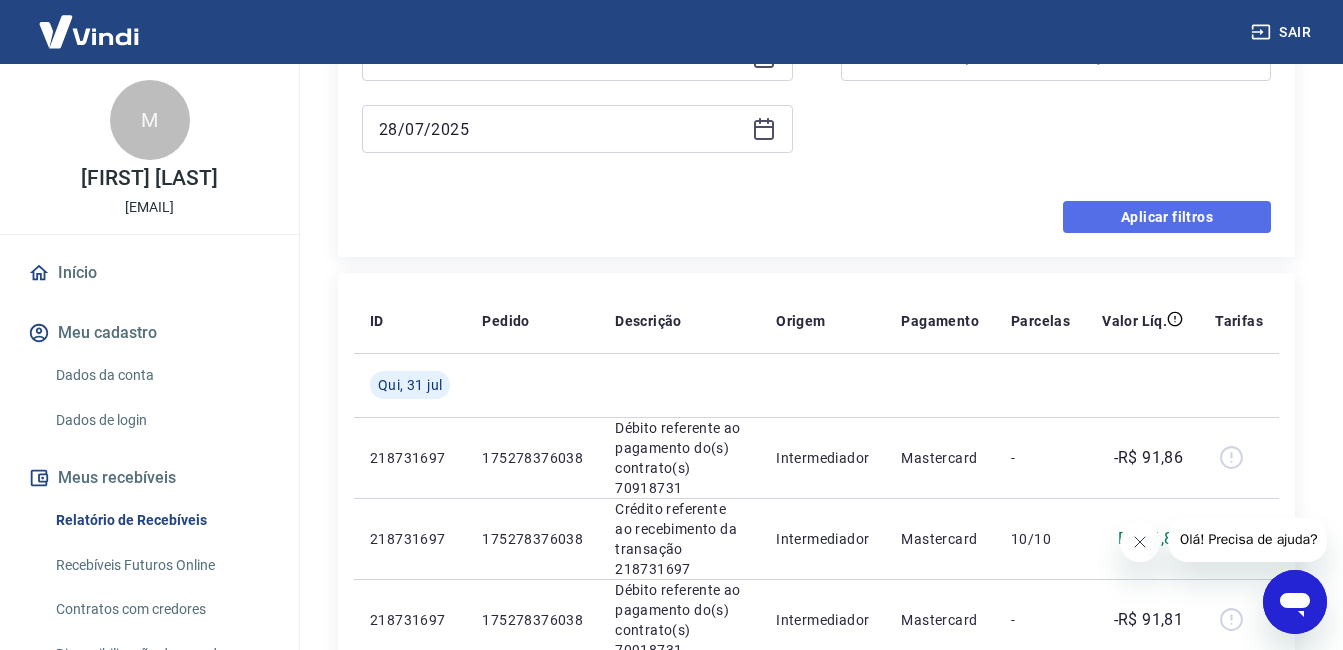 click on "Aplicar filtros" at bounding box center (1167, 217) 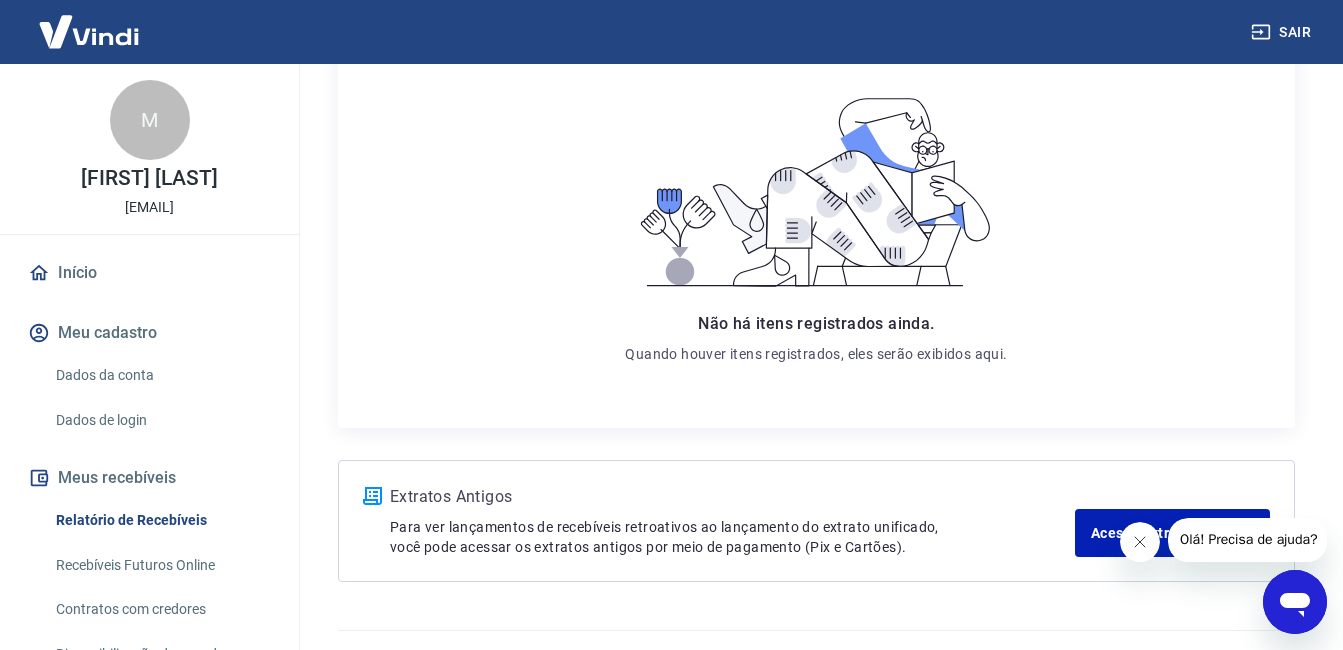 scroll, scrollTop: 0, scrollLeft: 0, axis: both 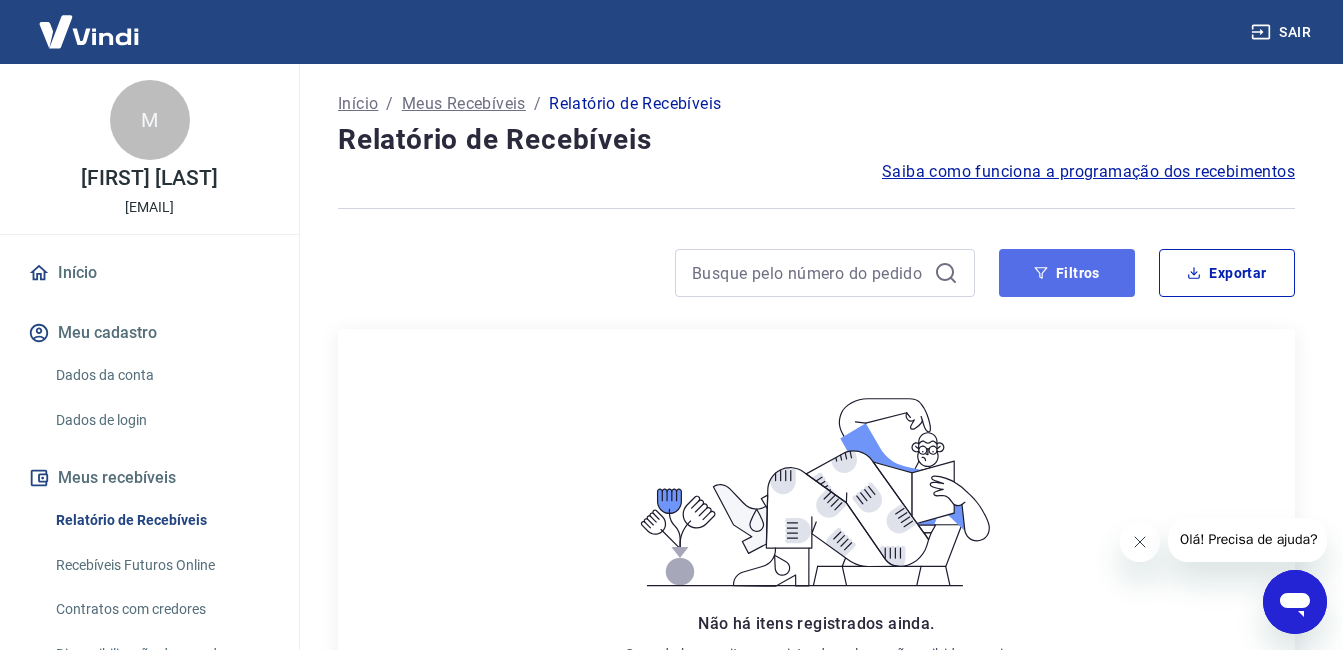 click on "Filtros" at bounding box center [1067, 273] 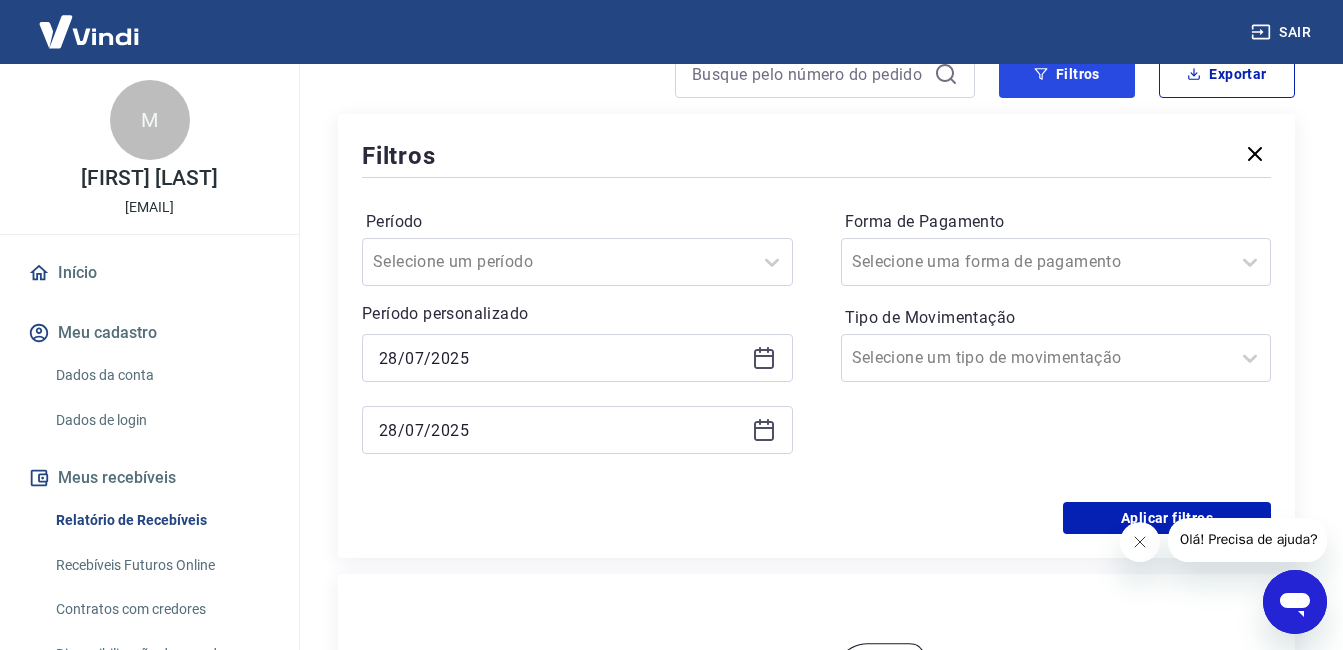 scroll, scrollTop: 200, scrollLeft: 0, axis: vertical 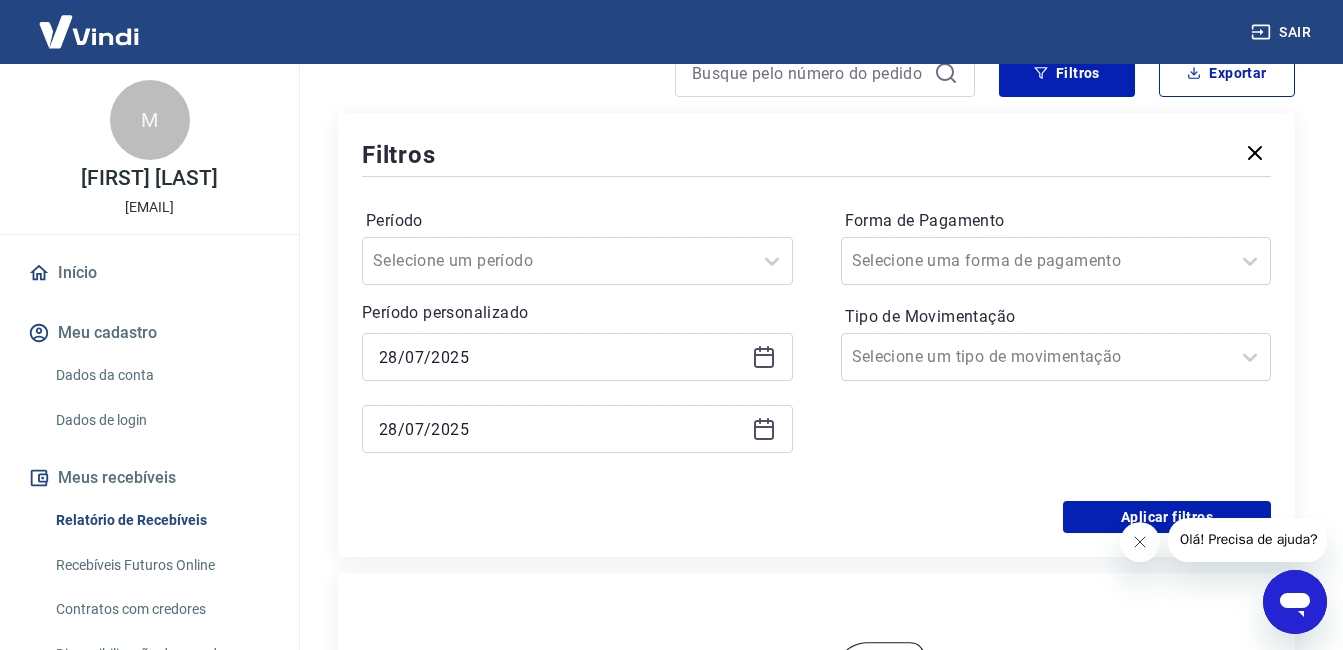 click on "Aplicar filtros" at bounding box center (816, 517) 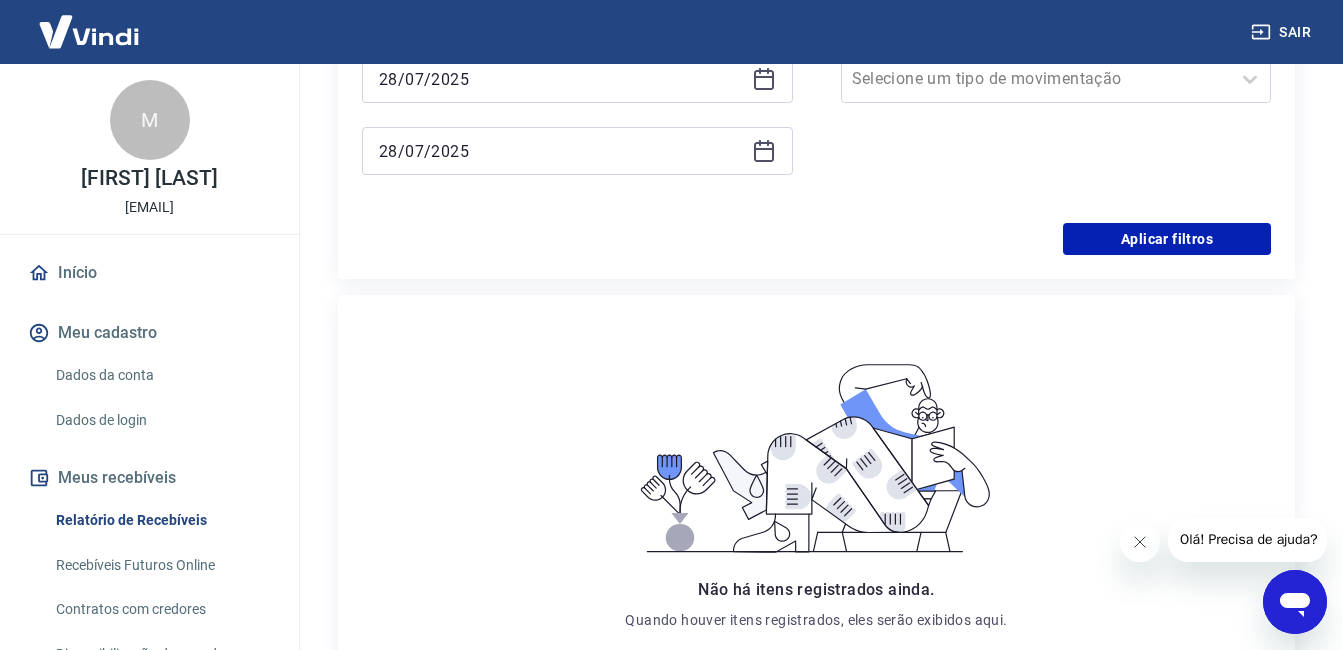 scroll, scrollTop: 500, scrollLeft: 0, axis: vertical 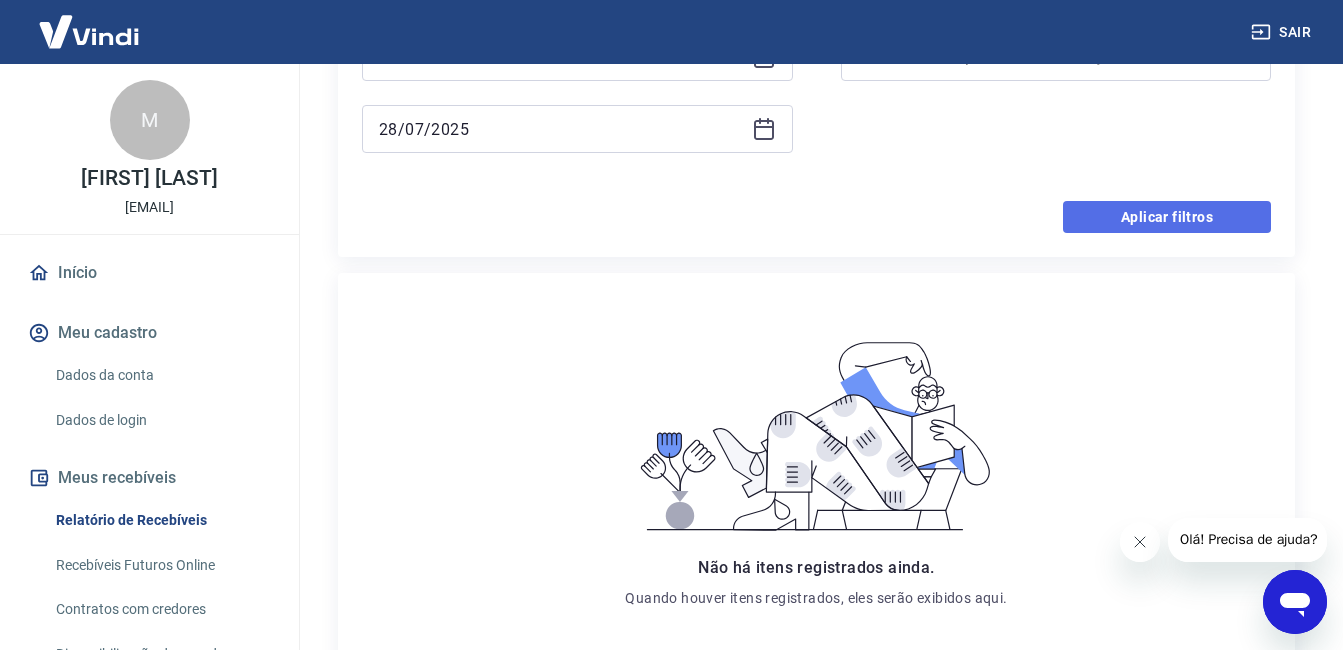 click on "Aplicar filtros" at bounding box center [1167, 217] 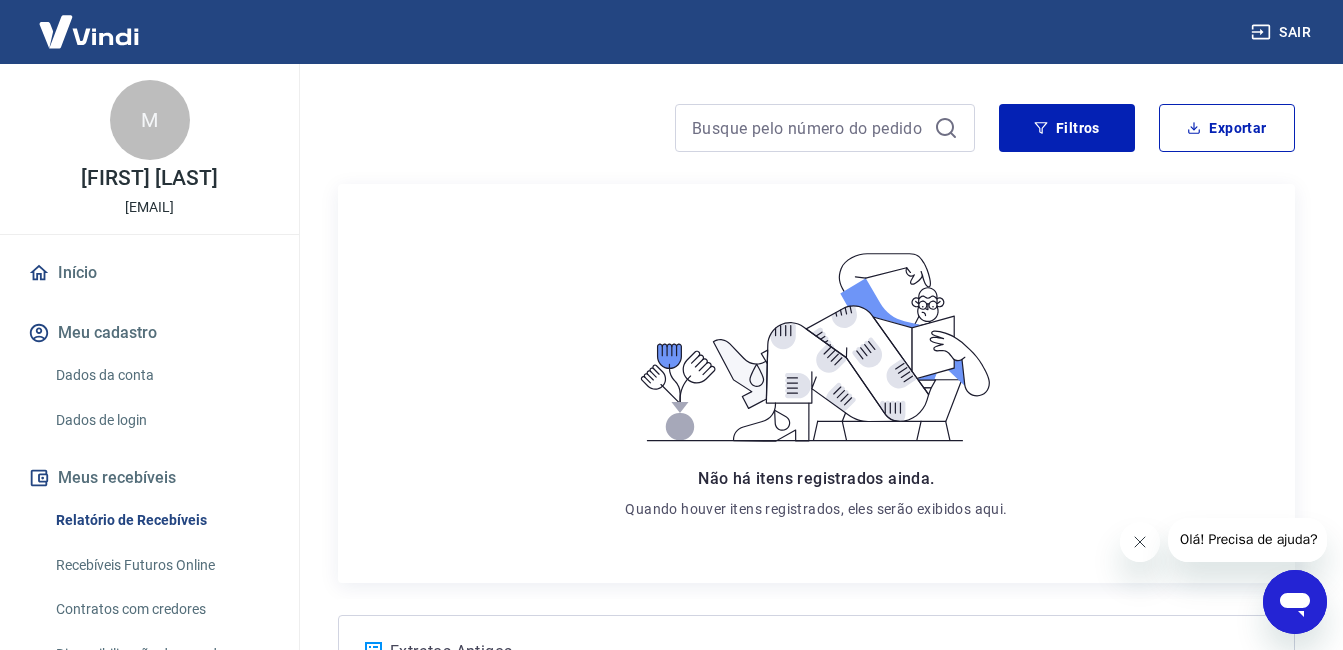 scroll, scrollTop: 0, scrollLeft: 0, axis: both 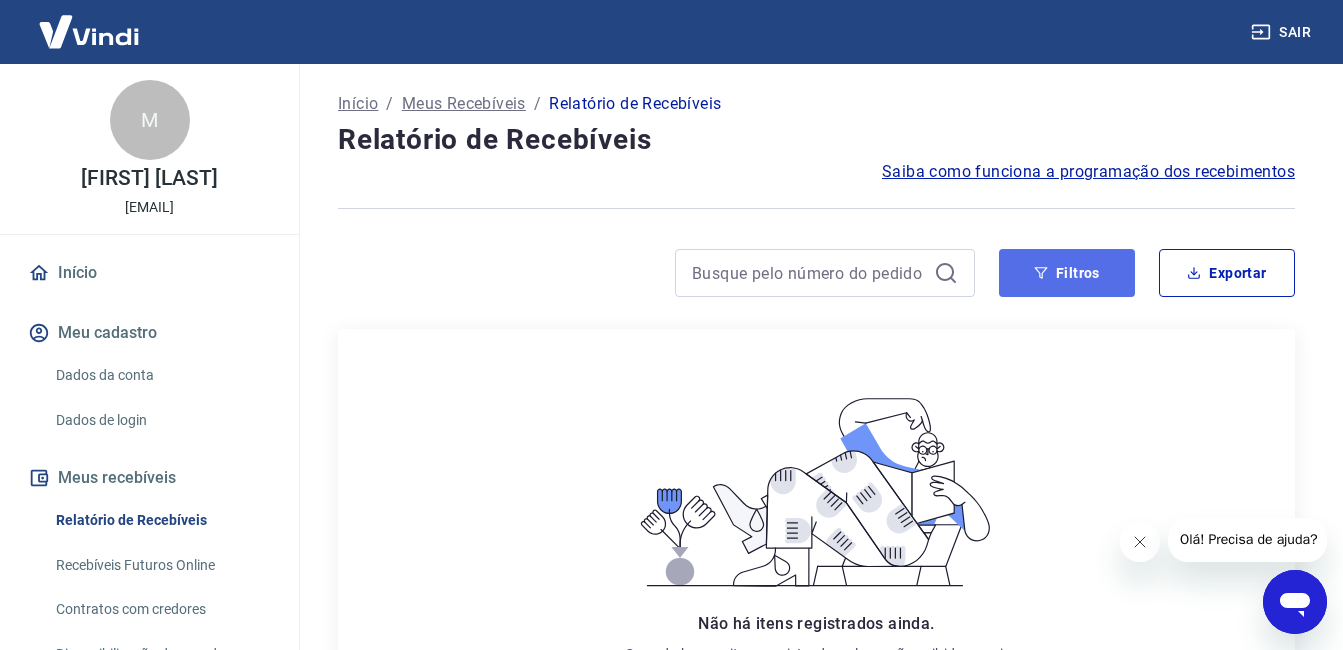 click on "Filtros" at bounding box center (1067, 273) 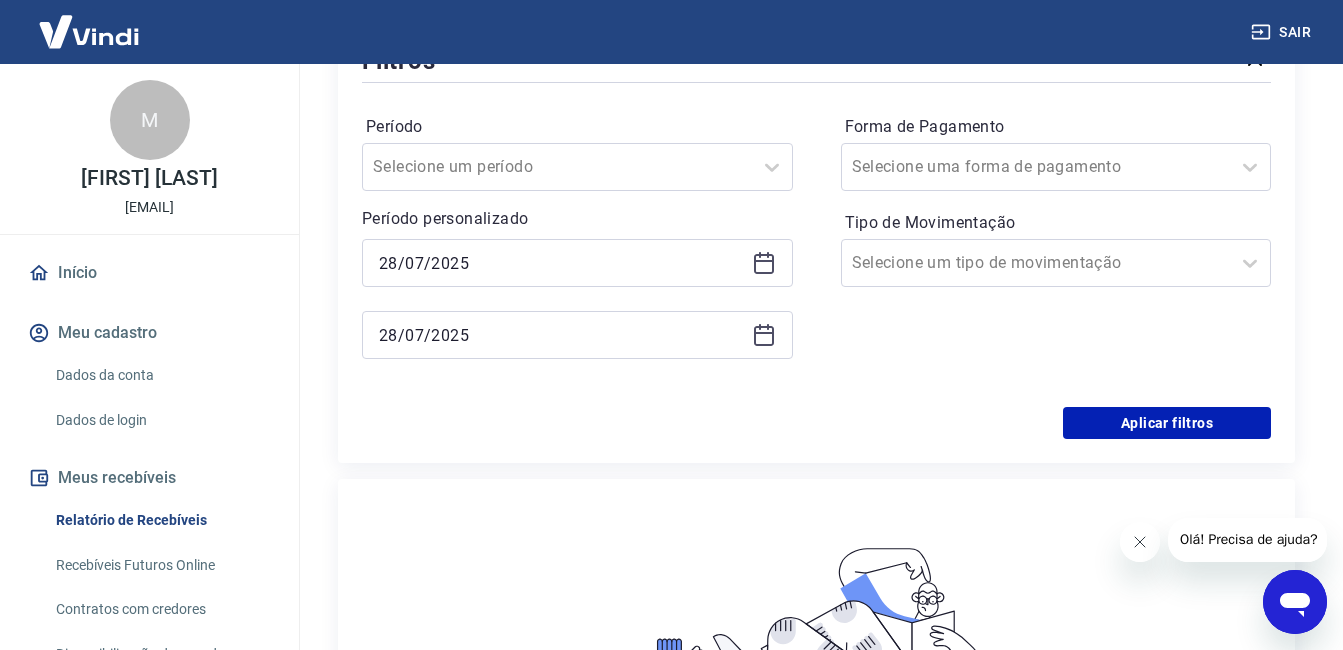 scroll, scrollTop: 300, scrollLeft: 0, axis: vertical 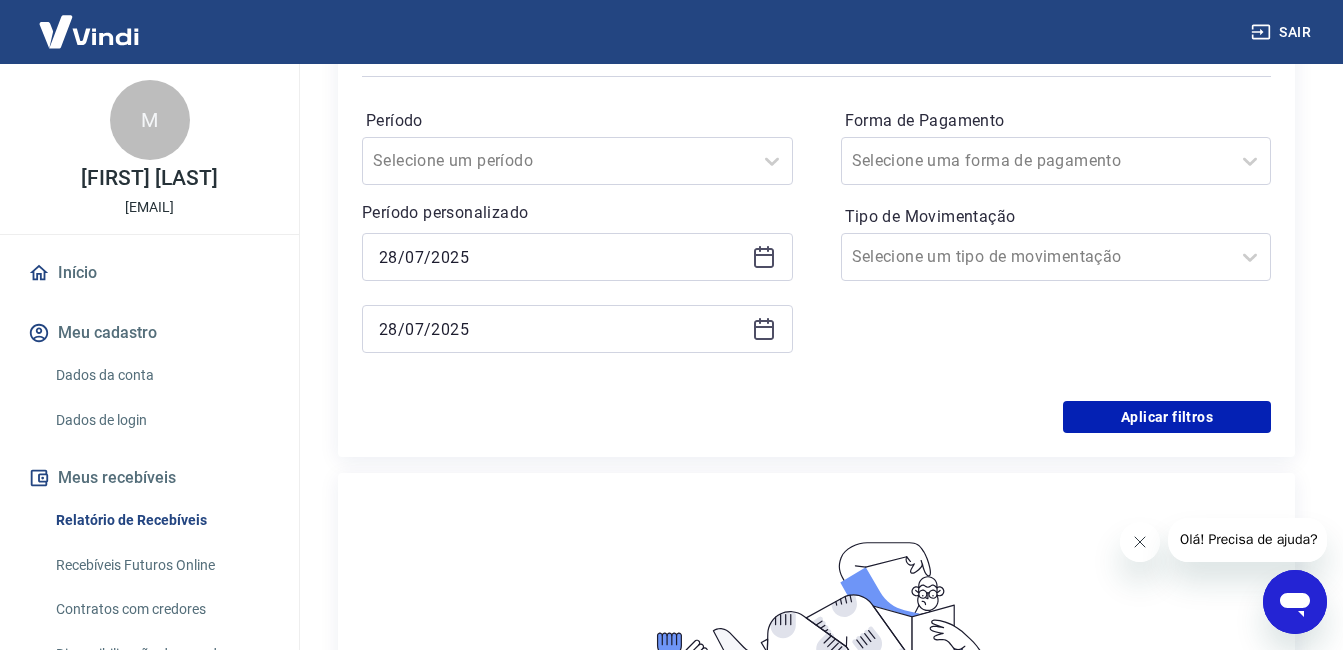 click 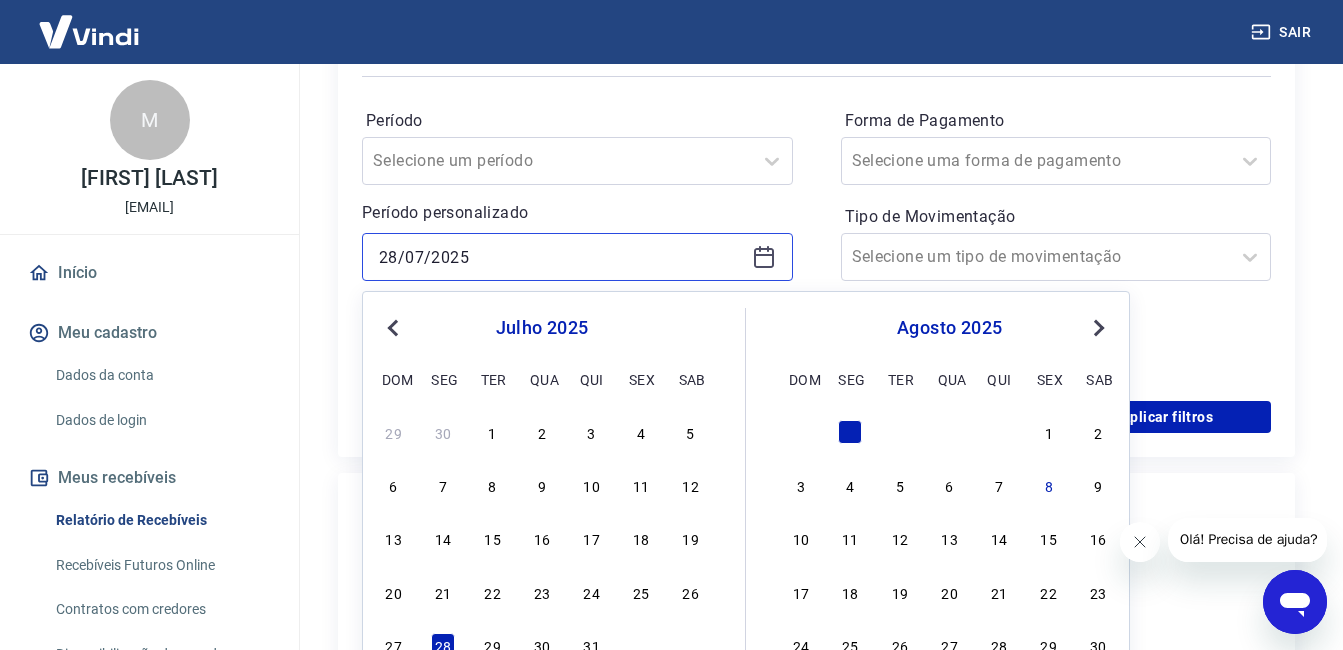 scroll, scrollTop: 400, scrollLeft: 0, axis: vertical 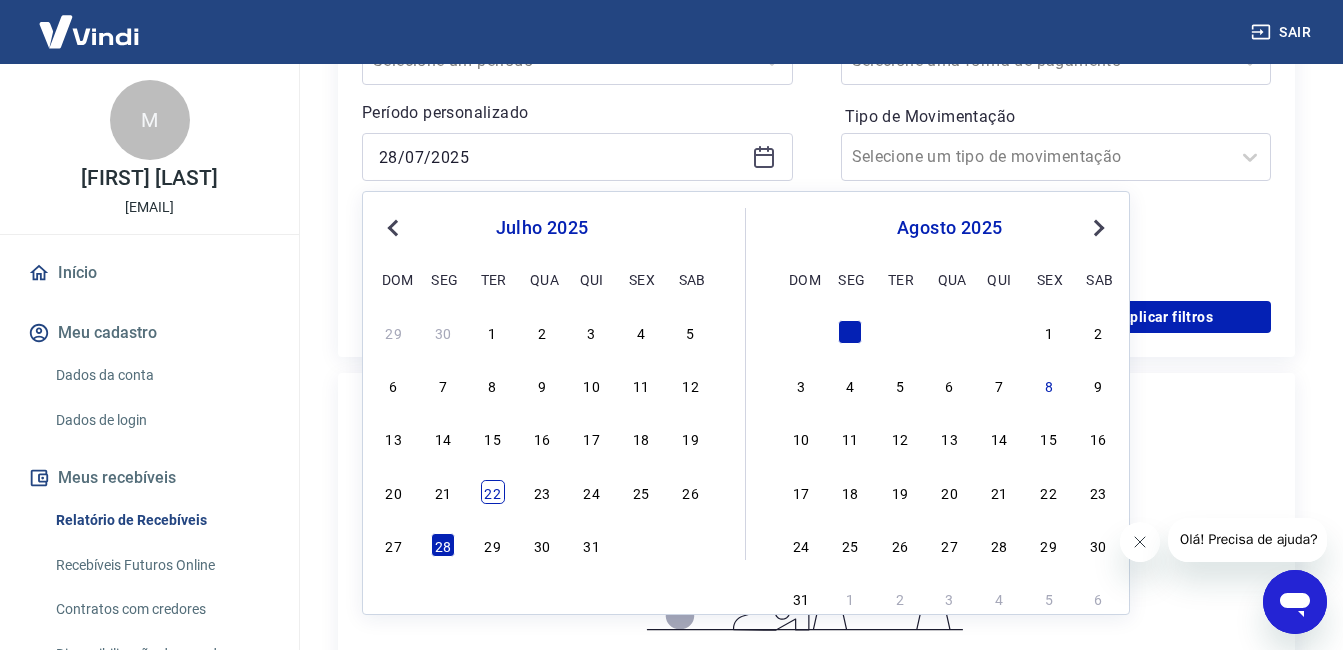 click on "22" at bounding box center [493, 492] 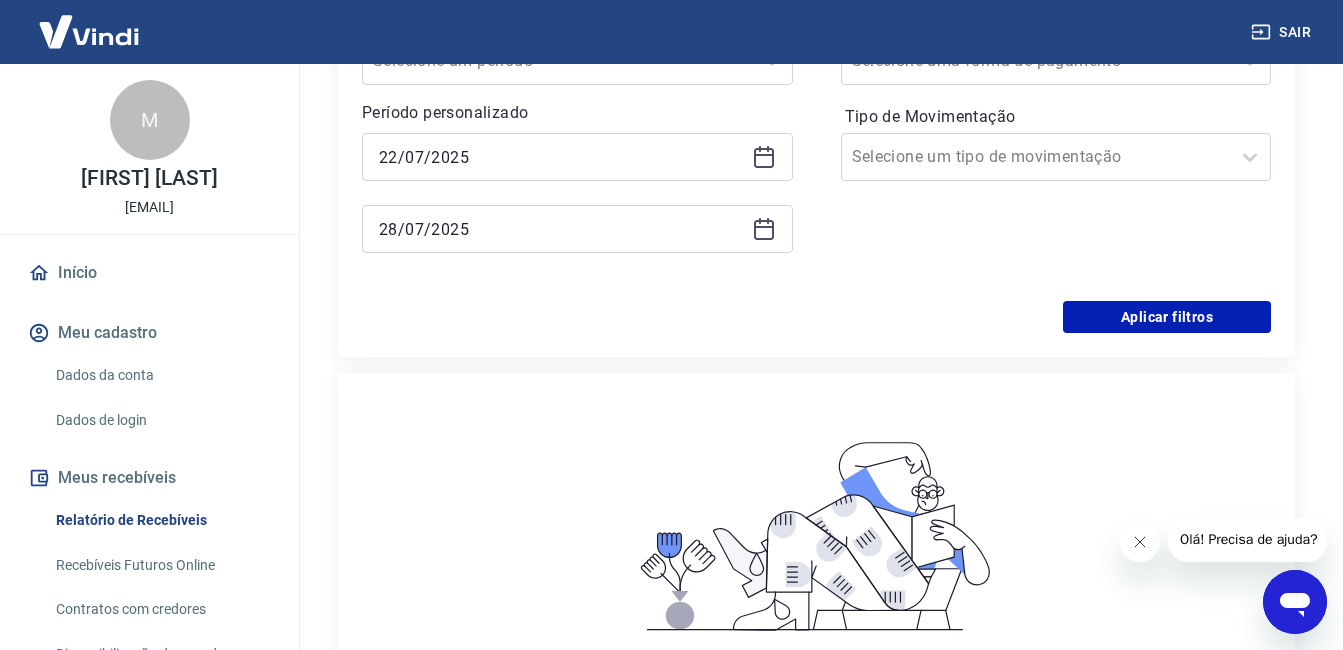 click on "Não há itens registrados ainda. Quando houver itens registrados, eles serão exibidos aqui." at bounding box center (816, 572) 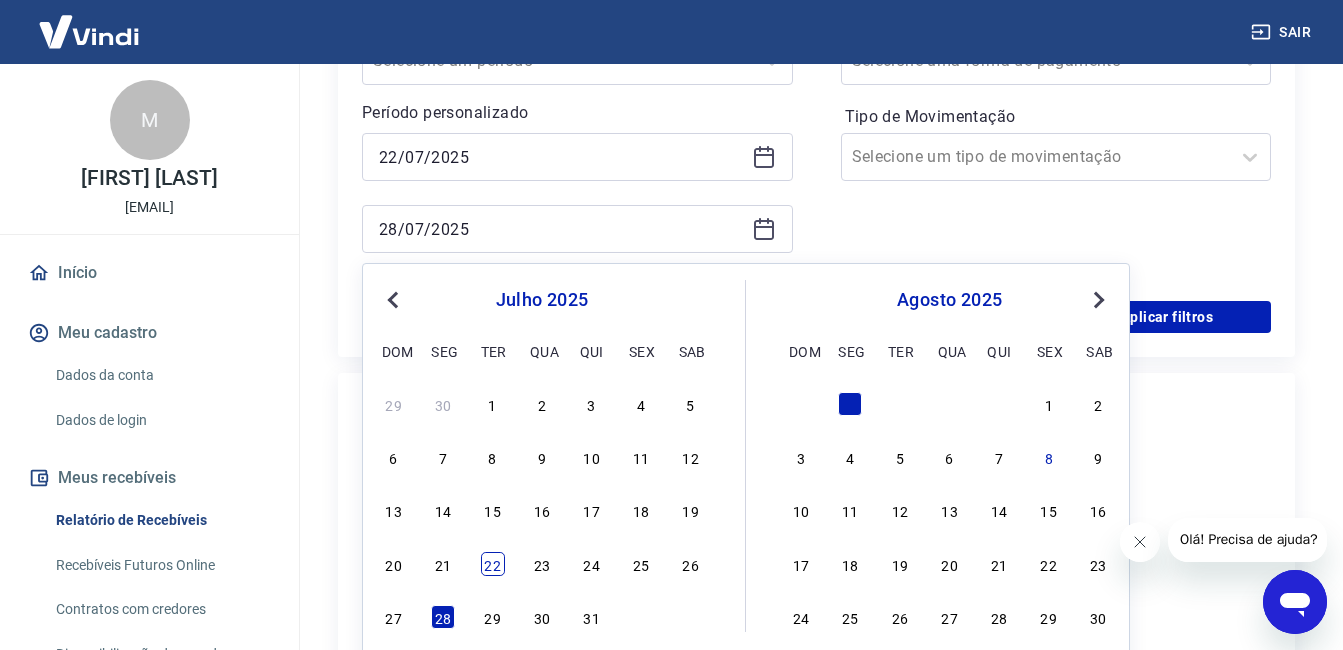 click on "22" at bounding box center [493, 564] 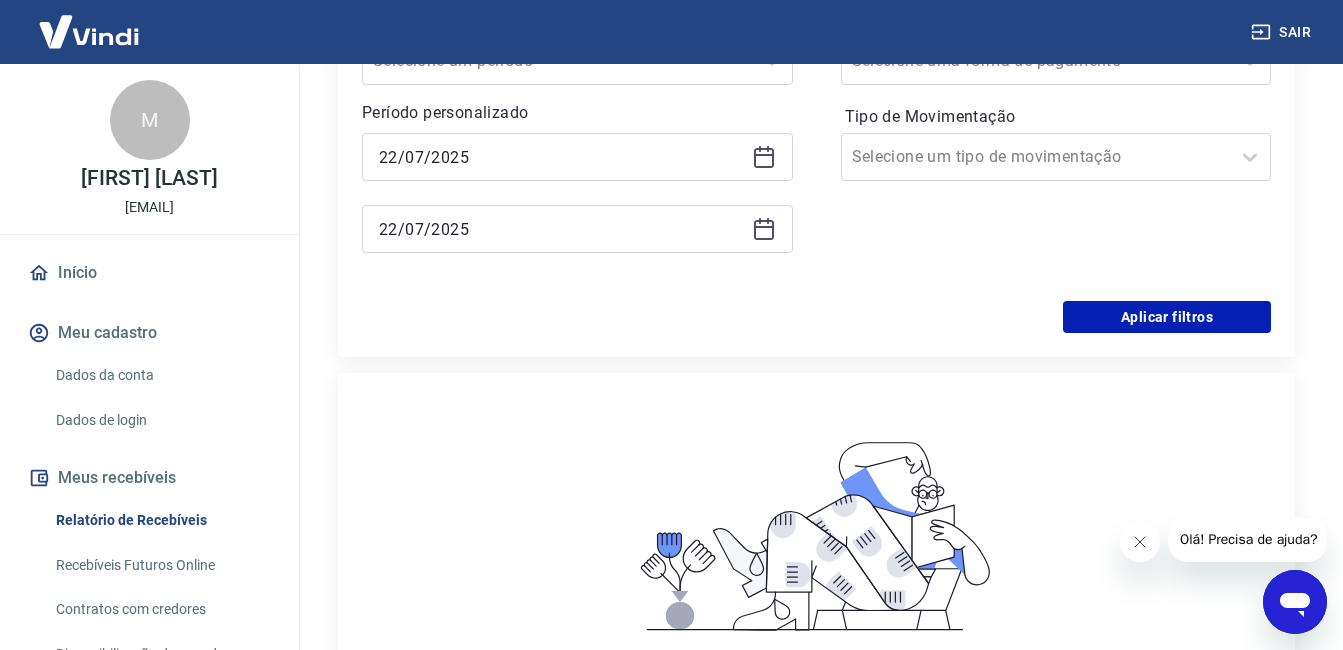 click on "Não há itens registrados ainda. Quando houver itens registrados, eles serão exibidos aqui." at bounding box center (816, 572) 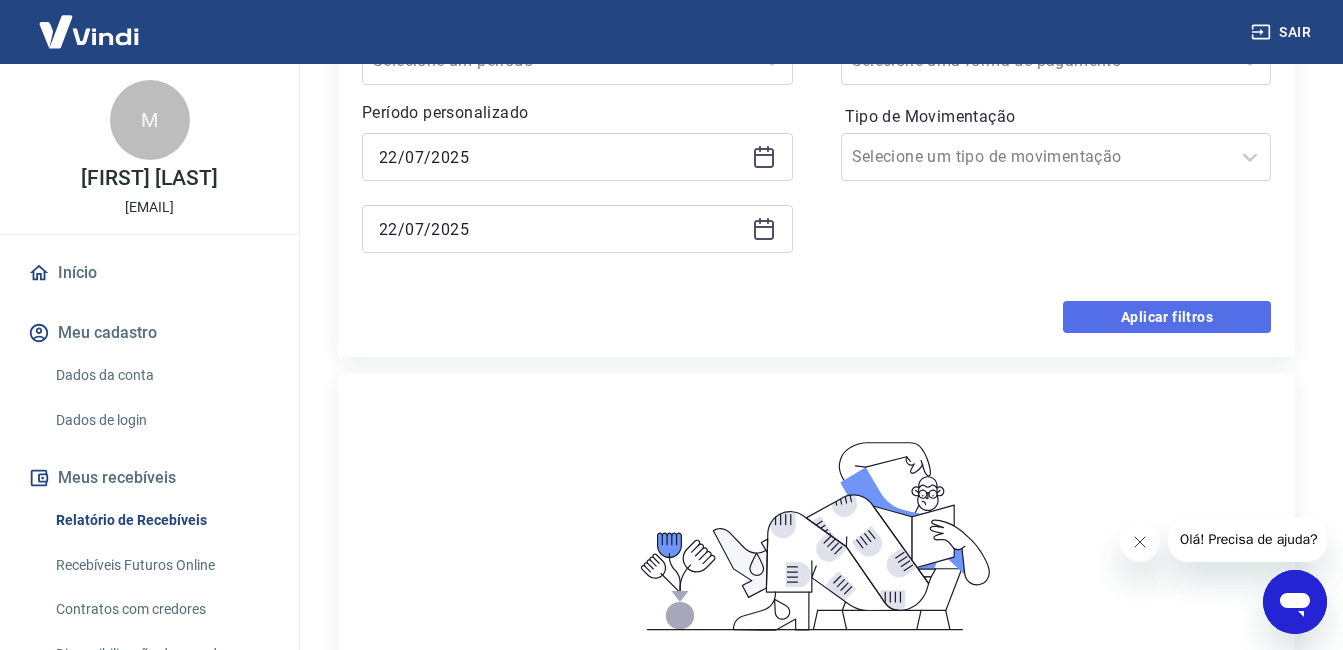 click on "Aplicar filtros" at bounding box center (1167, 317) 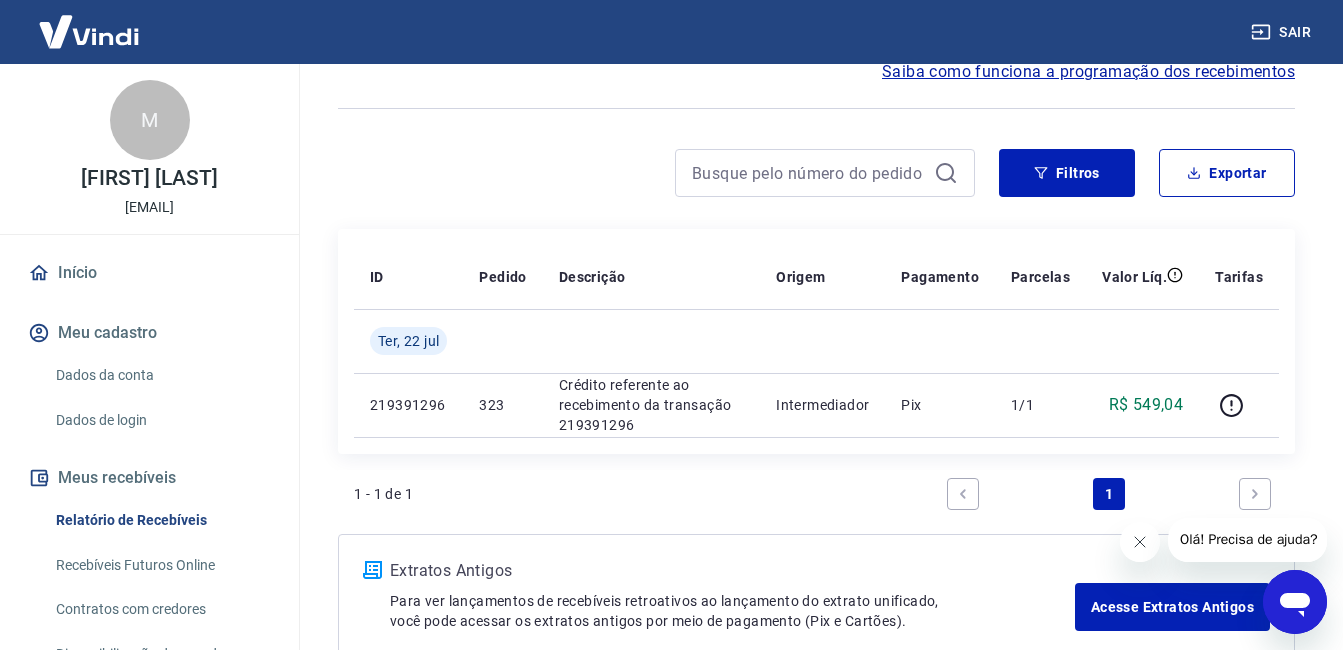 scroll, scrollTop: 216, scrollLeft: 0, axis: vertical 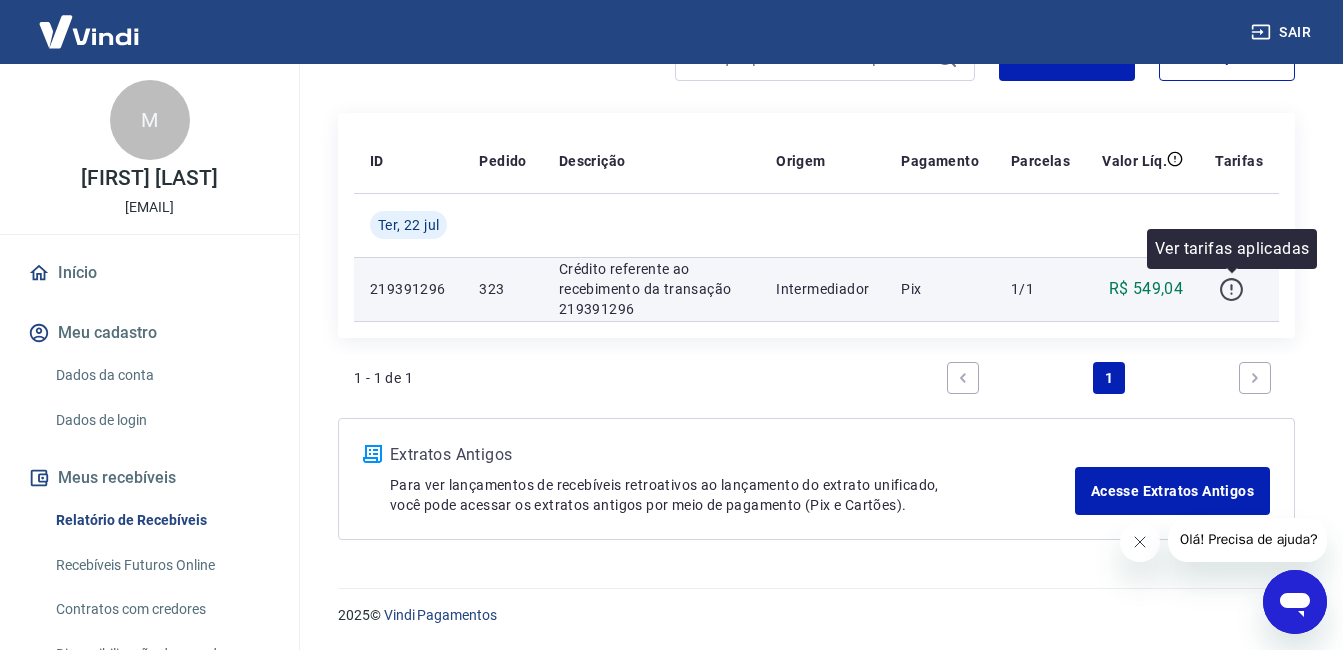 click 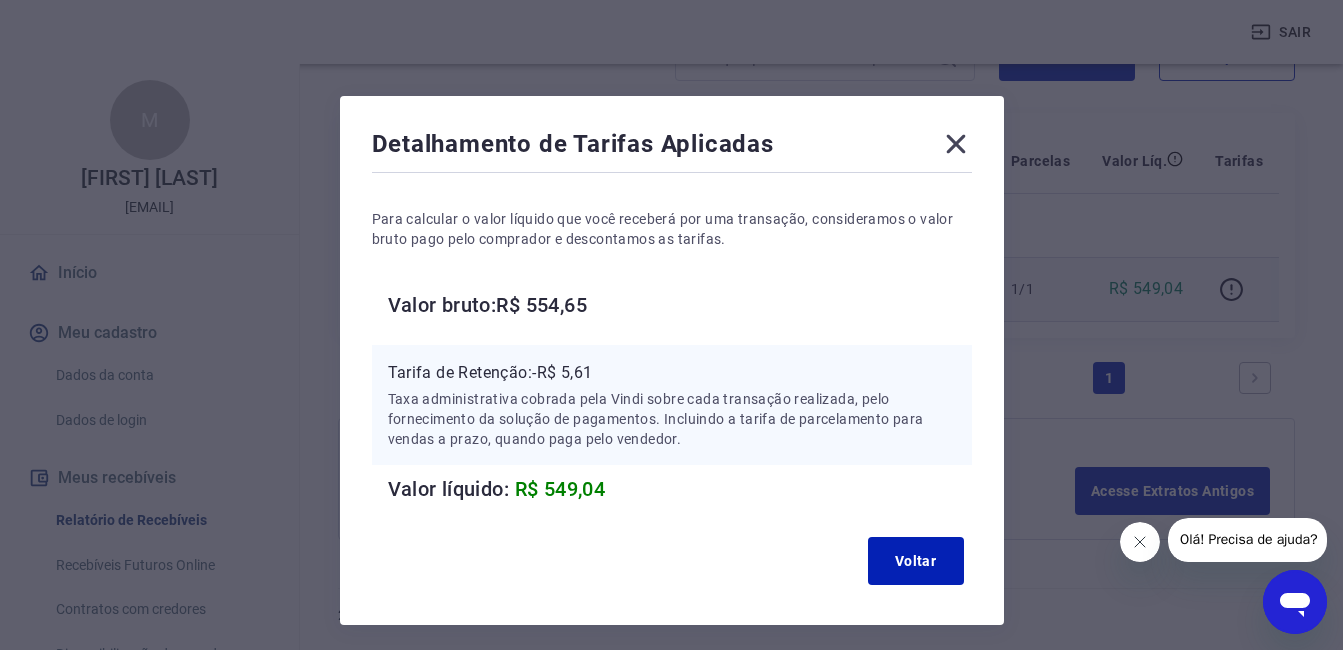 click on "Detalhamento de Tarifas Aplicadas" at bounding box center (672, 148) 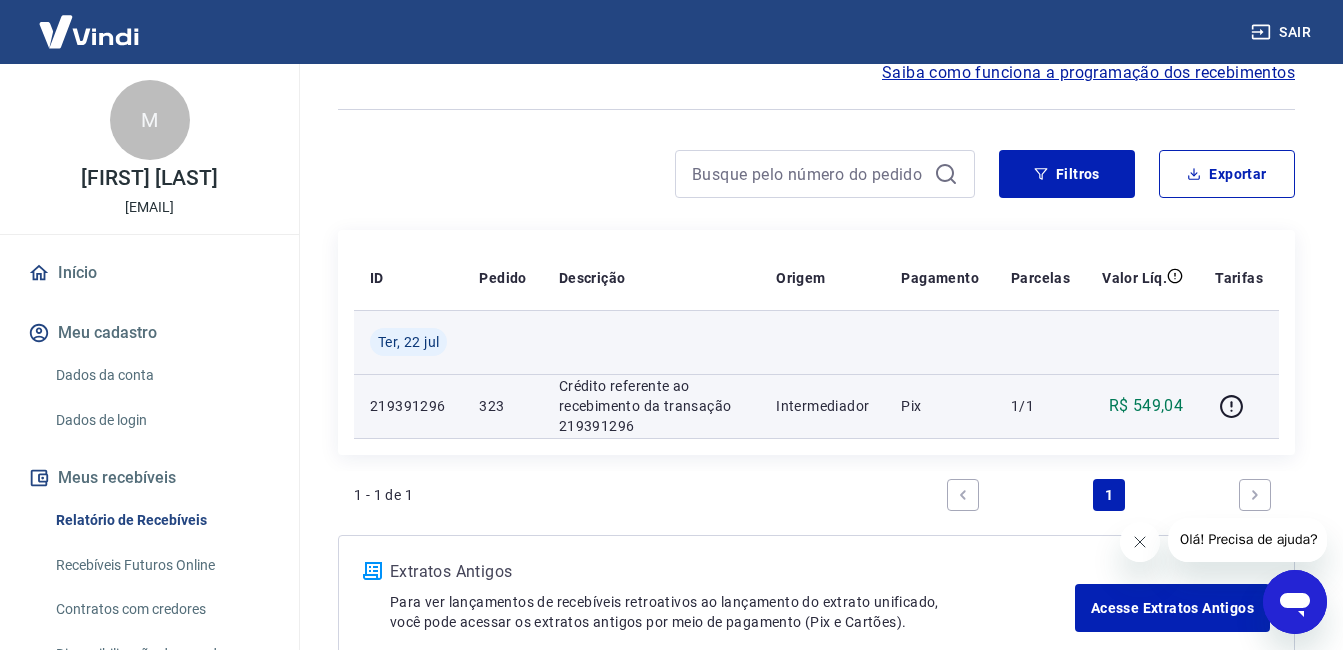 scroll, scrollTop: 0, scrollLeft: 0, axis: both 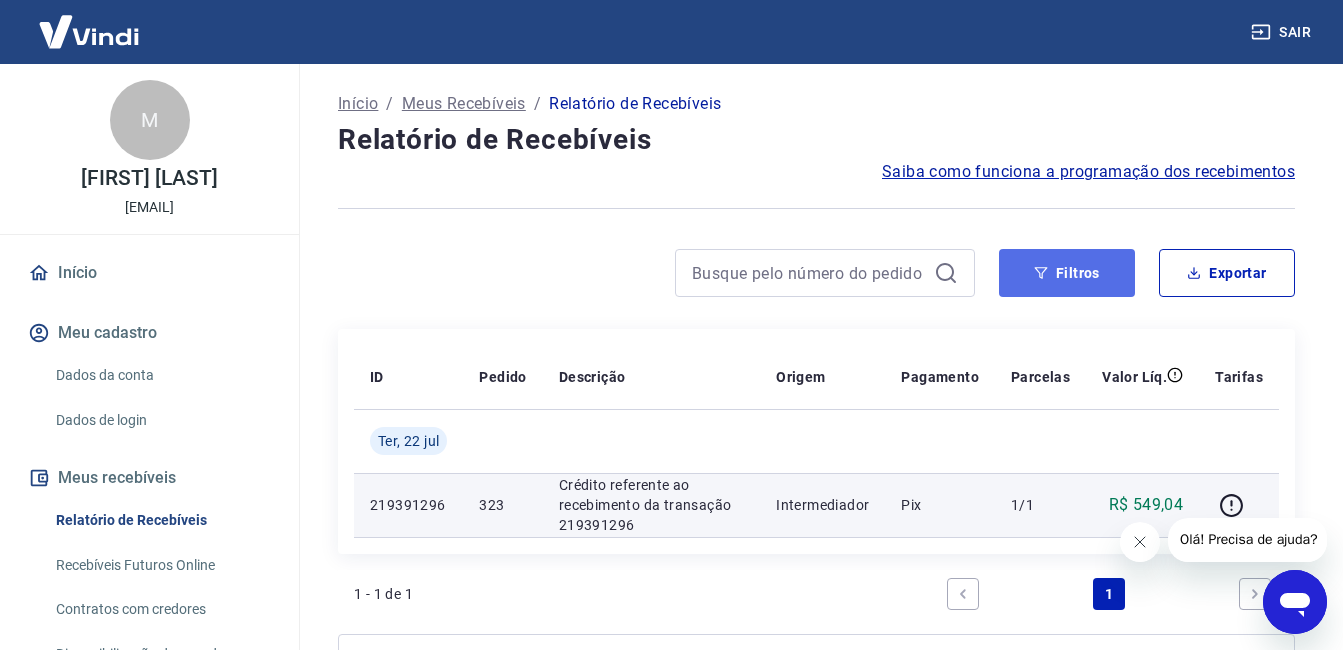 click on "Filtros" at bounding box center (1067, 273) 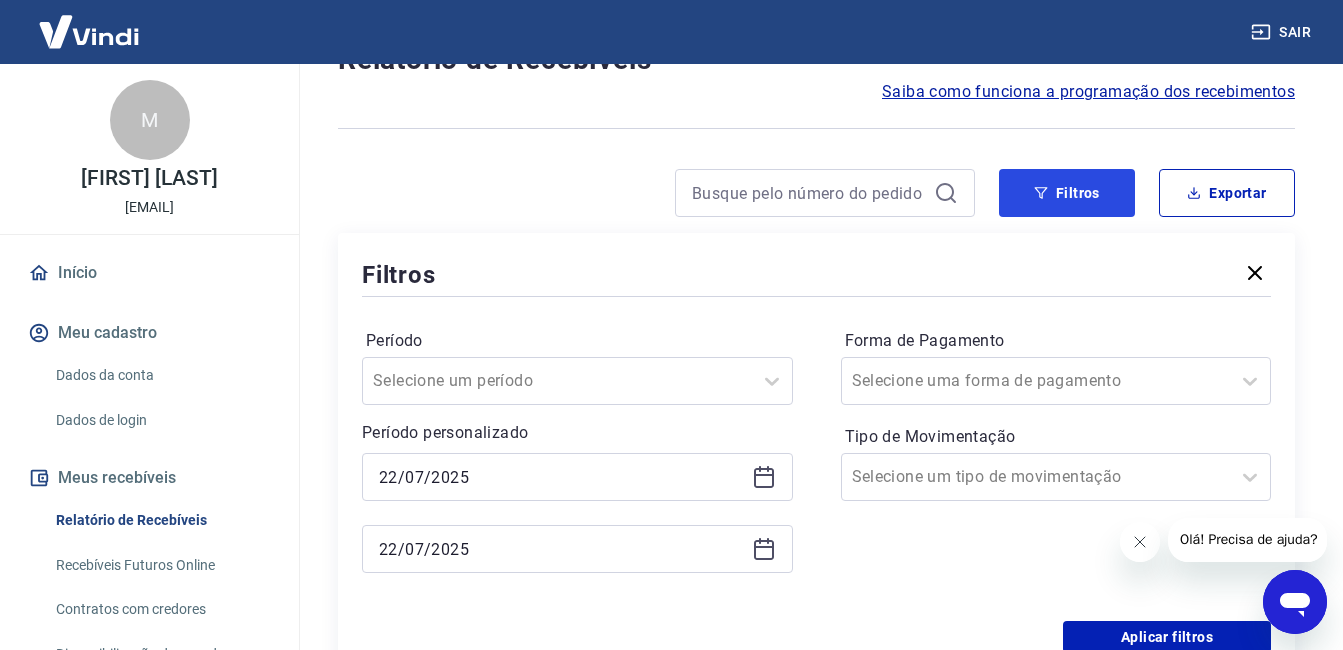 scroll, scrollTop: 200, scrollLeft: 0, axis: vertical 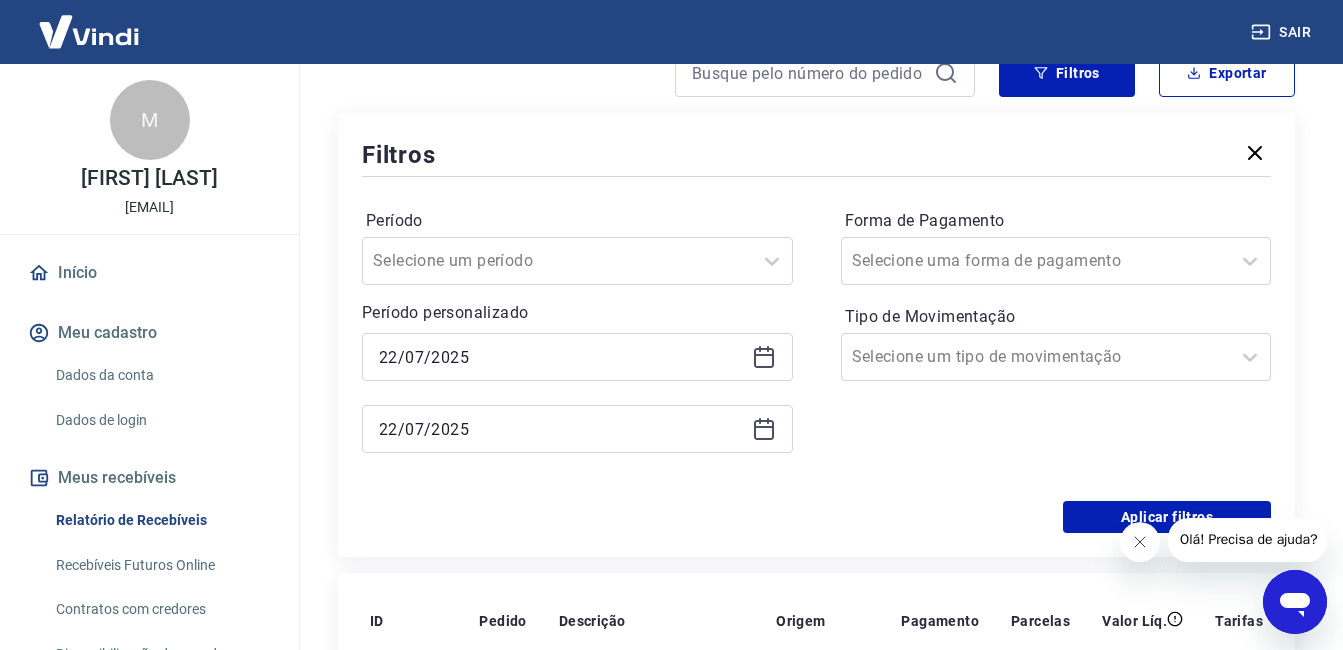 click on "[DD]/[MM]/[YYYY]" at bounding box center [577, 357] 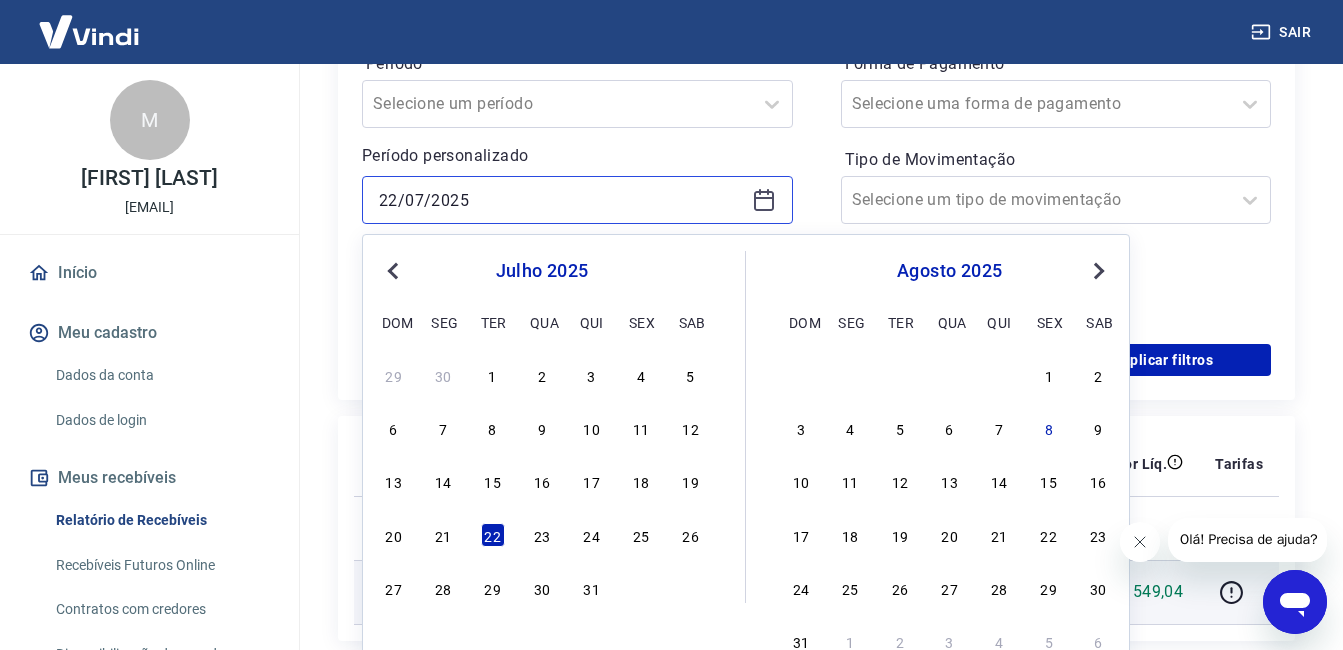 scroll, scrollTop: 400, scrollLeft: 0, axis: vertical 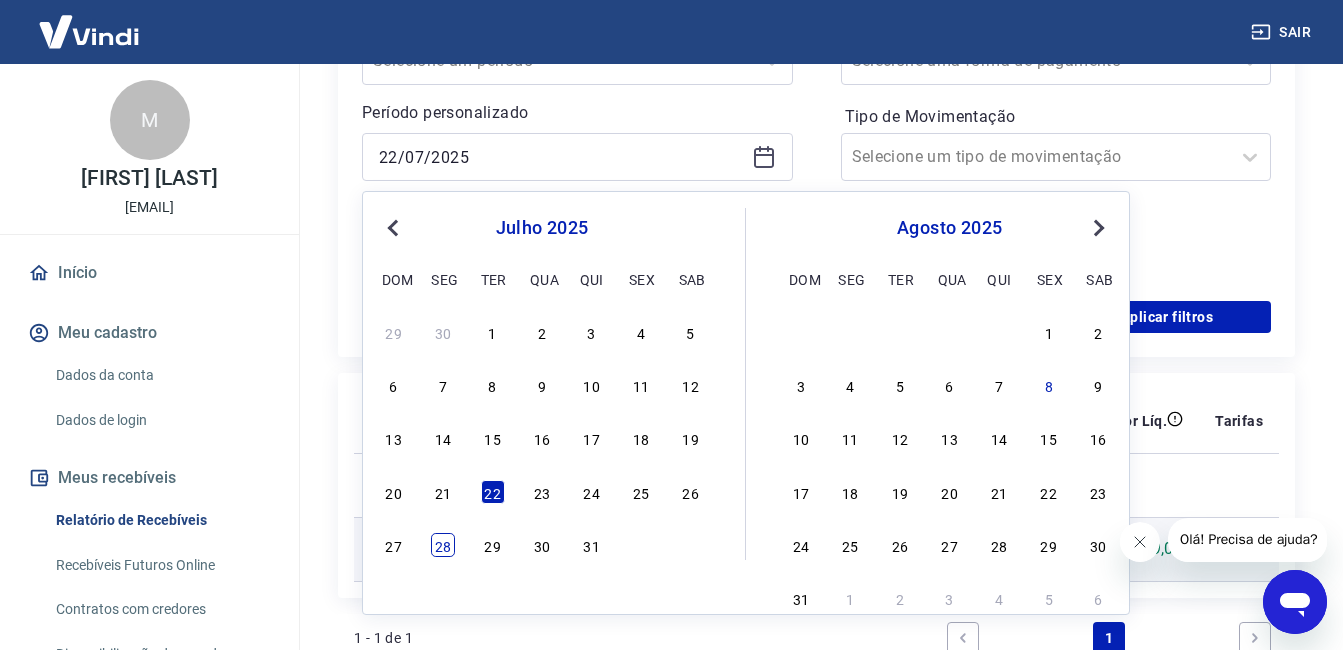 click on "28" at bounding box center [443, 545] 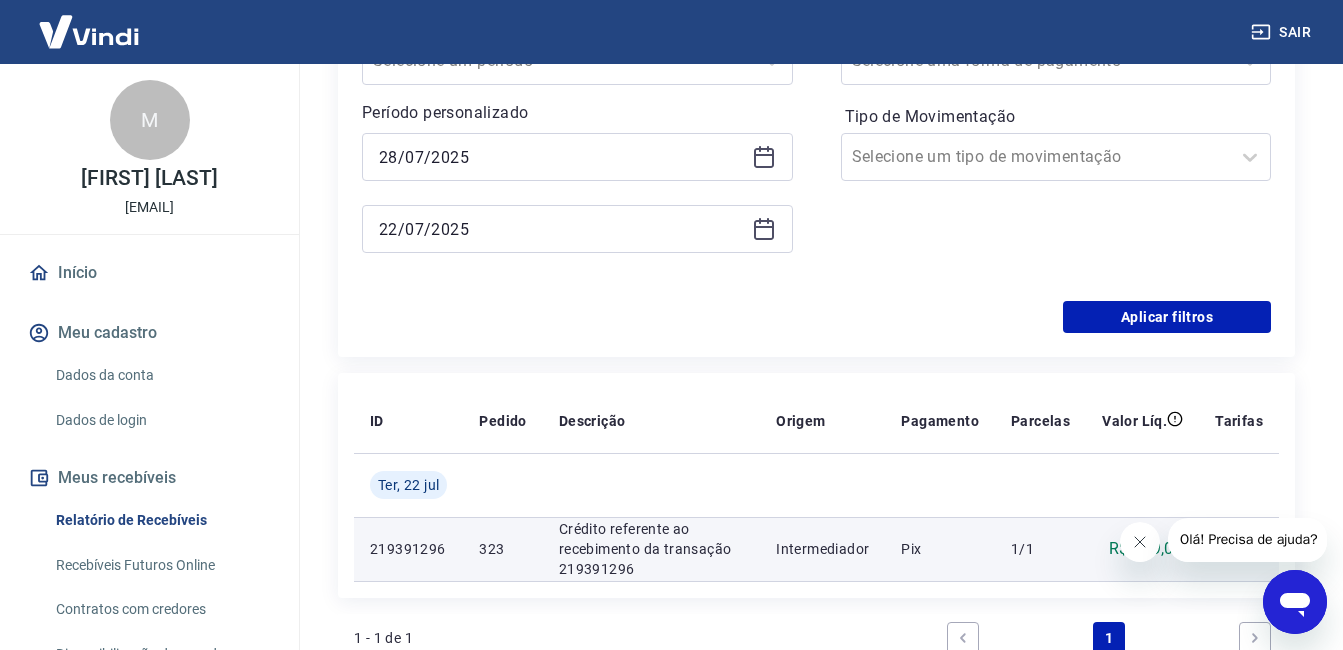 click on "219391296" at bounding box center [408, 549] 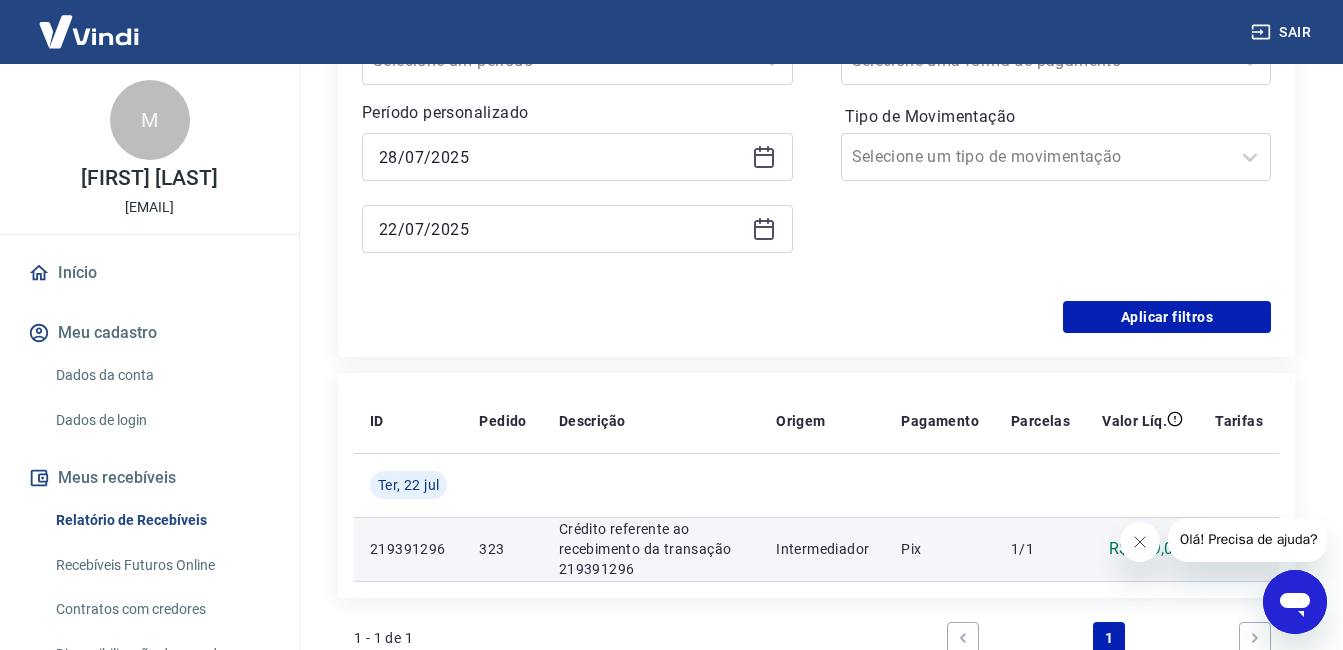 click 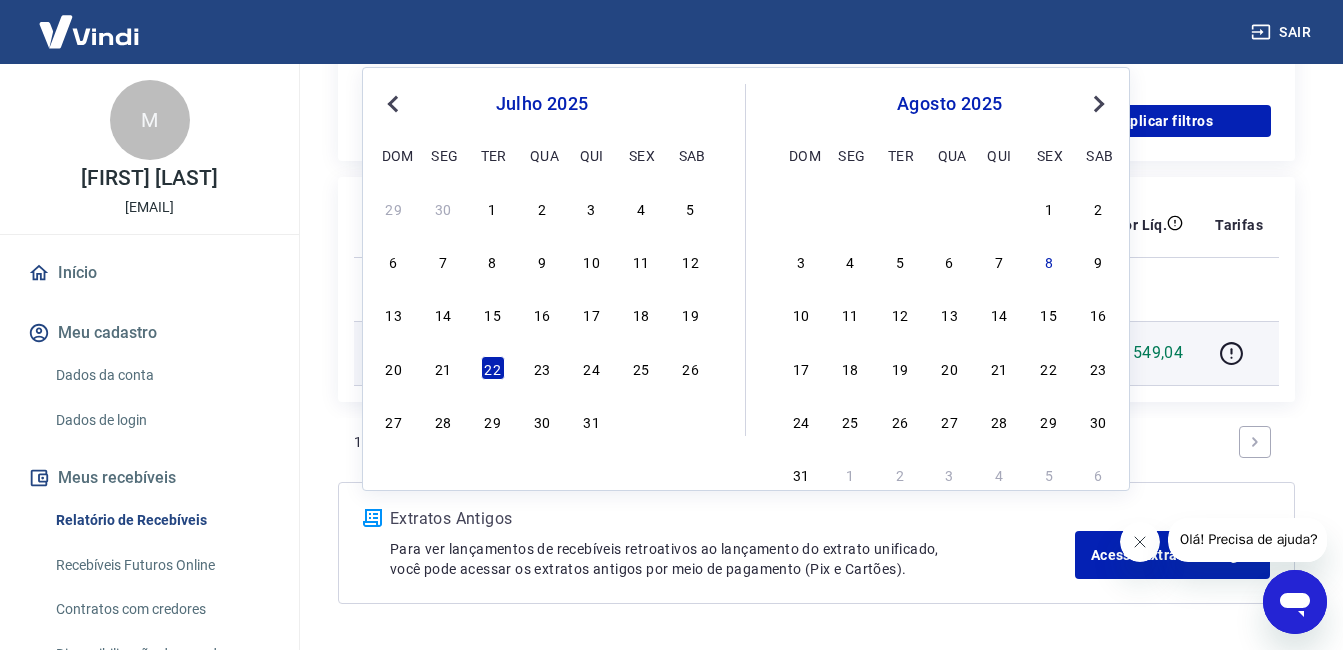 scroll, scrollTop: 600, scrollLeft: 0, axis: vertical 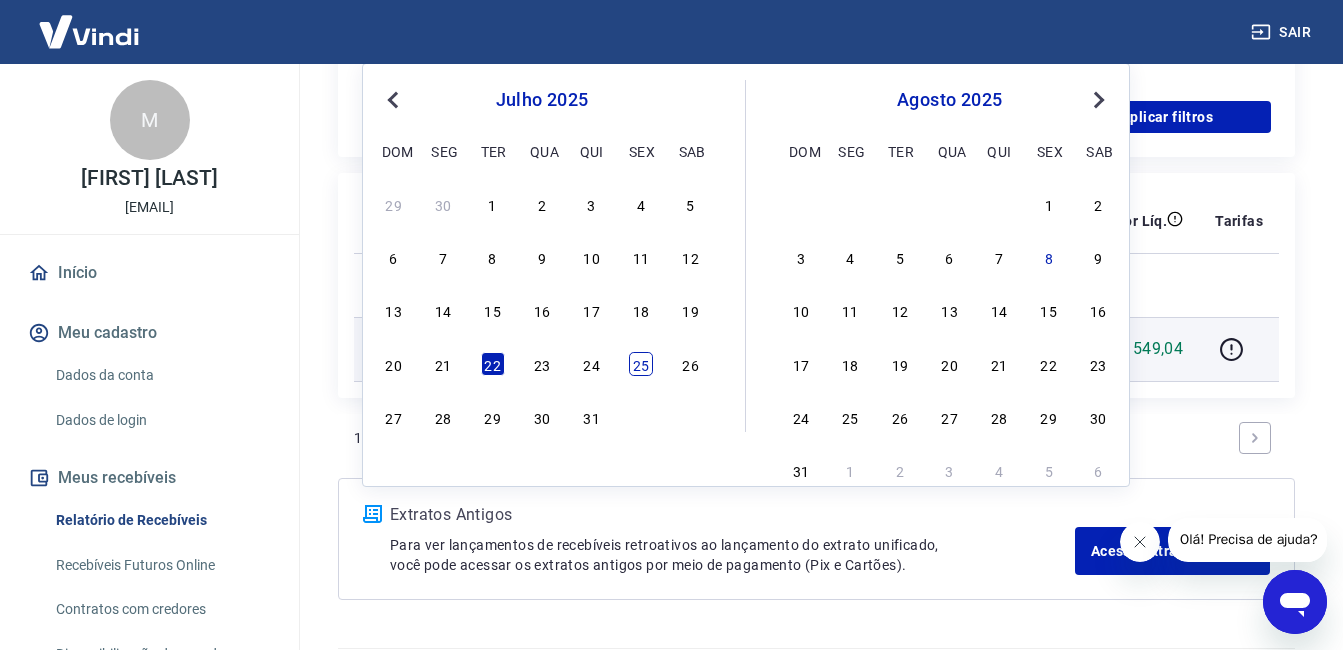 click on "25" at bounding box center [641, 364] 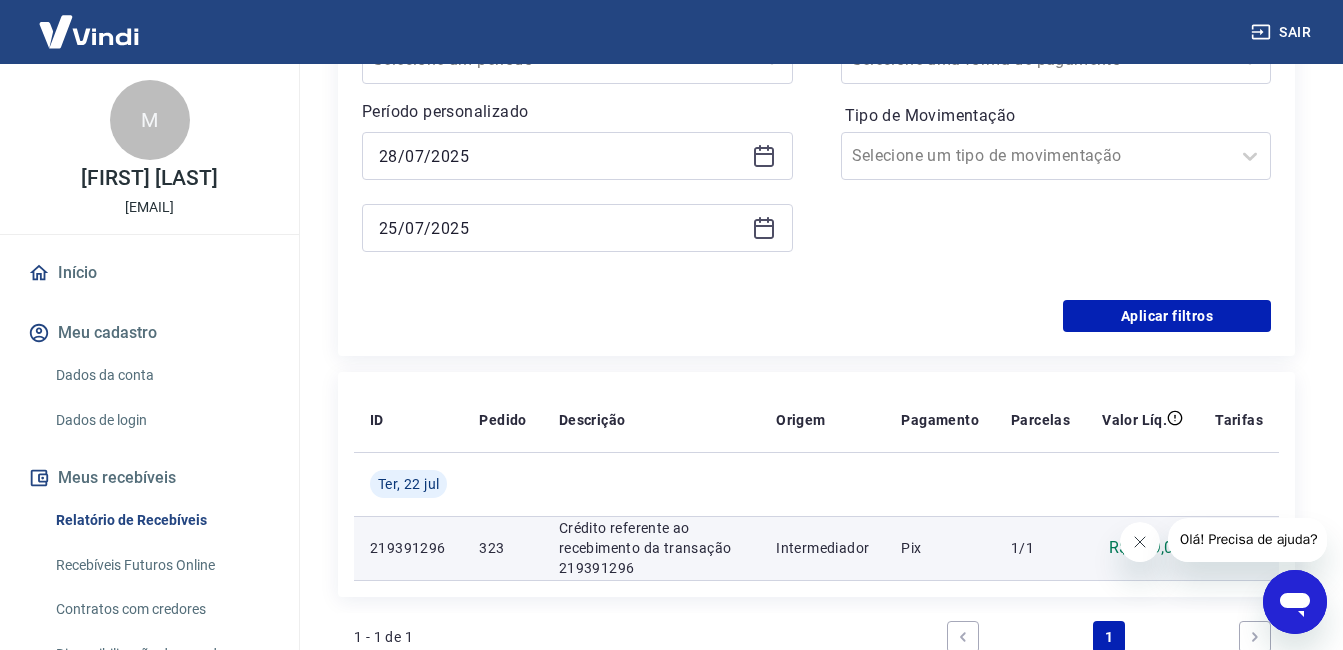 scroll, scrollTop: 160, scrollLeft: 0, axis: vertical 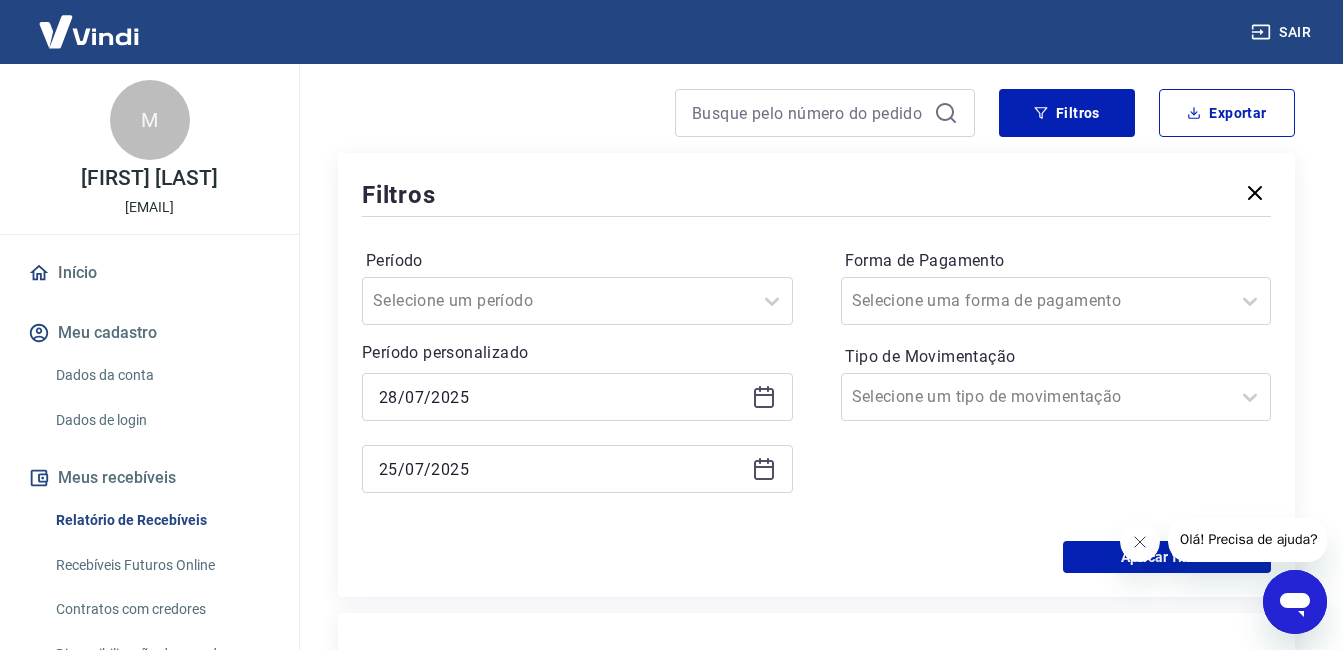 click 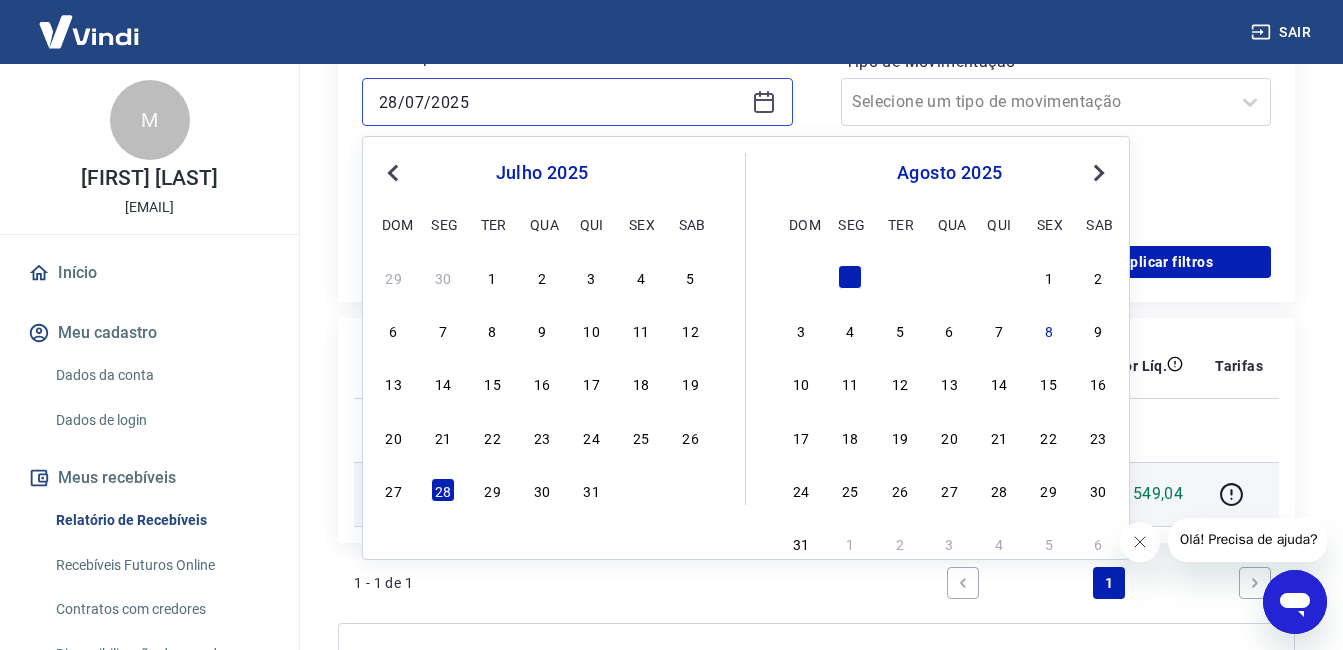 scroll, scrollTop: 460, scrollLeft: 0, axis: vertical 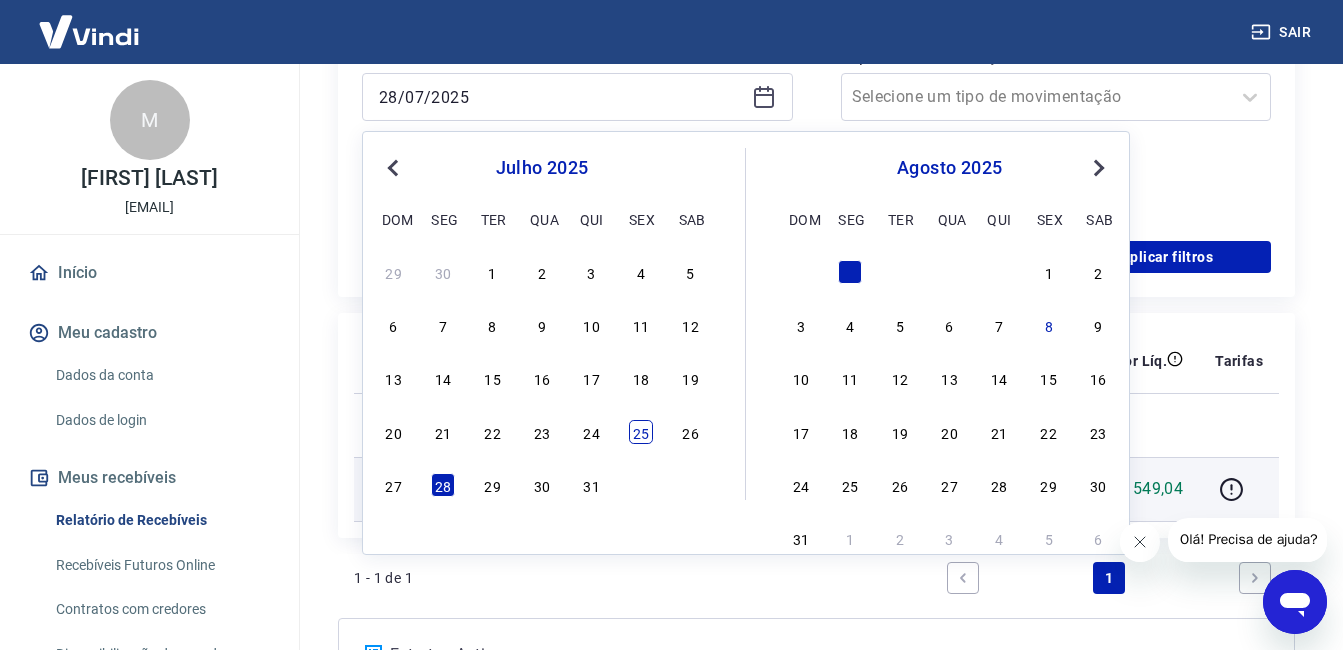 click on "25" at bounding box center (641, 432) 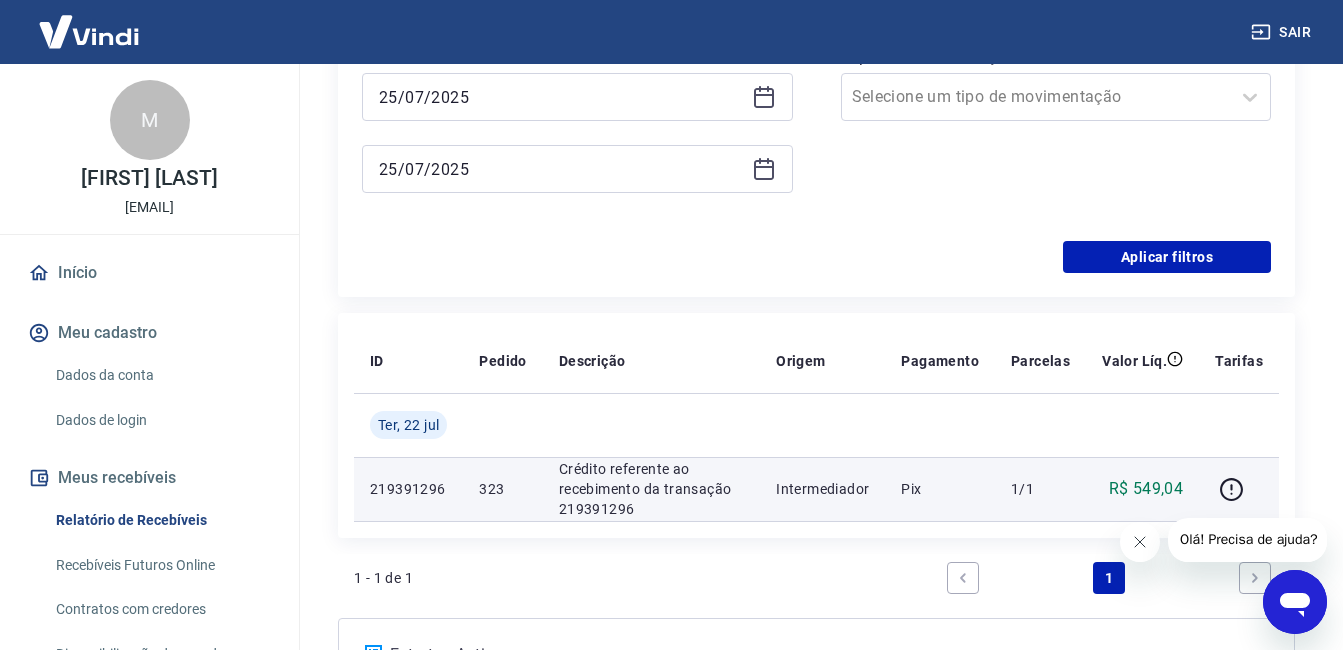click 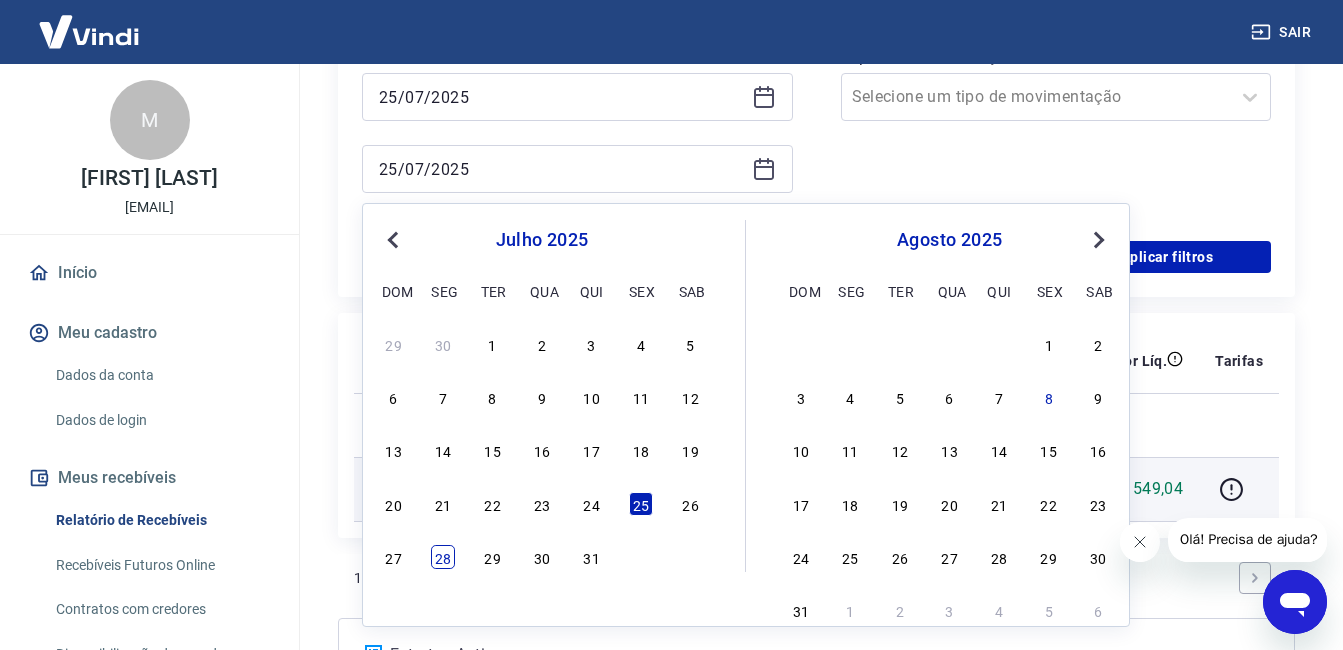 click on "28" at bounding box center [443, 557] 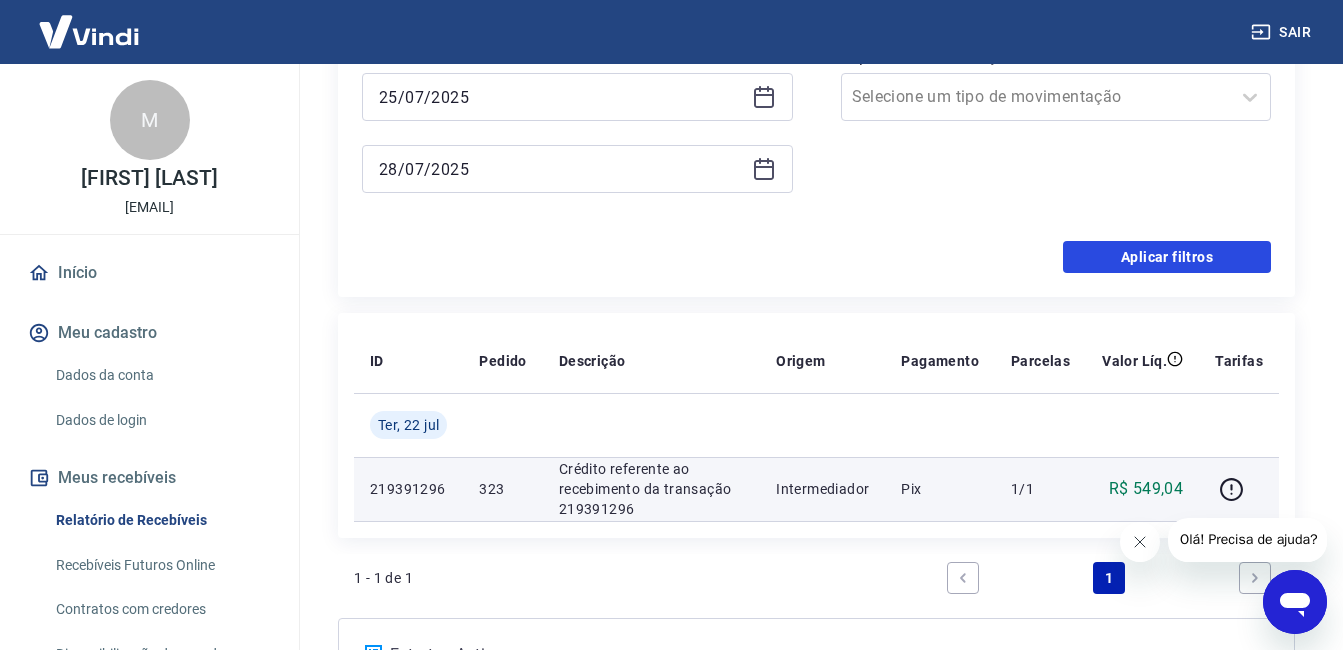 click on "Aplicar filtros" at bounding box center [1167, 257] 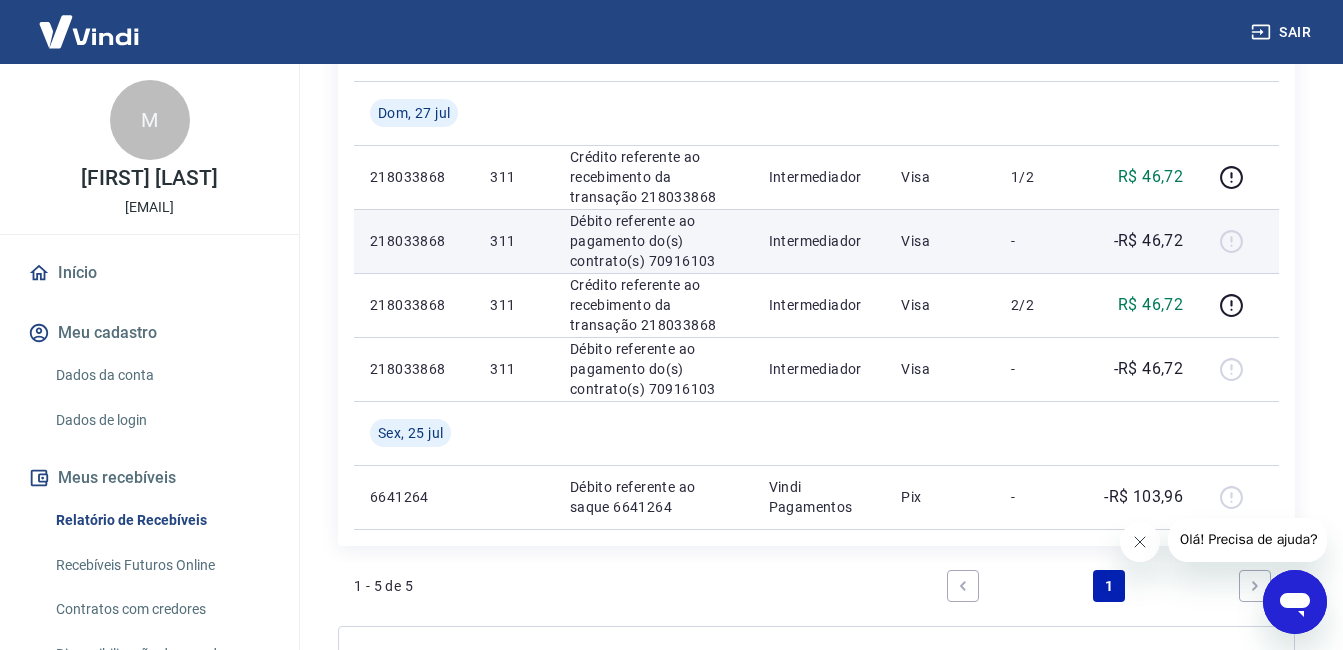 scroll, scrollTop: 336, scrollLeft: 0, axis: vertical 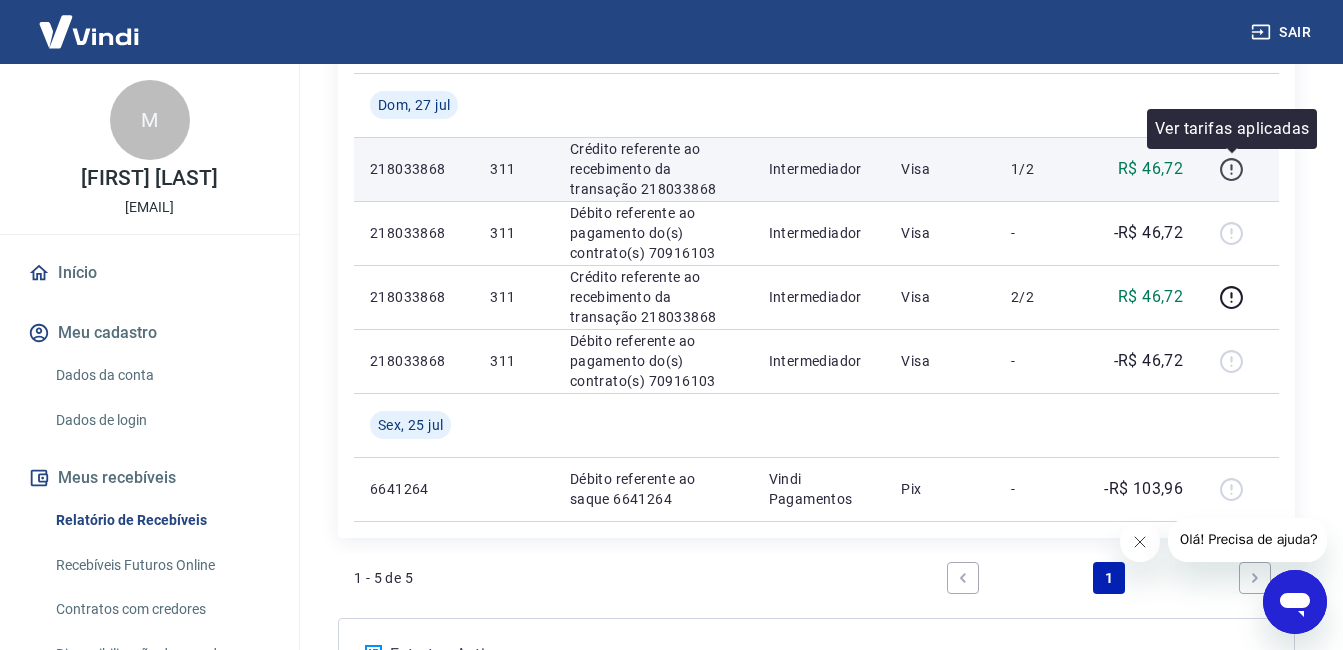 click 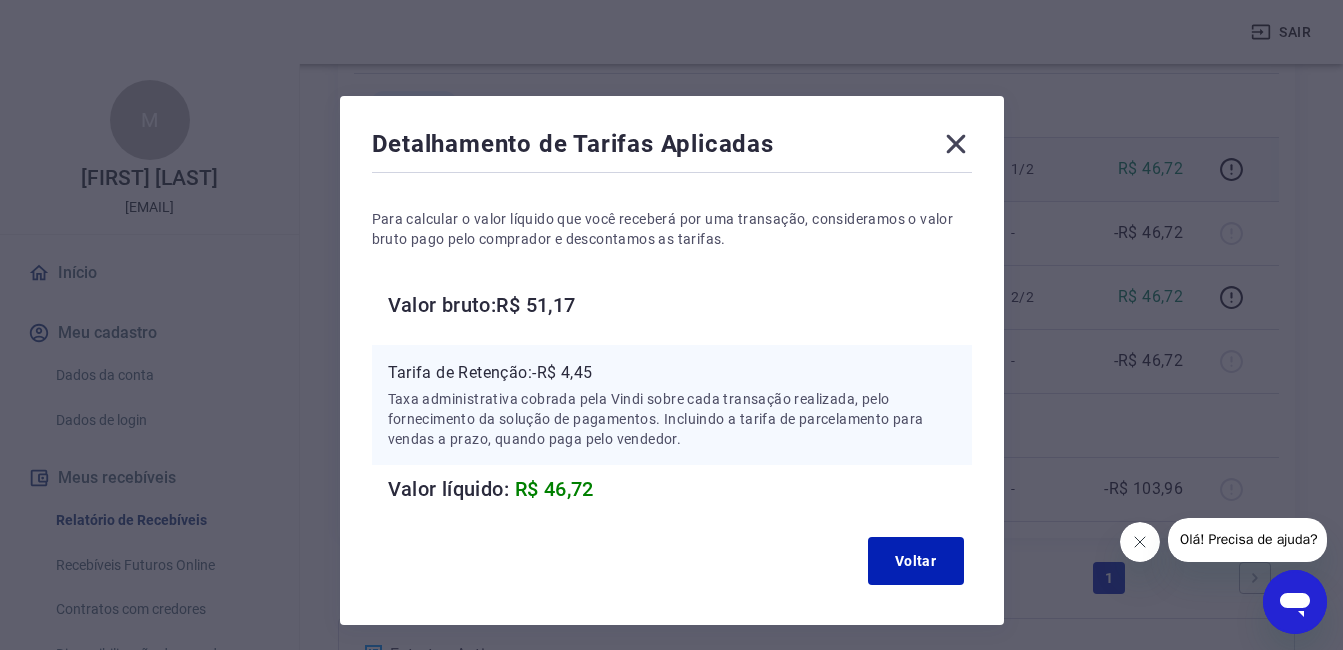 click 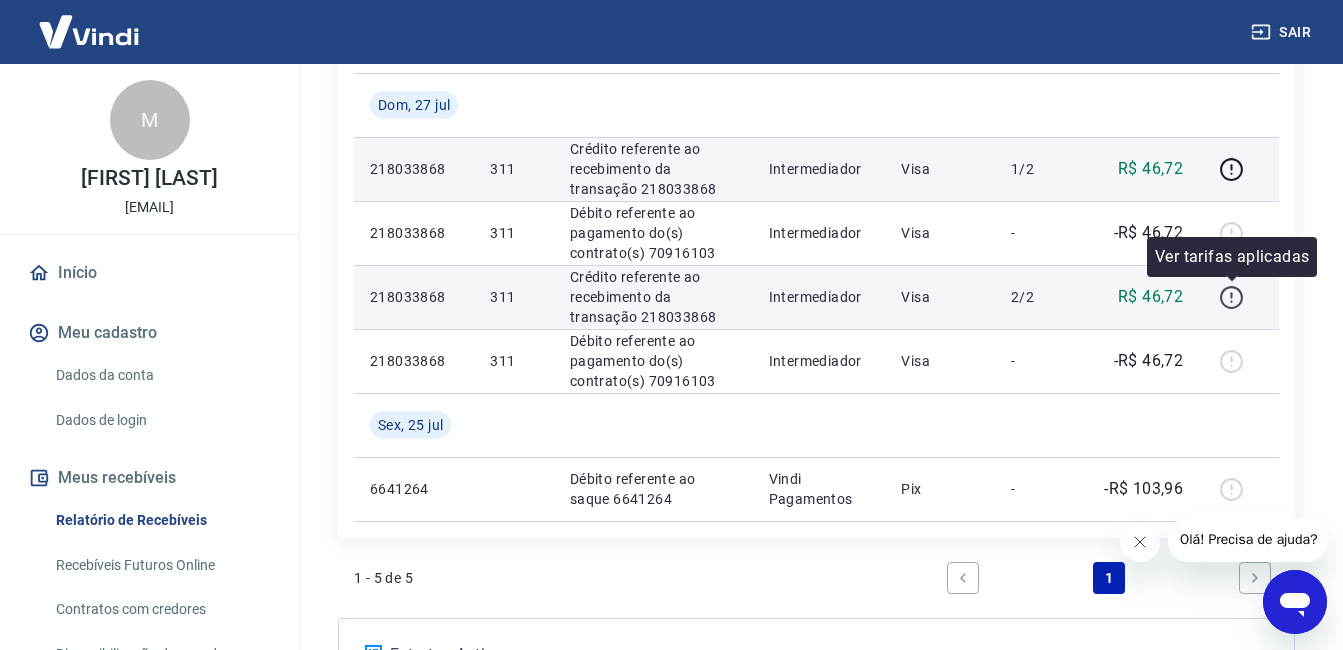 click 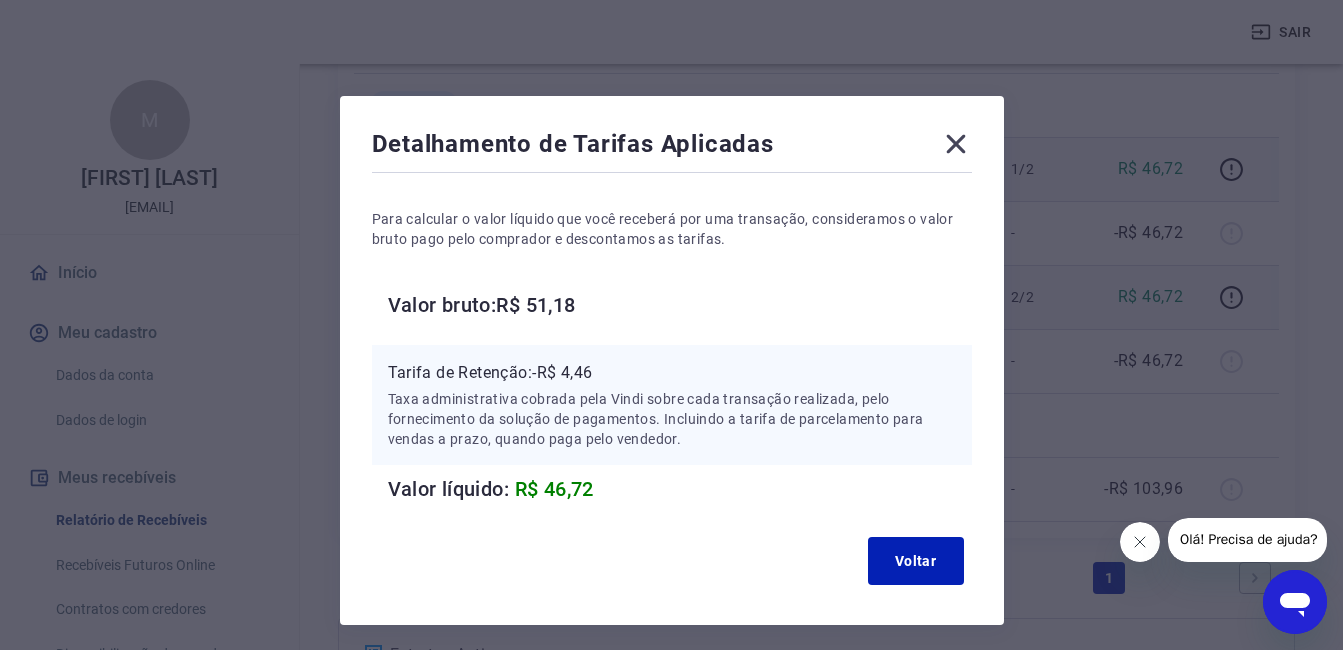 click 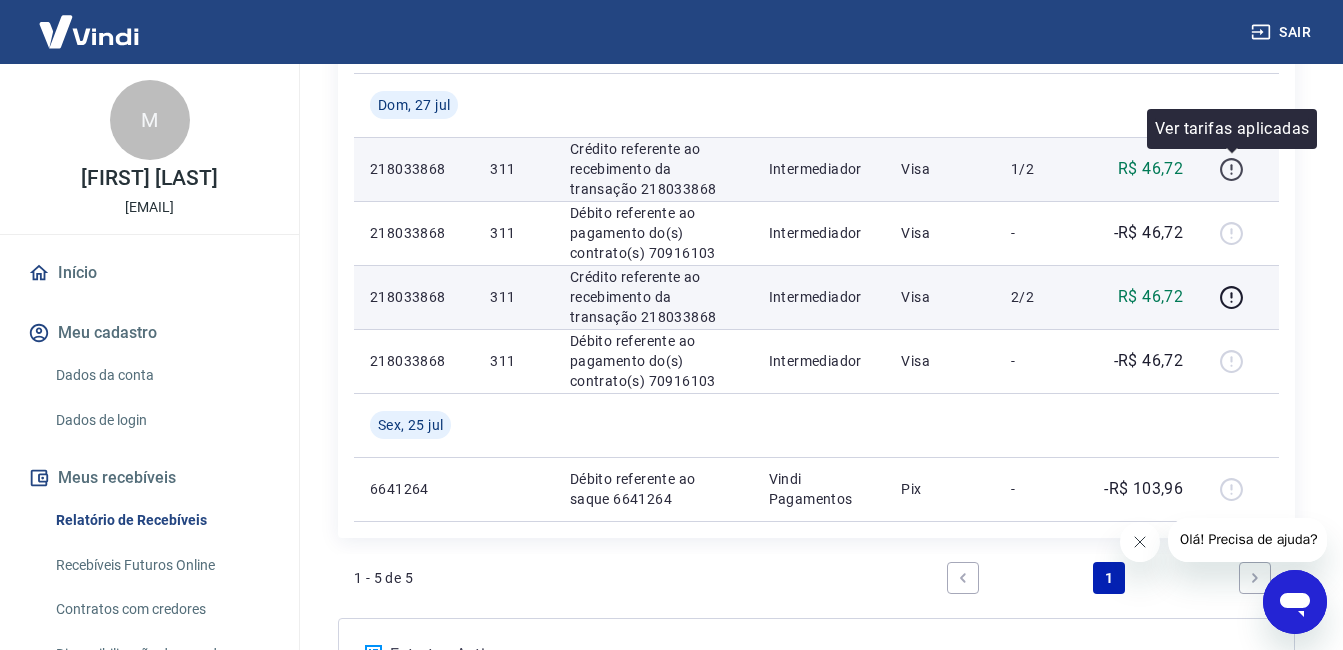 click 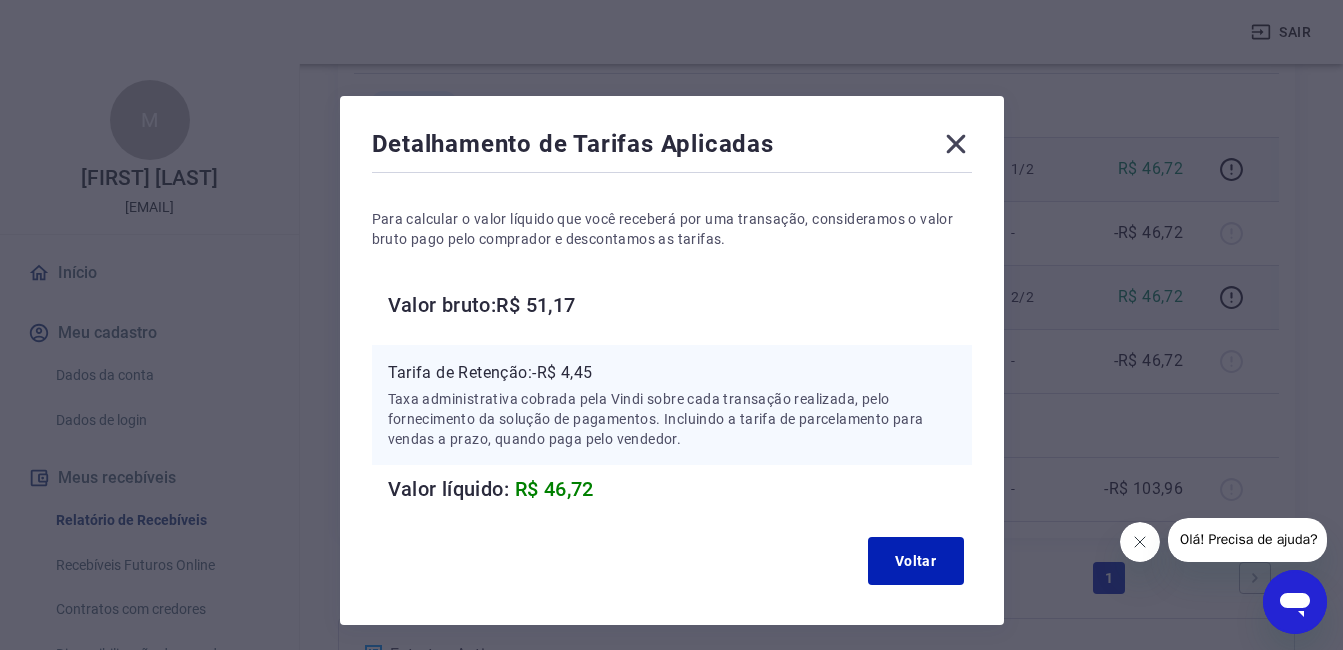 click 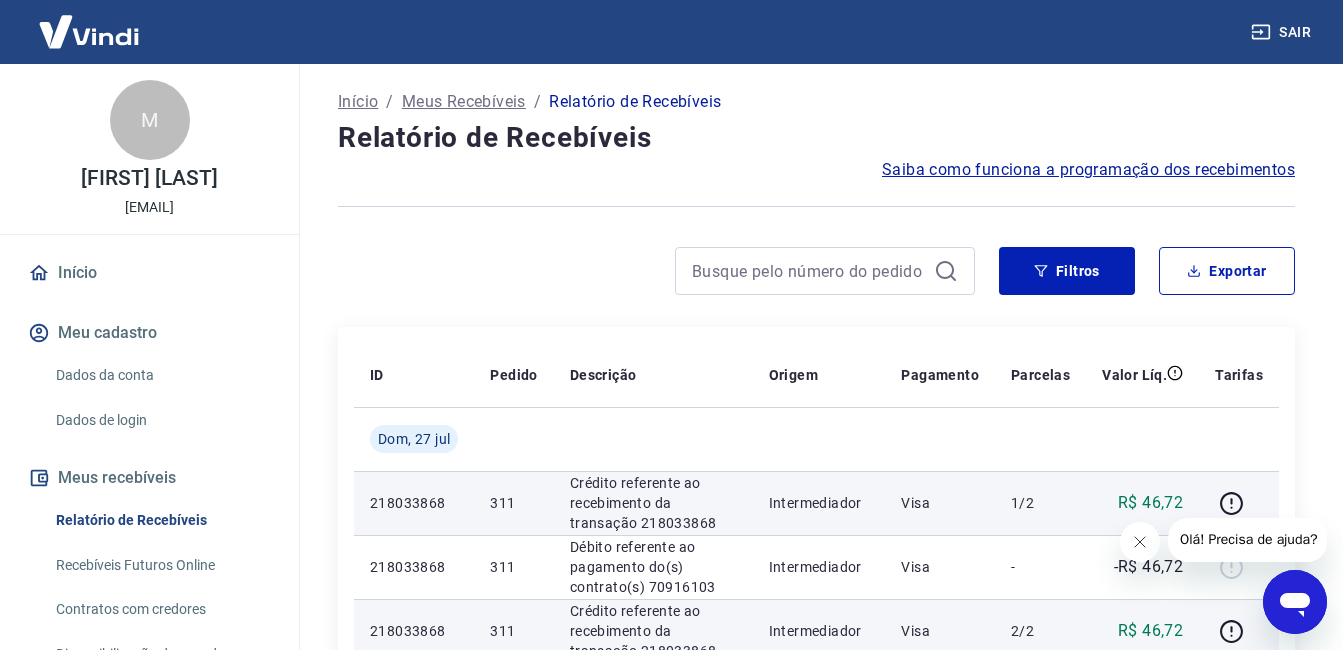 scroll, scrollTop: 0, scrollLeft: 0, axis: both 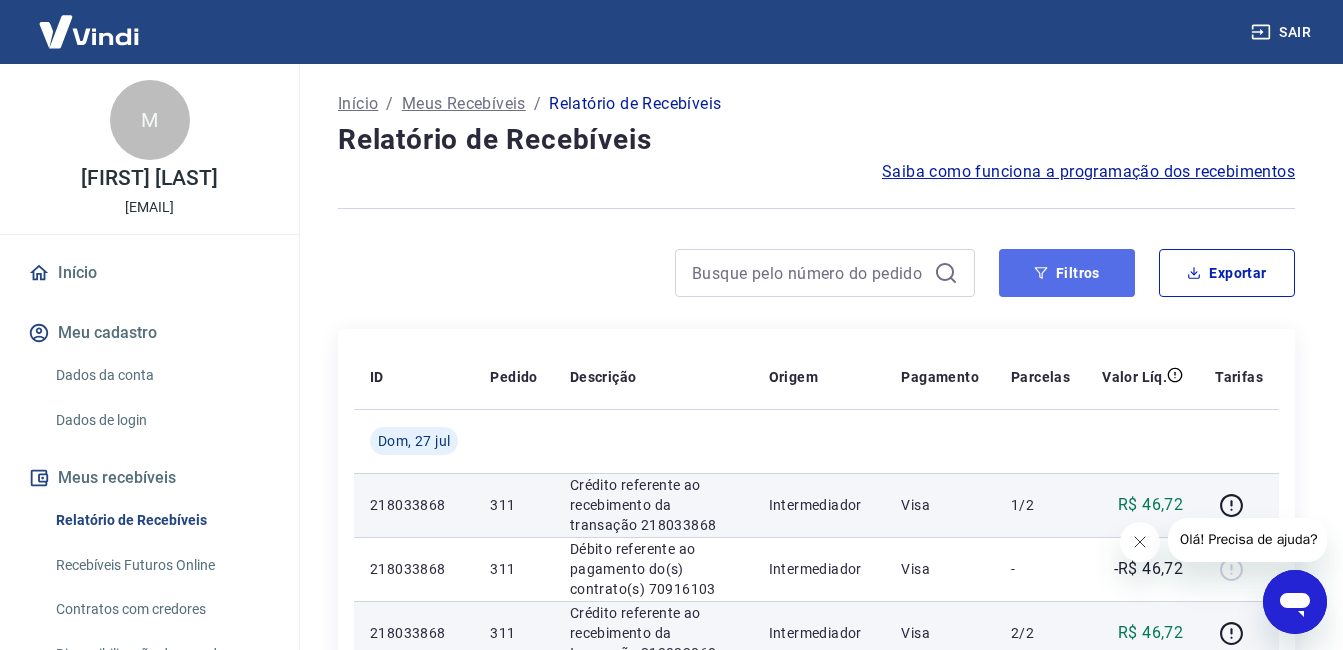 click on "Filtros" at bounding box center [1067, 273] 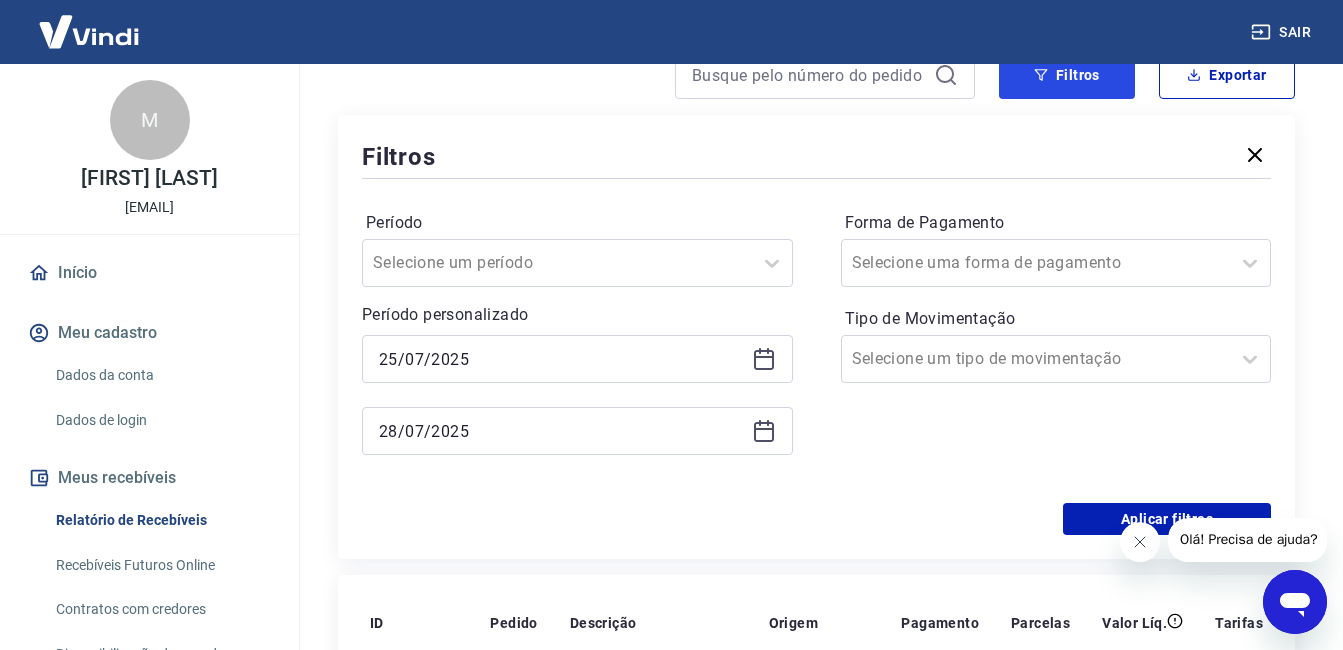 scroll, scrollTop: 200, scrollLeft: 0, axis: vertical 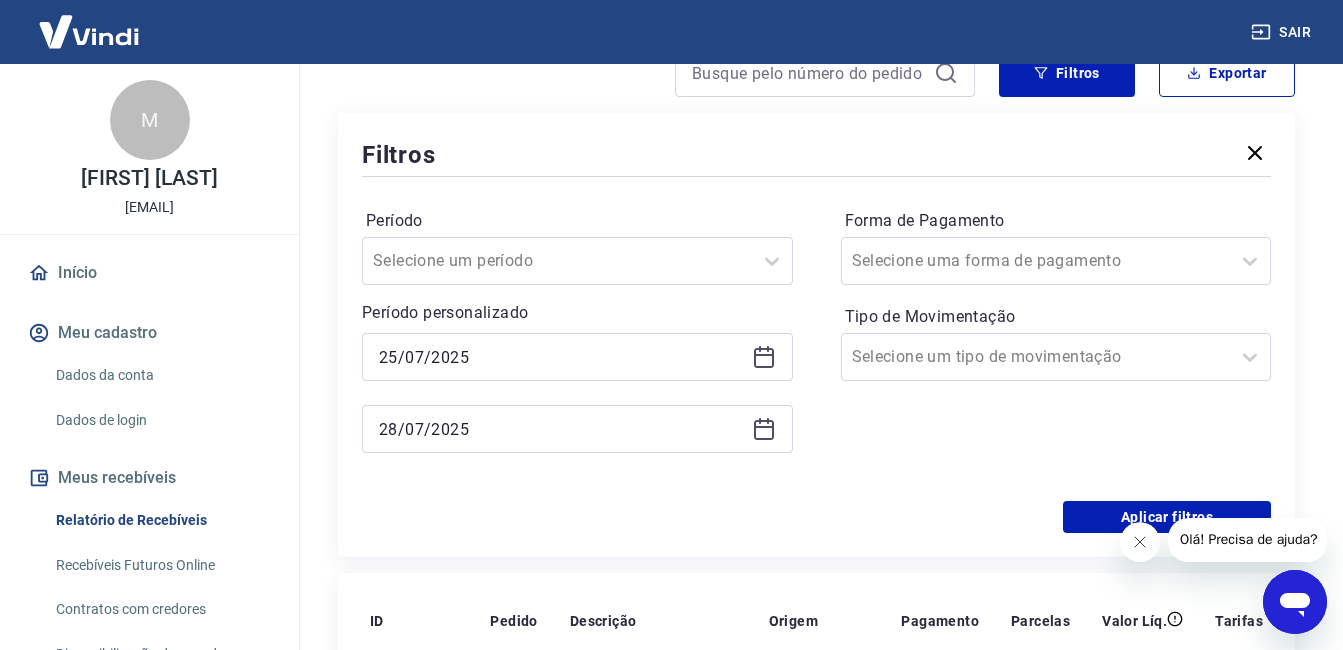 click 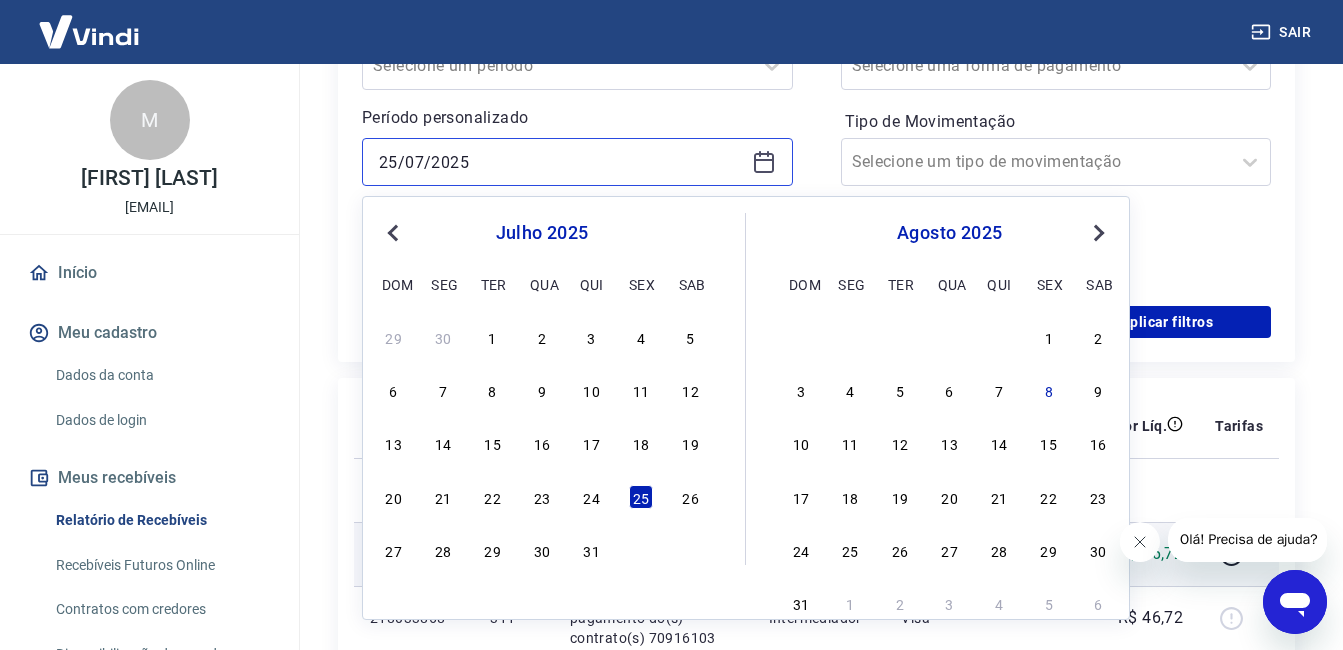 scroll, scrollTop: 500, scrollLeft: 0, axis: vertical 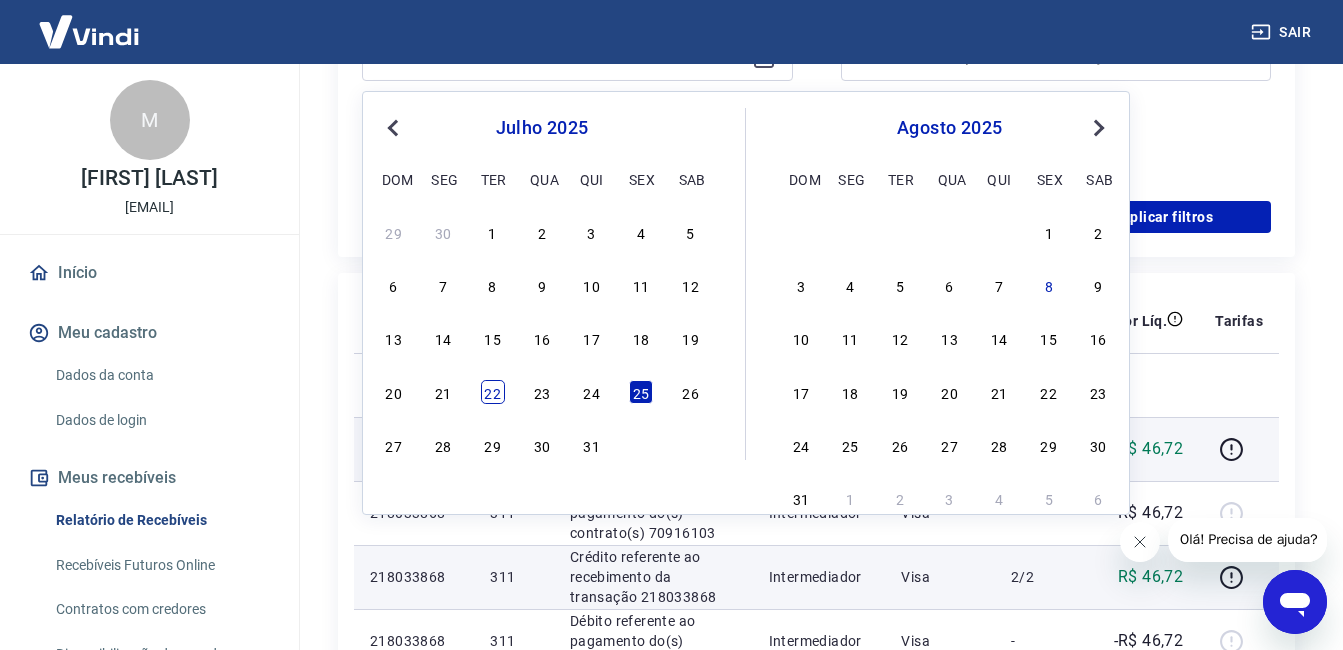 click on "22" at bounding box center [493, 392] 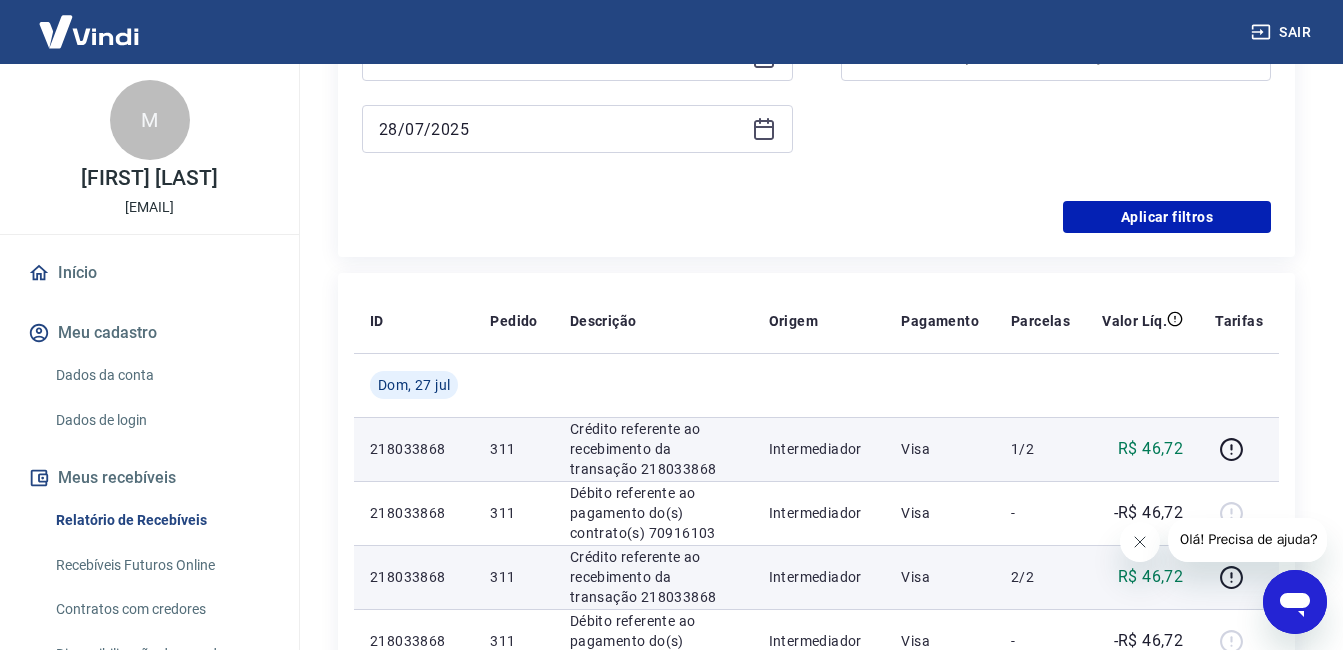 click 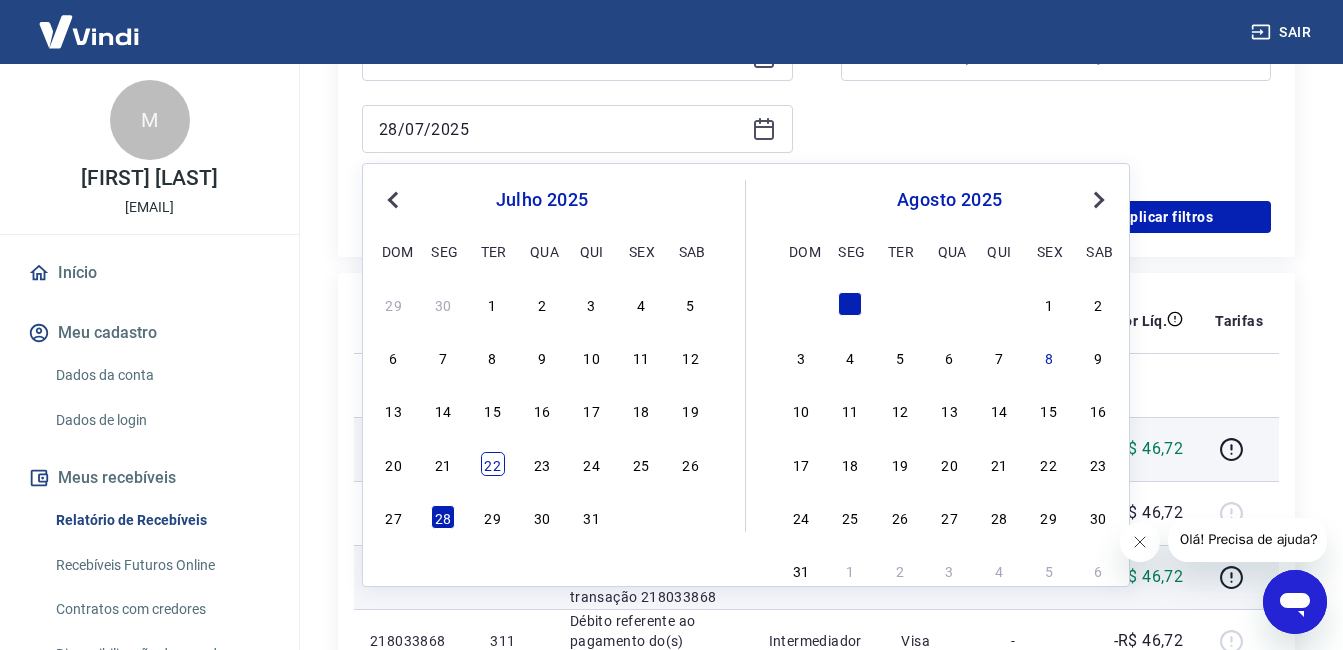 click on "22" at bounding box center (493, 464) 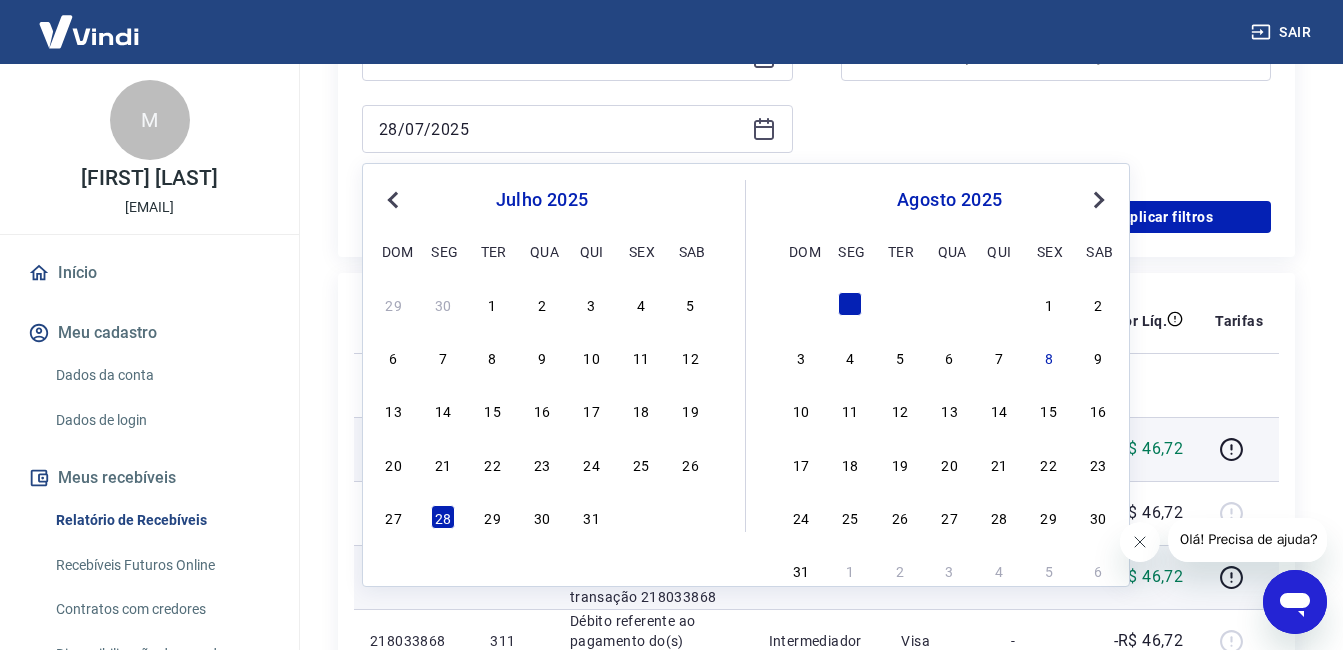 type on "[DD]/[MM]/[YYYY]" 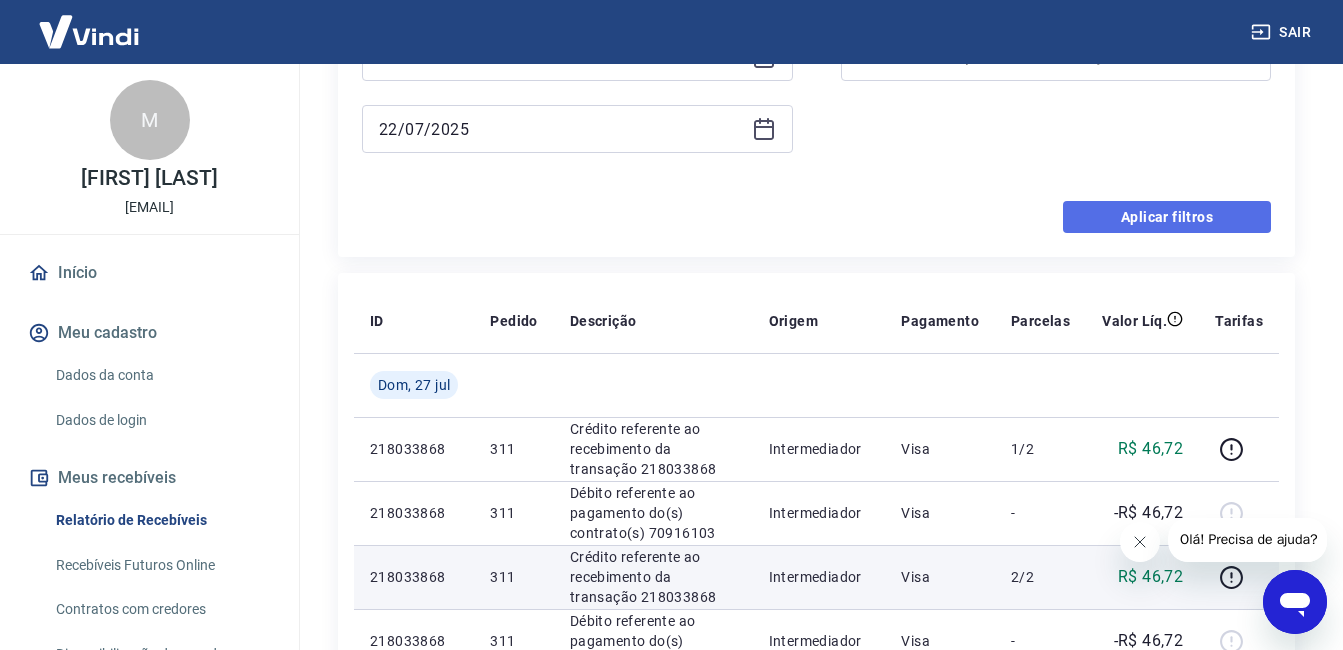 click on "Aplicar filtros" at bounding box center [1167, 217] 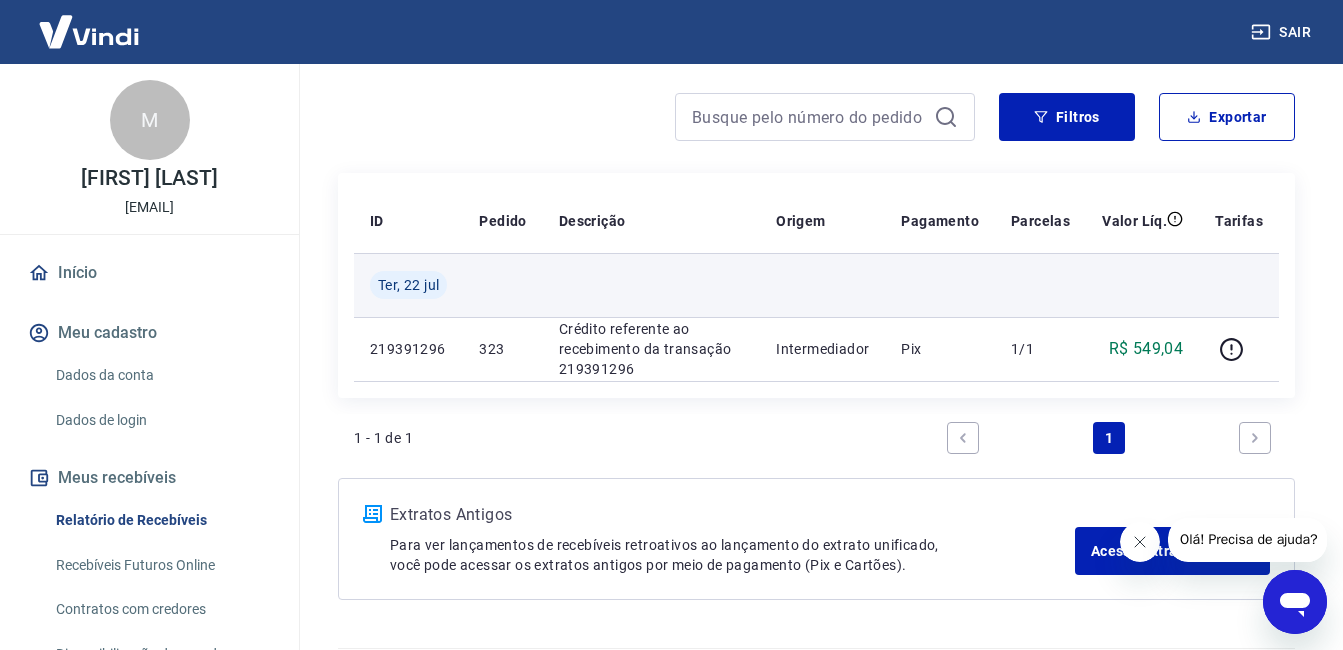 scroll, scrollTop: 200, scrollLeft: 0, axis: vertical 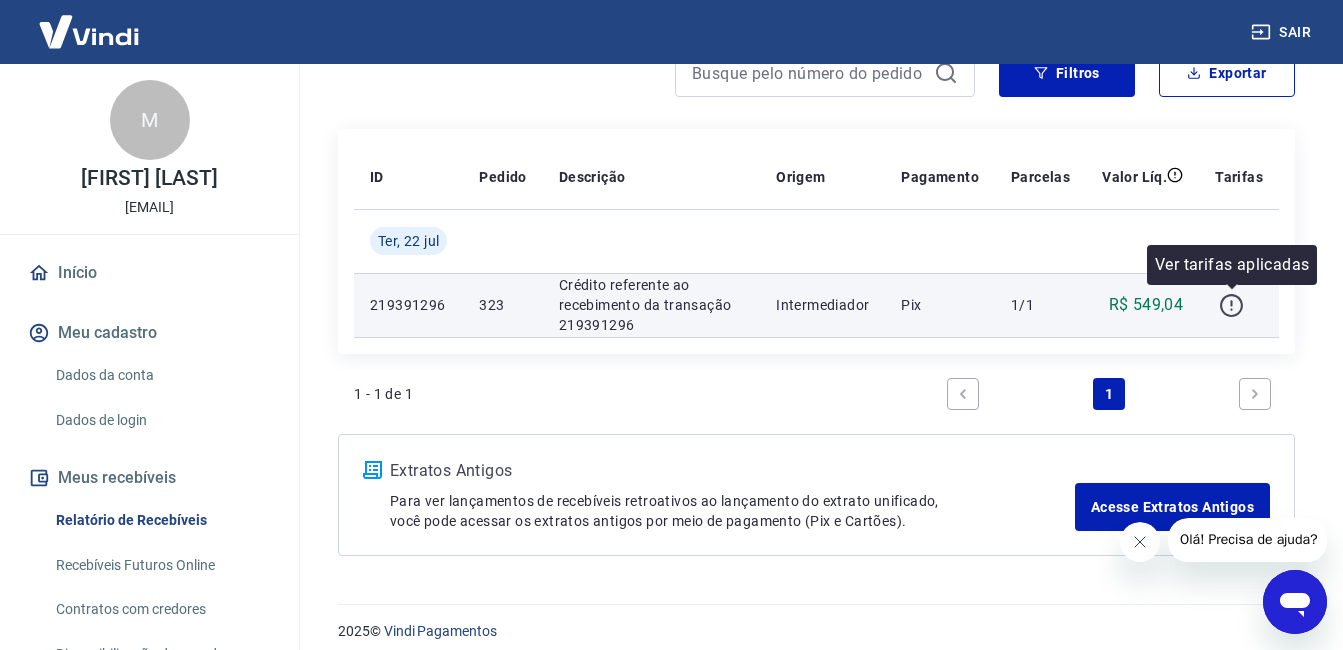 click 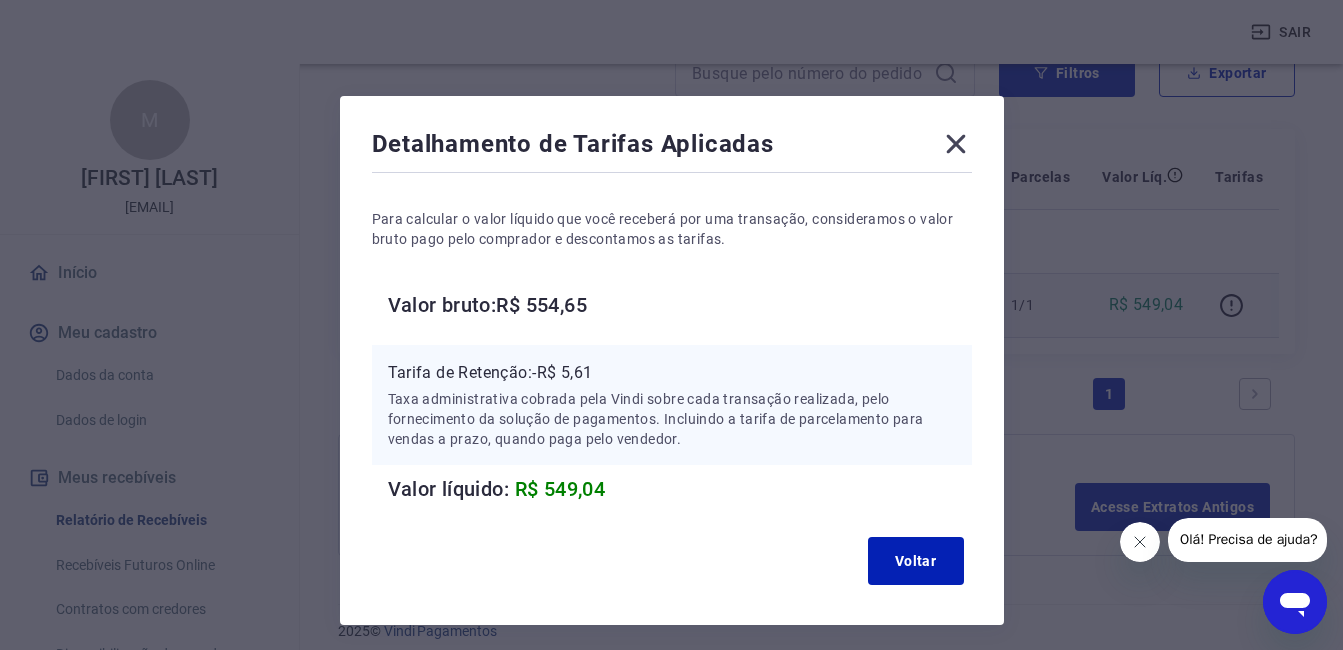 click on "Detalhamento de Tarifas Aplicadas Para calcular o valor líquido que você receberá por uma transação, consideramos o valor bruto pago pelo comprador e descontamos as tarifas. Valor bruto:  R$ 554,65 Tarifa de Retenção:  -R$ 5,61 Taxa administrativa cobrada pela Vindi sobre cada transação realizada, pelo fornecimento da solução de pagamentos. Incluindo a tarifa de parcelamento para vendas a prazo, quando paga pelo vendedor. Valor líquido:   R$ 549,04 Voltar" at bounding box center [672, 360] 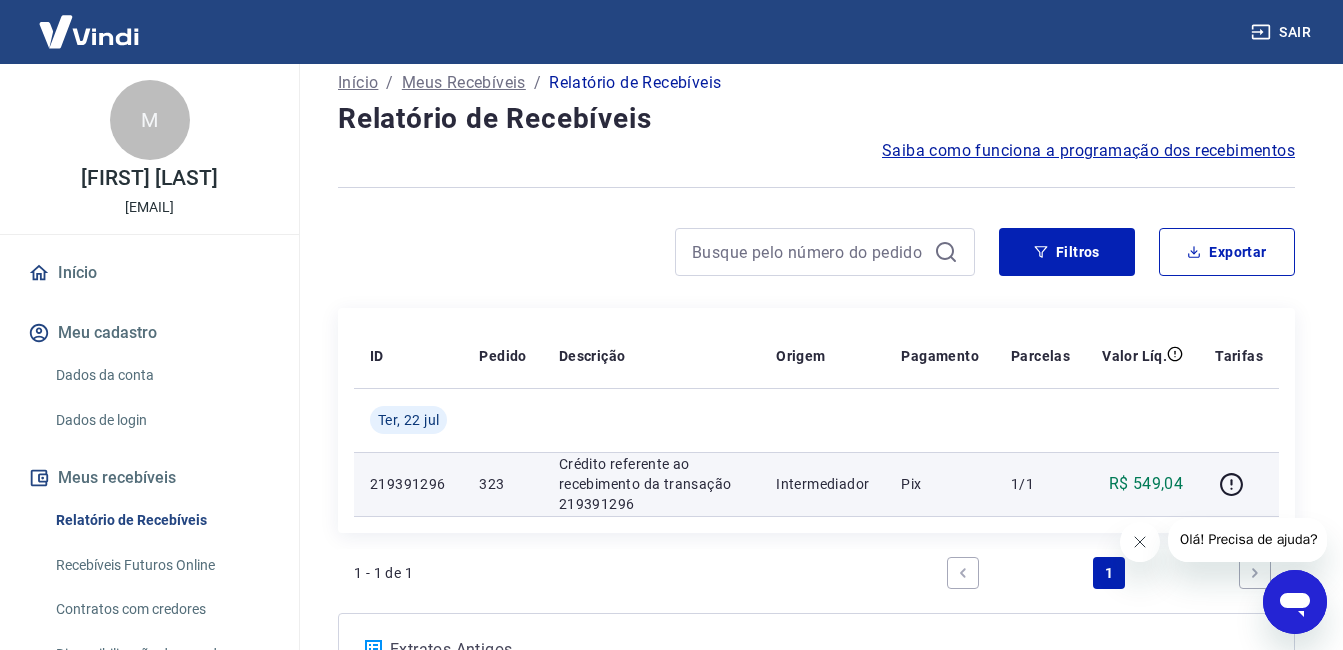 scroll, scrollTop: 0, scrollLeft: 0, axis: both 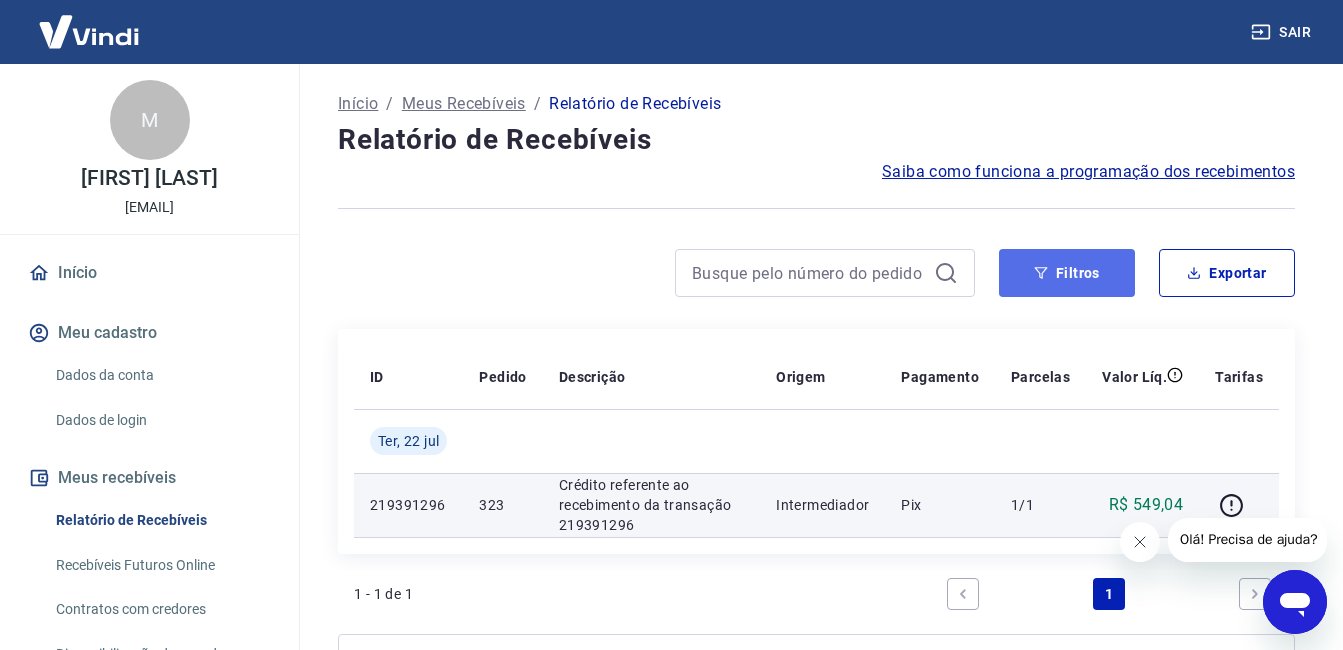 click on "Filtros" at bounding box center (1067, 273) 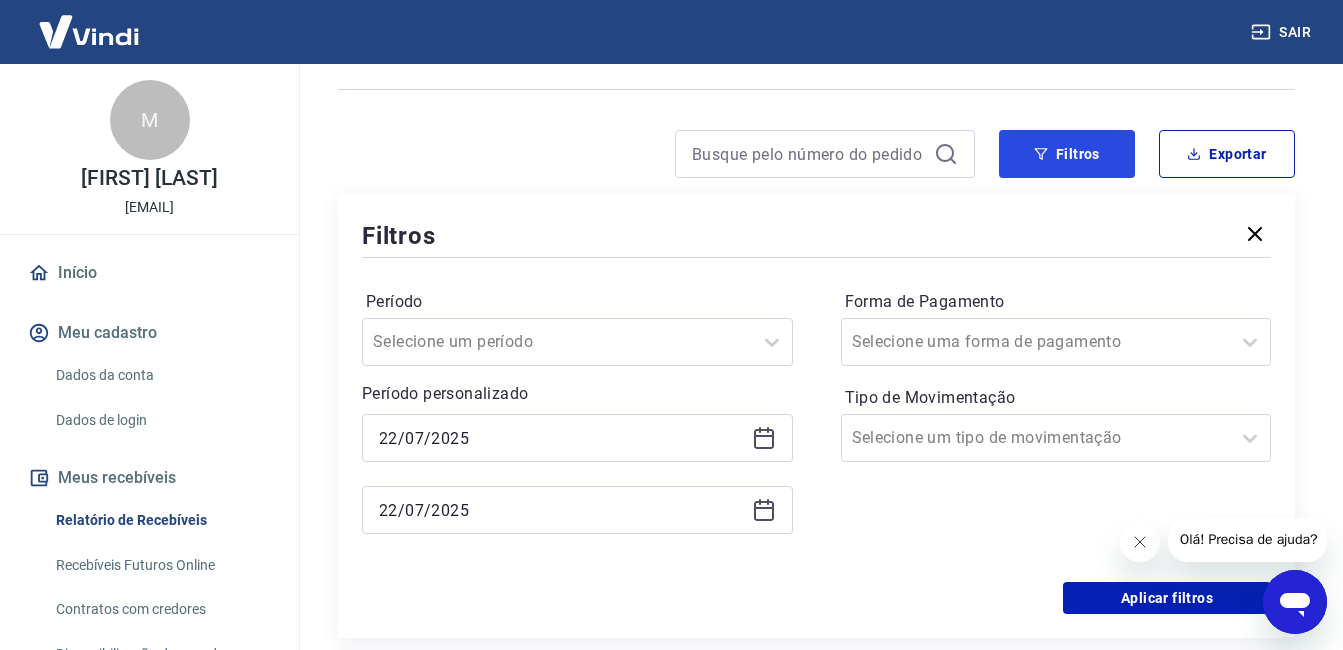 scroll, scrollTop: 200, scrollLeft: 0, axis: vertical 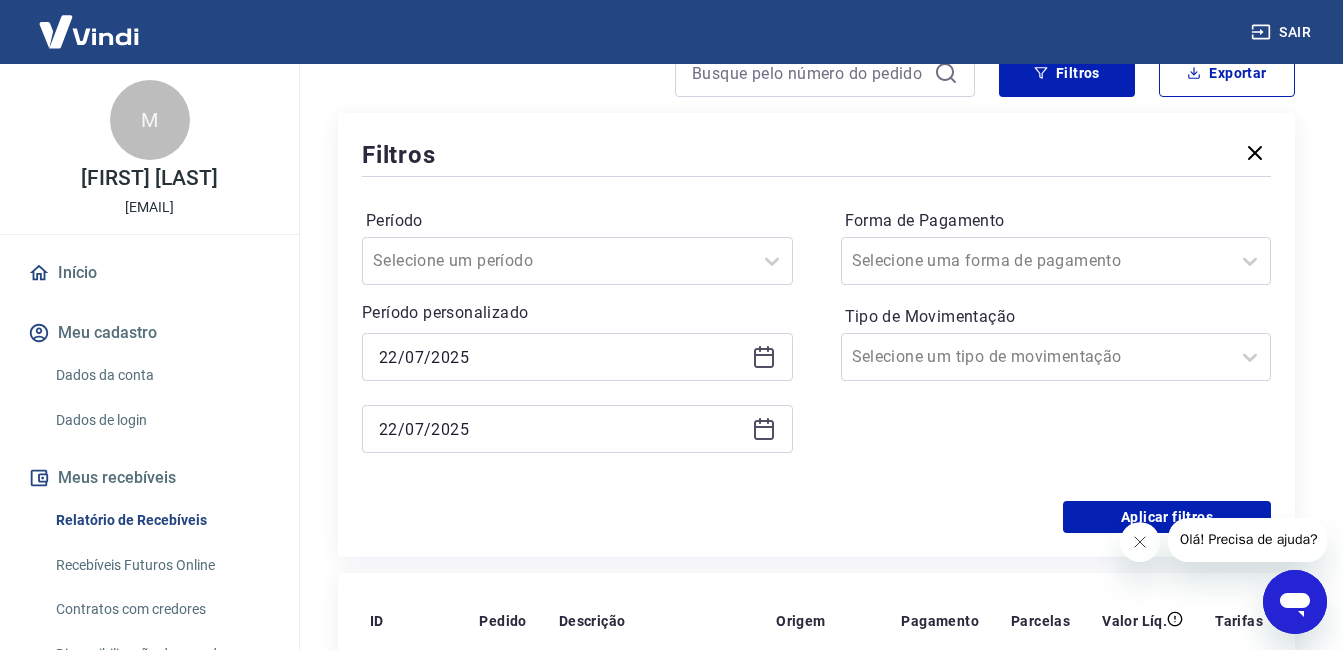 click 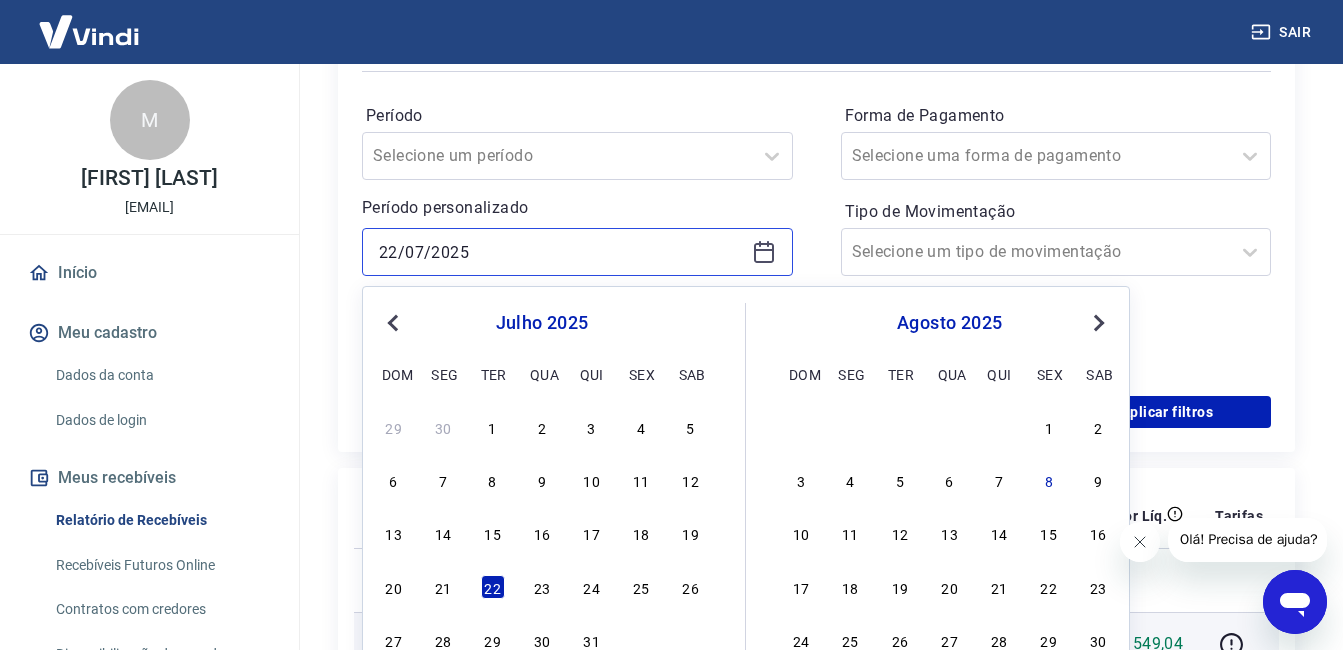 scroll, scrollTop: 500, scrollLeft: 0, axis: vertical 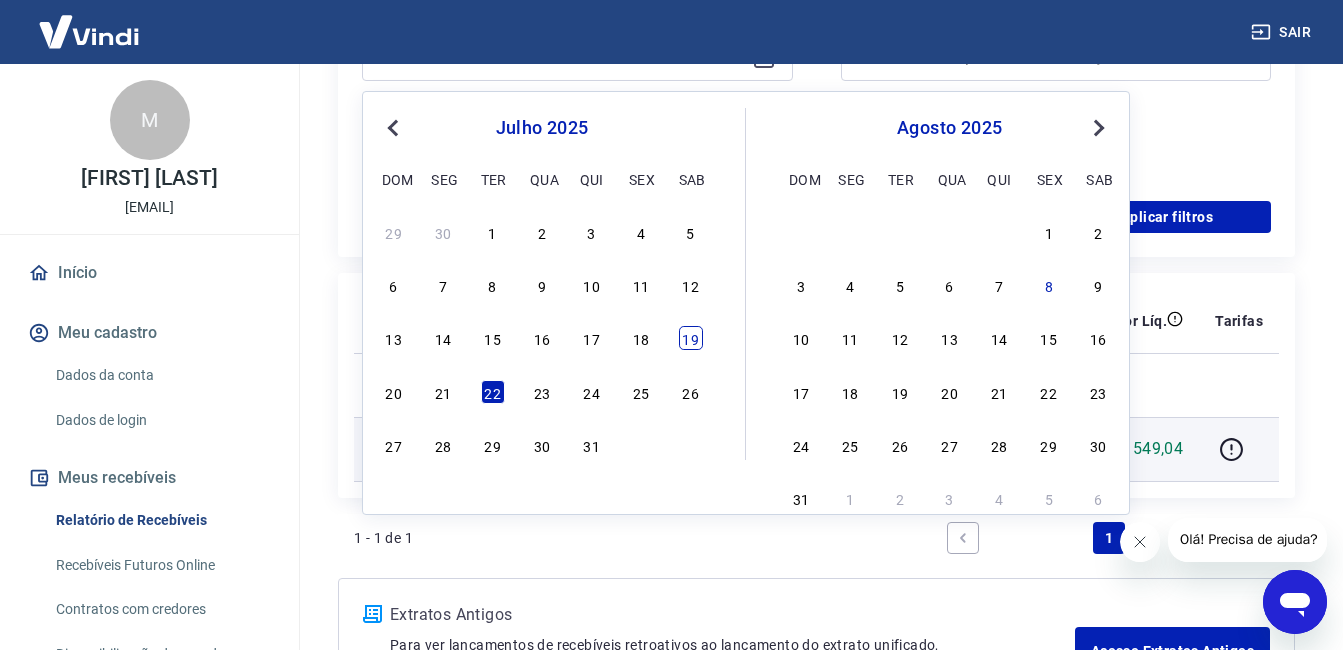 click on "19" at bounding box center [691, 338] 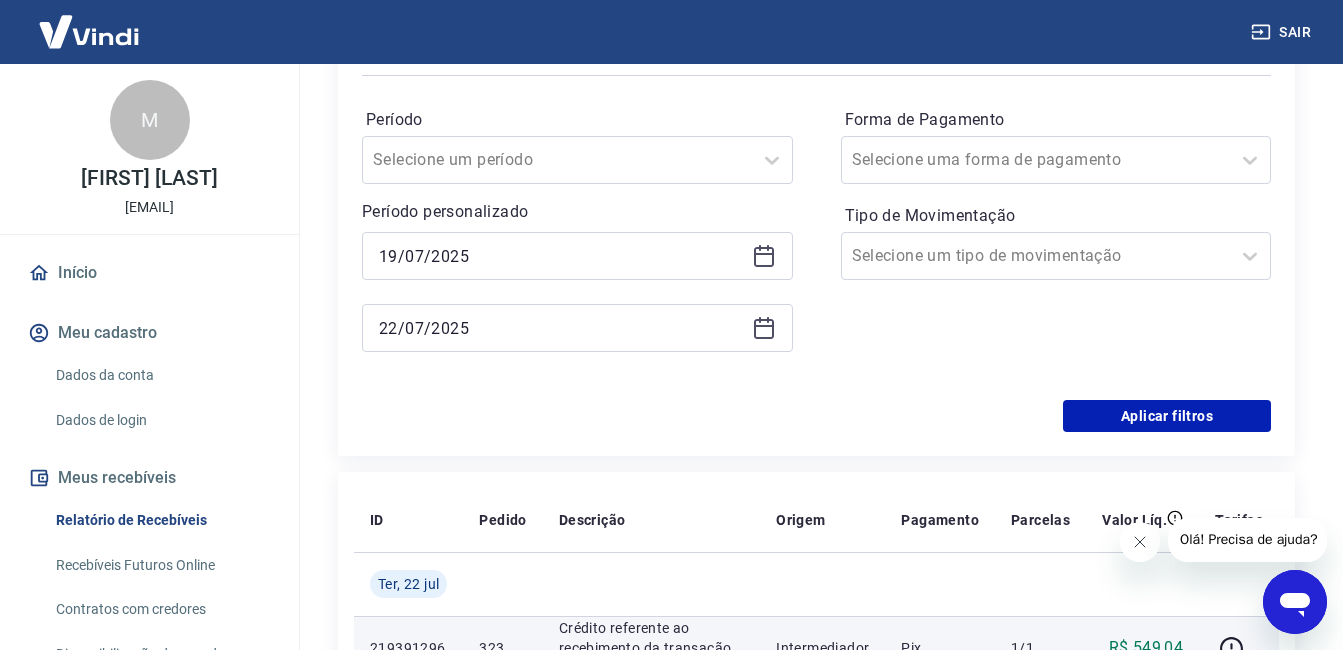 scroll, scrollTop: 300, scrollLeft: 0, axis: vertical 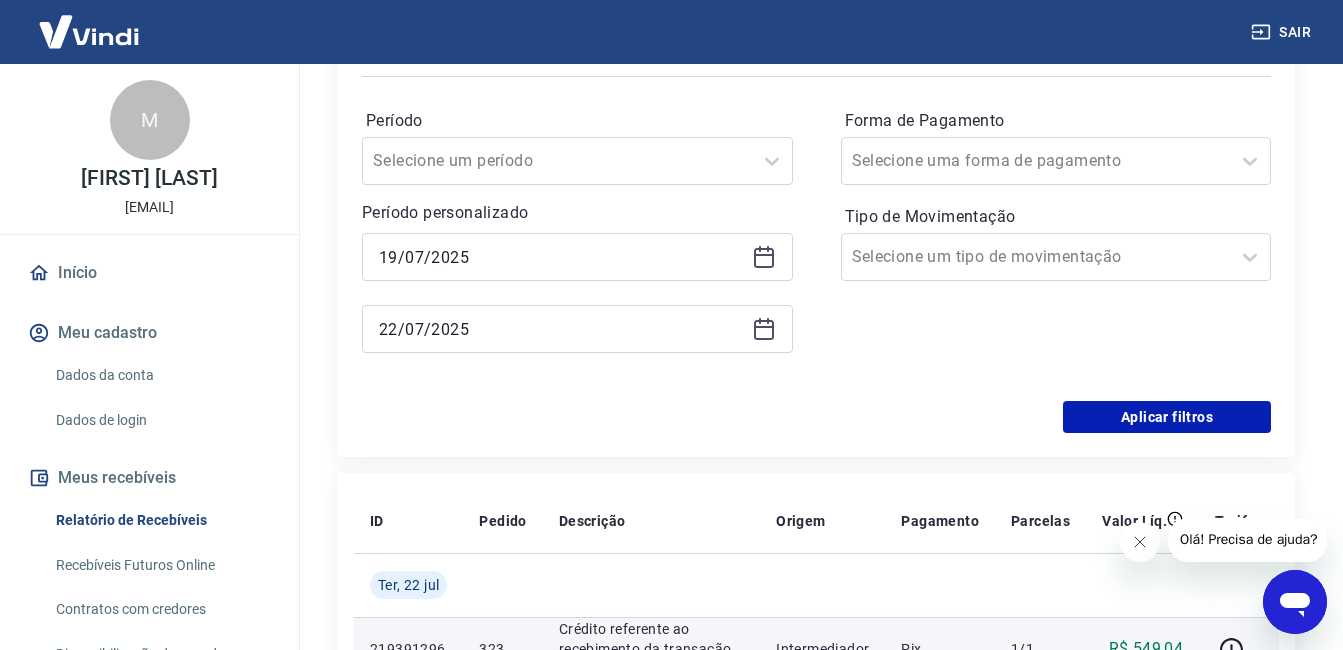 click 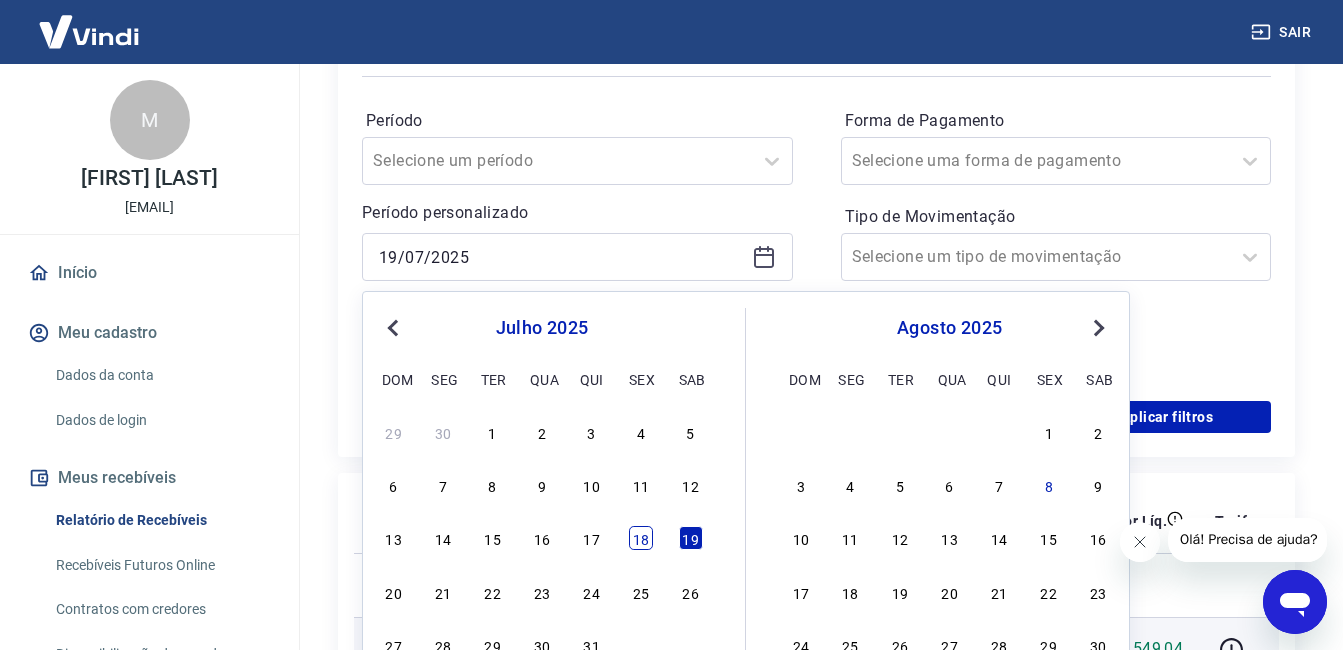 click on "18" at bounding box center (641, 538) 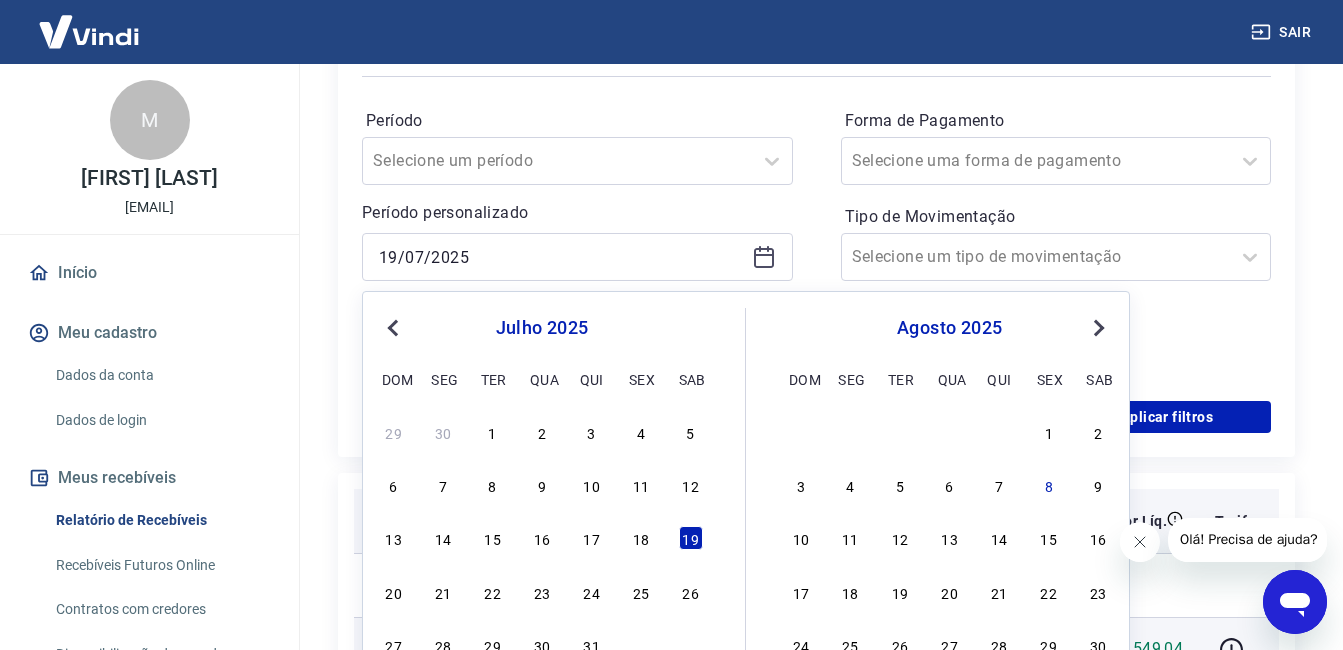 type on "[DD]/[MM]/[YYYY]" 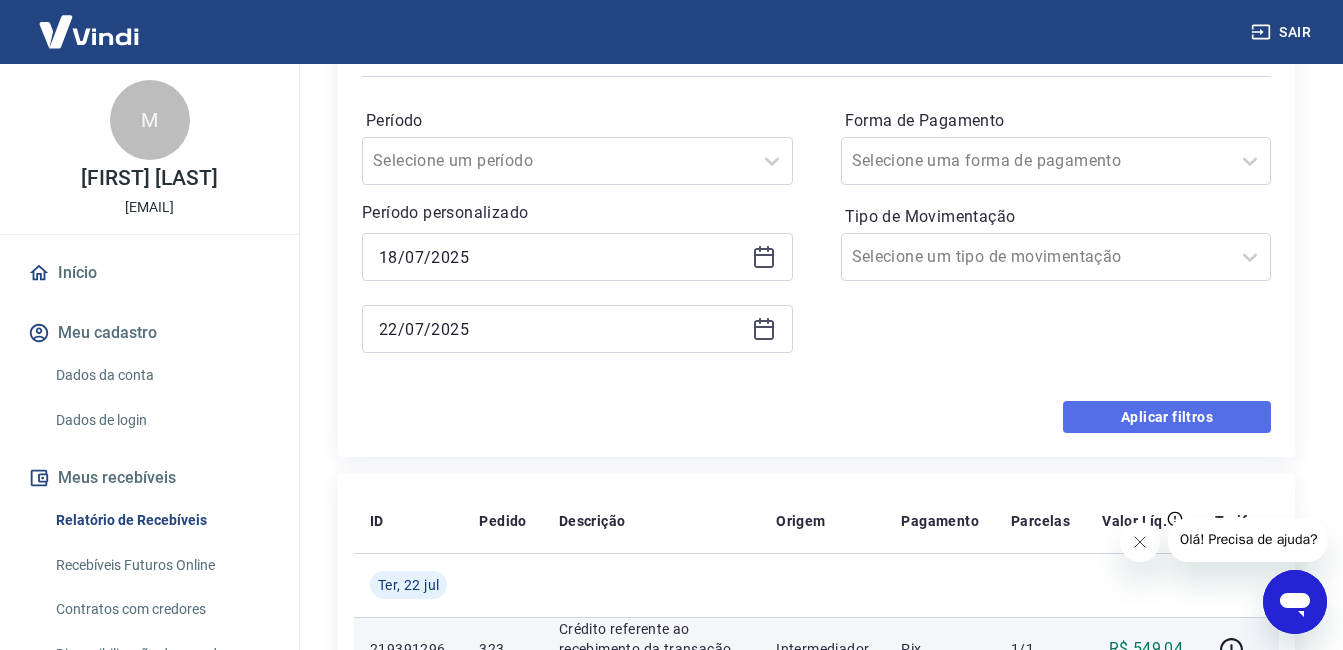 click on "Aplicar filtros" at bounding box center (1167, 417) 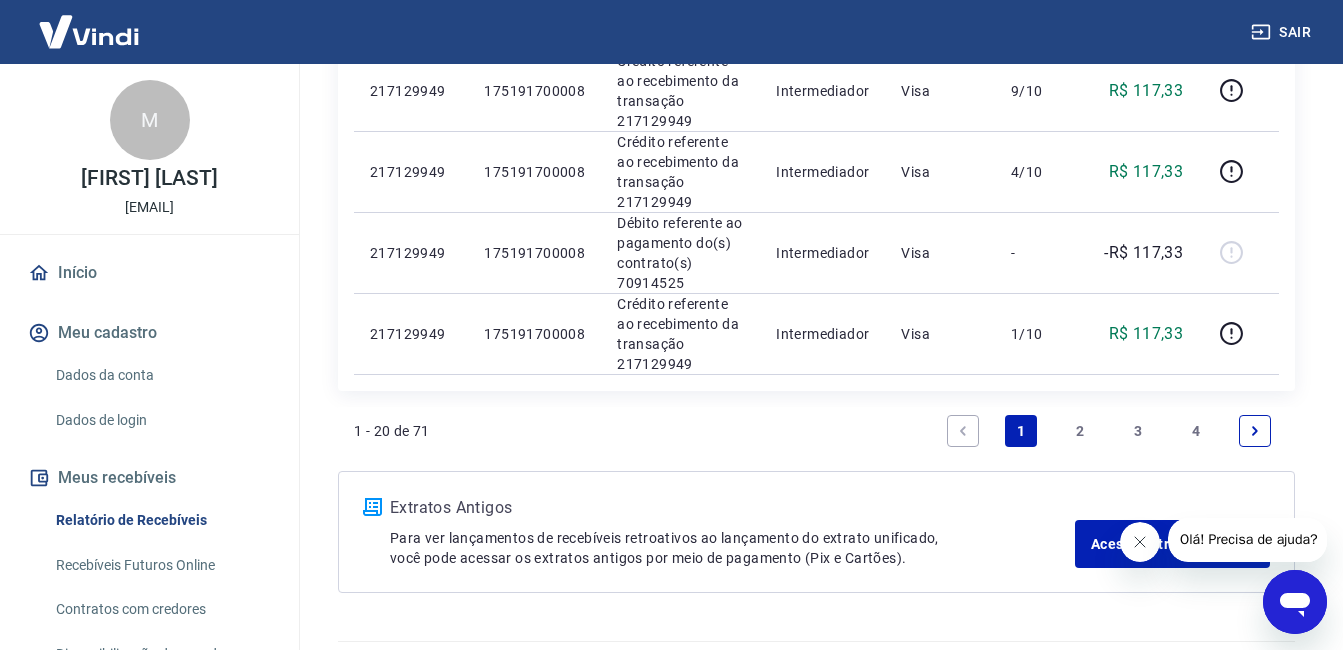 scroll, scrollTop: 1800, scrollLeft: 0, axis: vertical 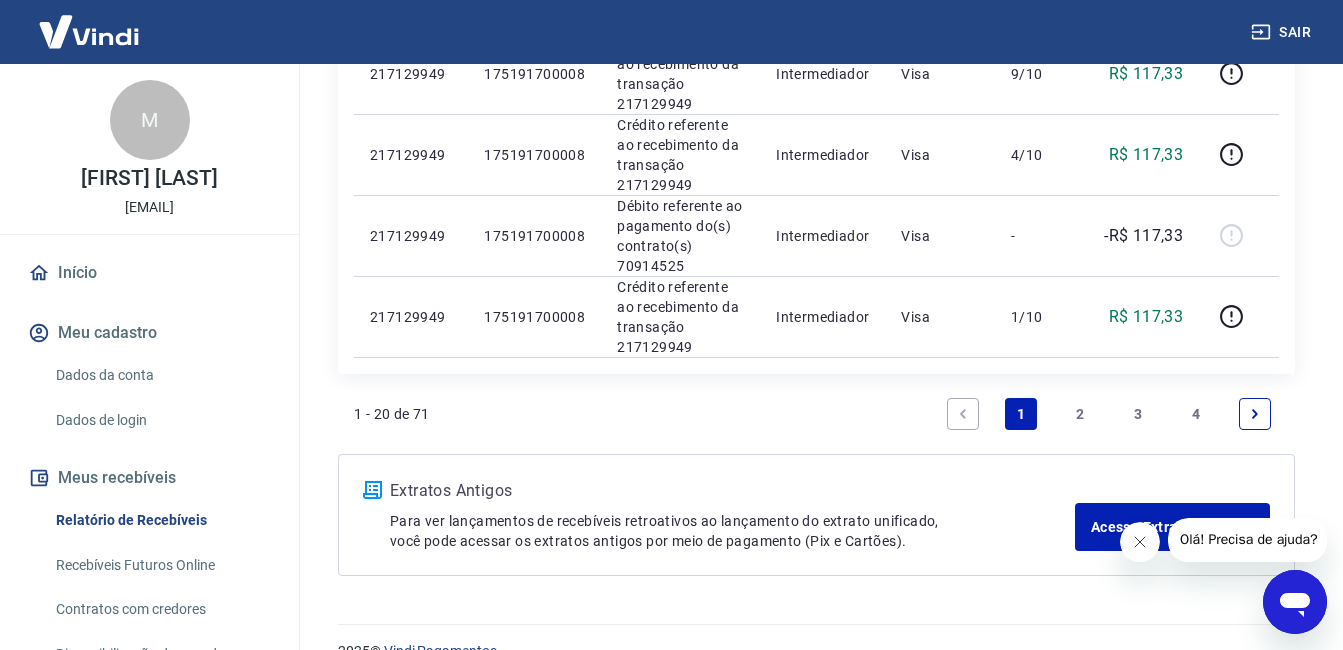 click at bounding box center [1255, 414] 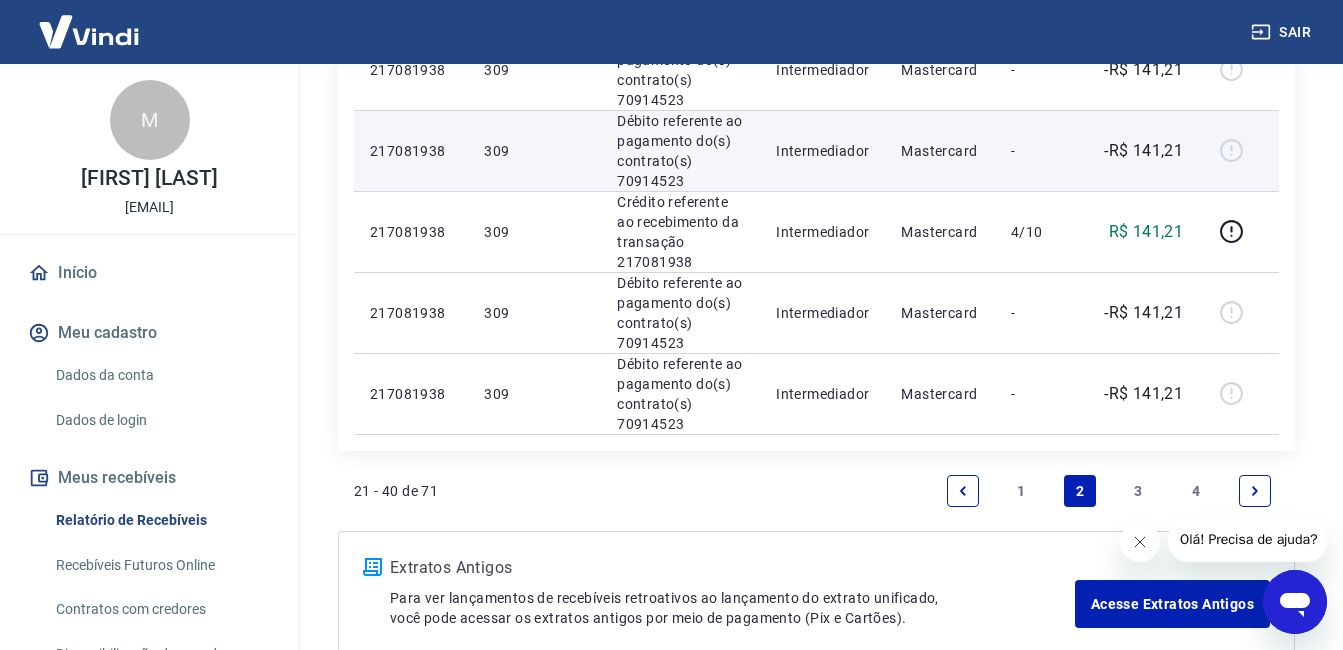 scroll, scrollTop: 1700, scrollLeft: 0, axis: vertical 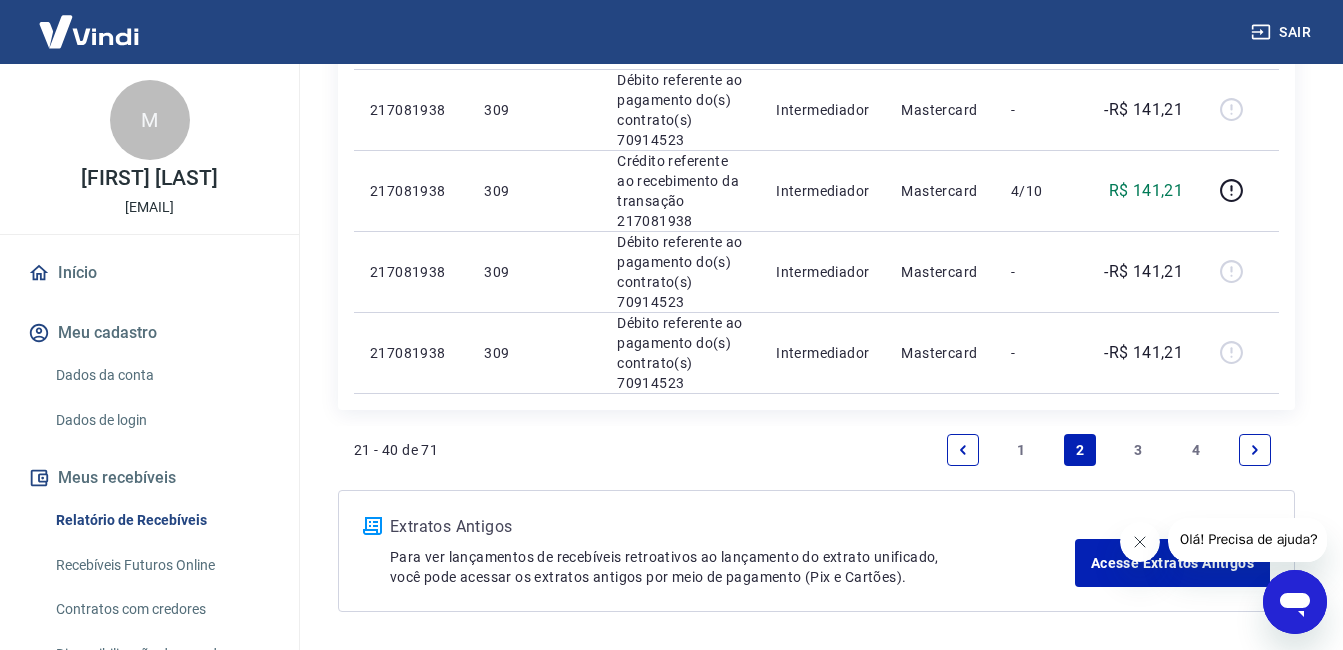 click at bounding box center [1255, 450] 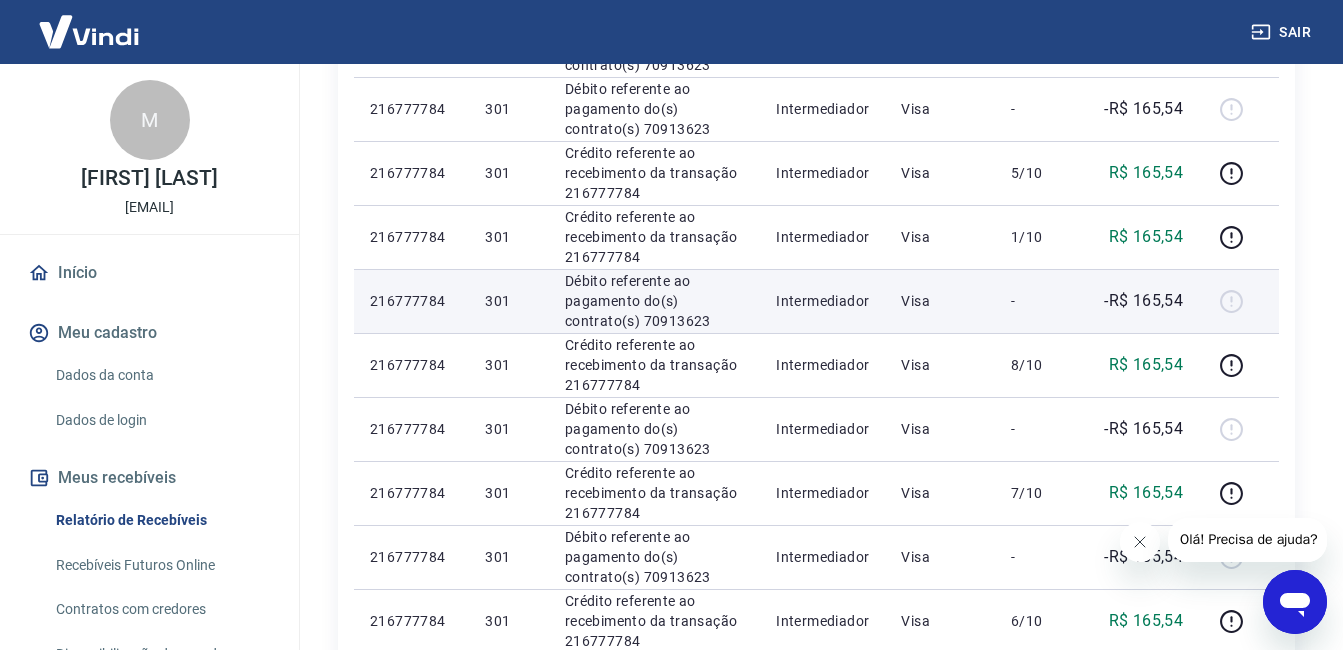 scroll, scrollTop: 1496, scrollLeft: 0, axis: vertical 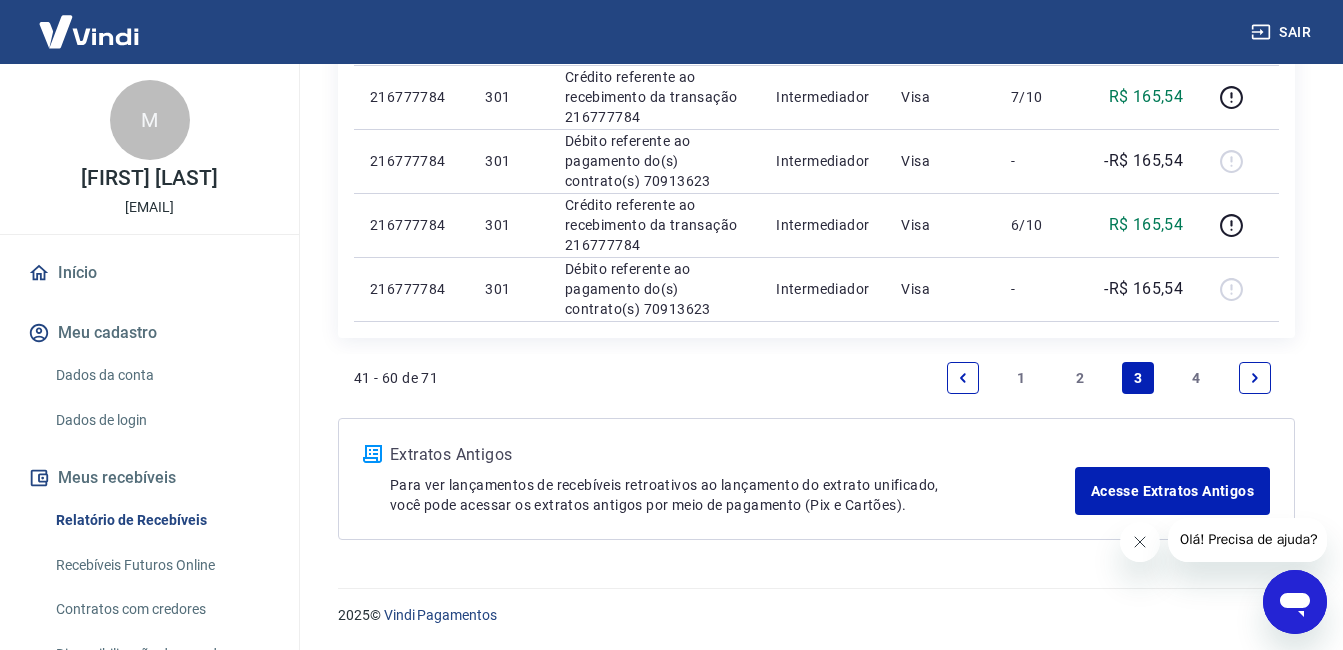 click at bounding box center [1255, 378] 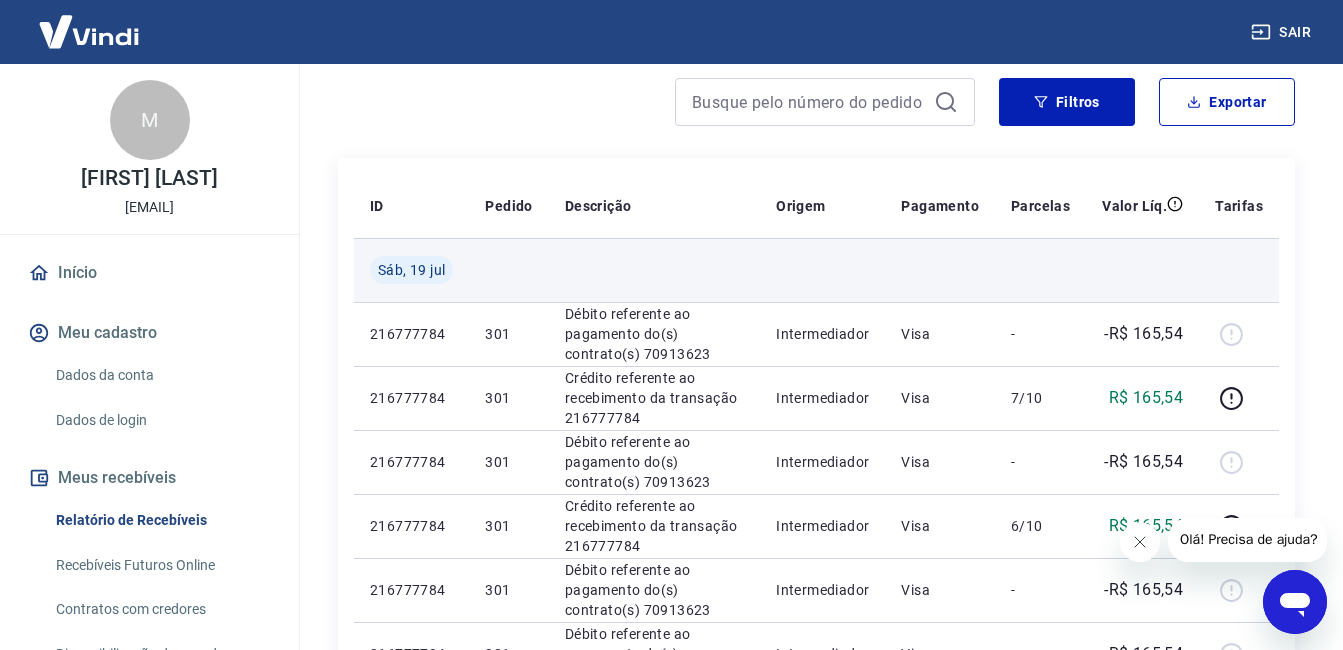 scroll, scrollTop: 0, scrollLeft: 0, axis: both 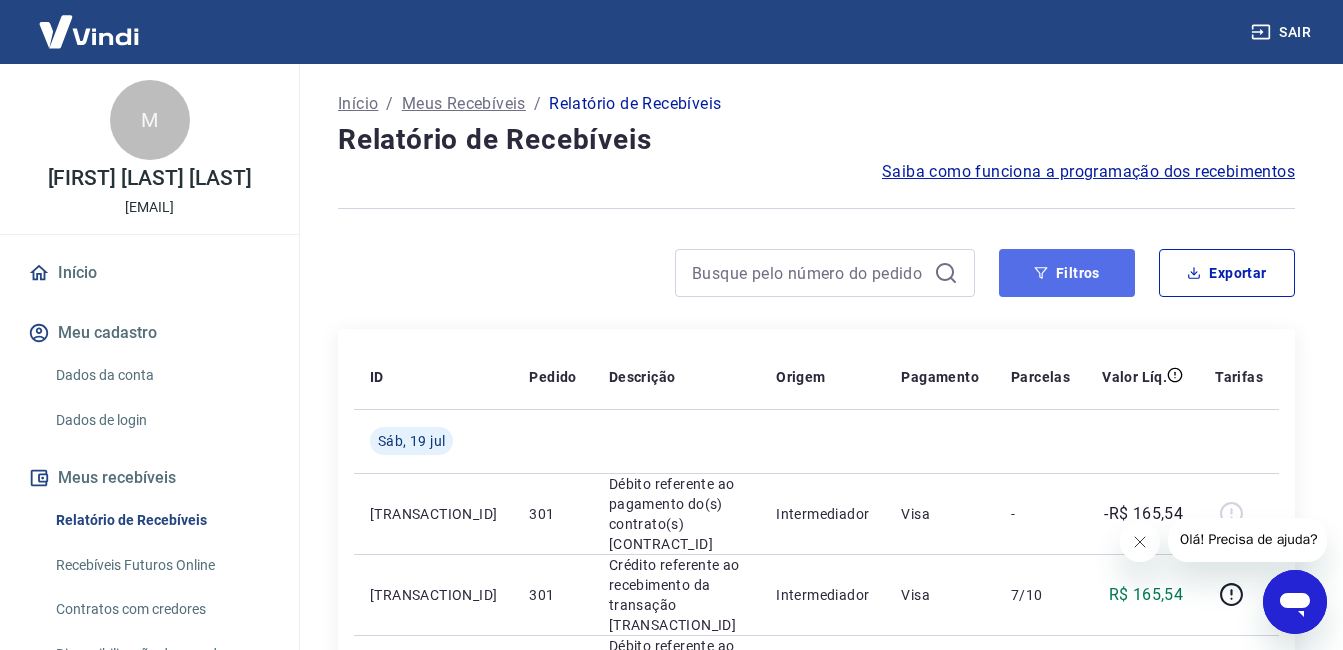 click on "Filtros" at bounding box center (1067, 273) 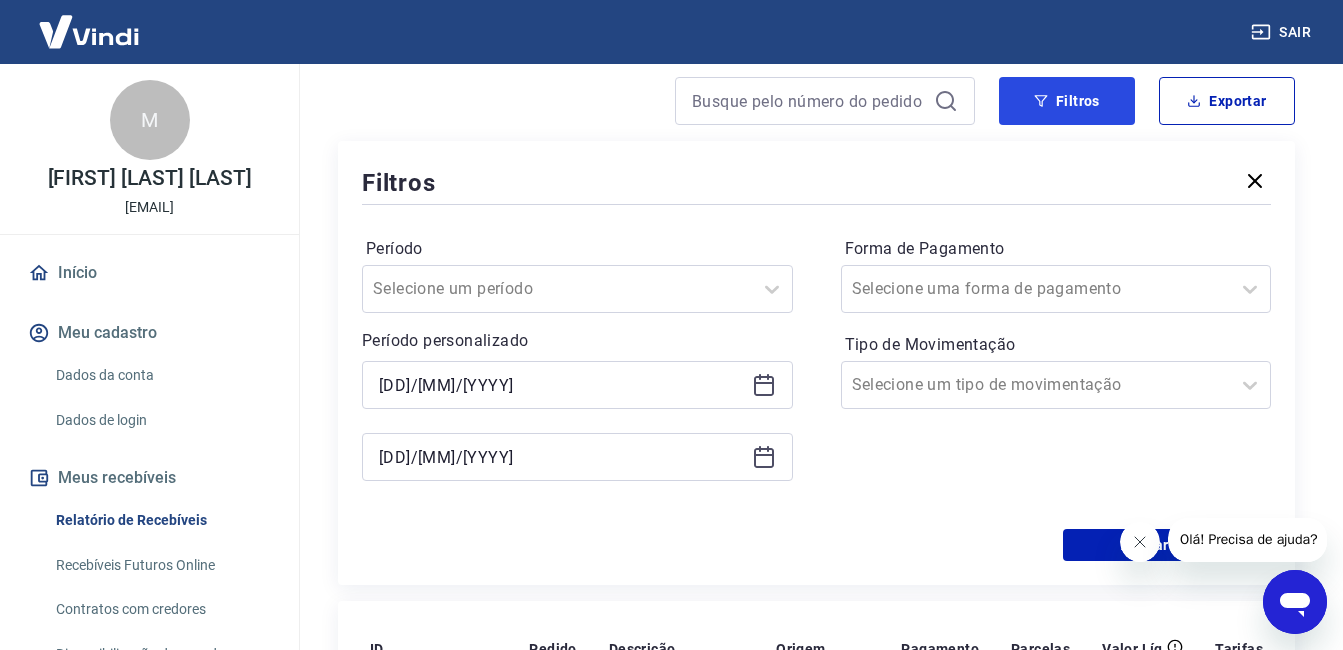 scroll, scrollTop: 200, scrollLeft: 0, axis: vertical 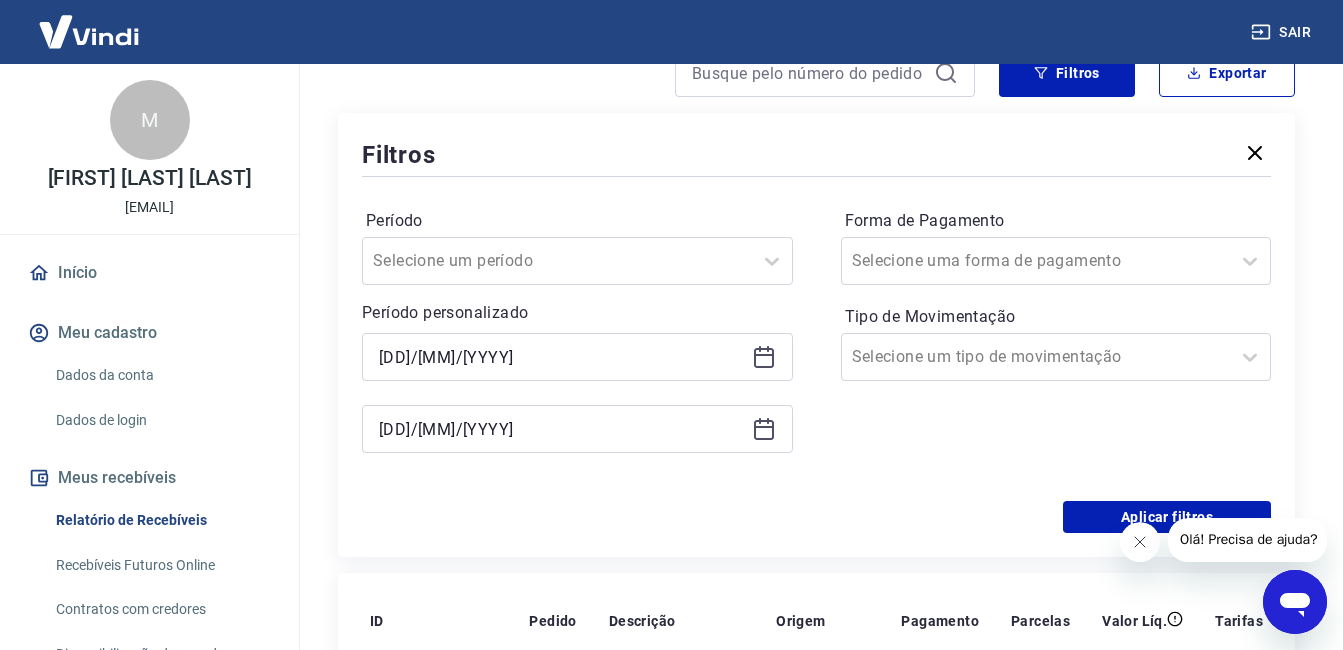 click 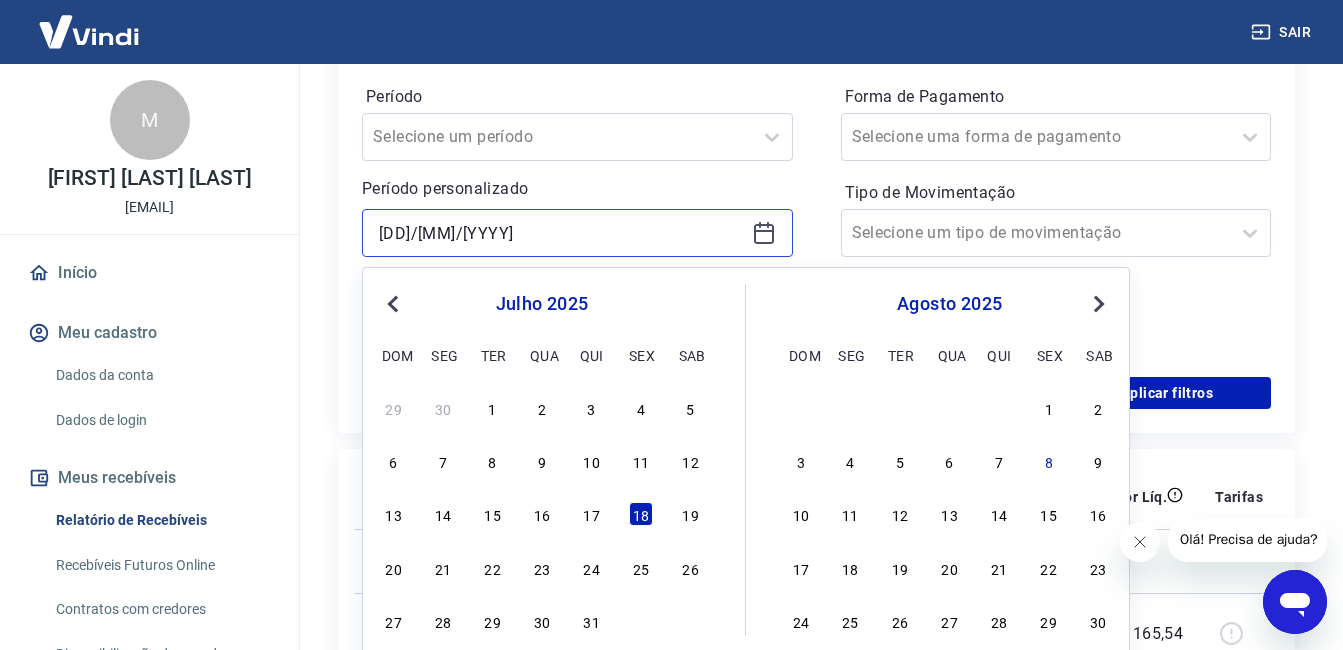 scroll, scrollTop: 400, scrollLeft: 0, axis: vertical 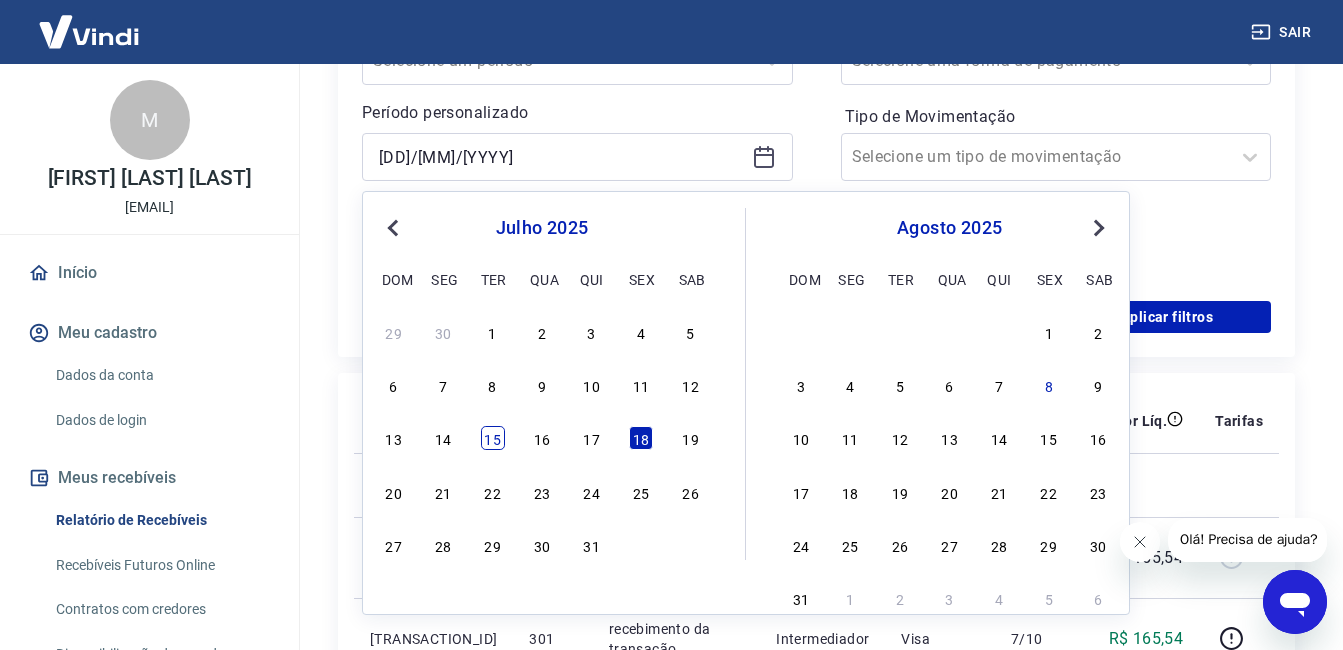click on "15" at bounding box center (493, 438) 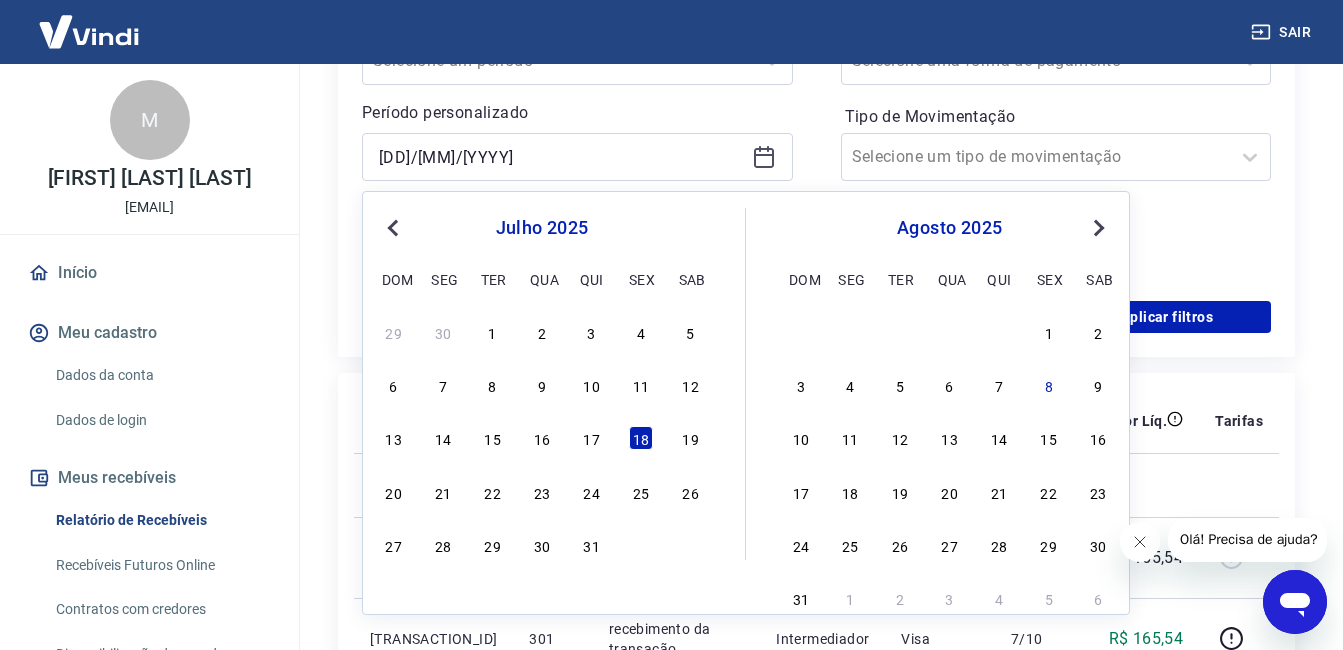 type on "15/07/2025" 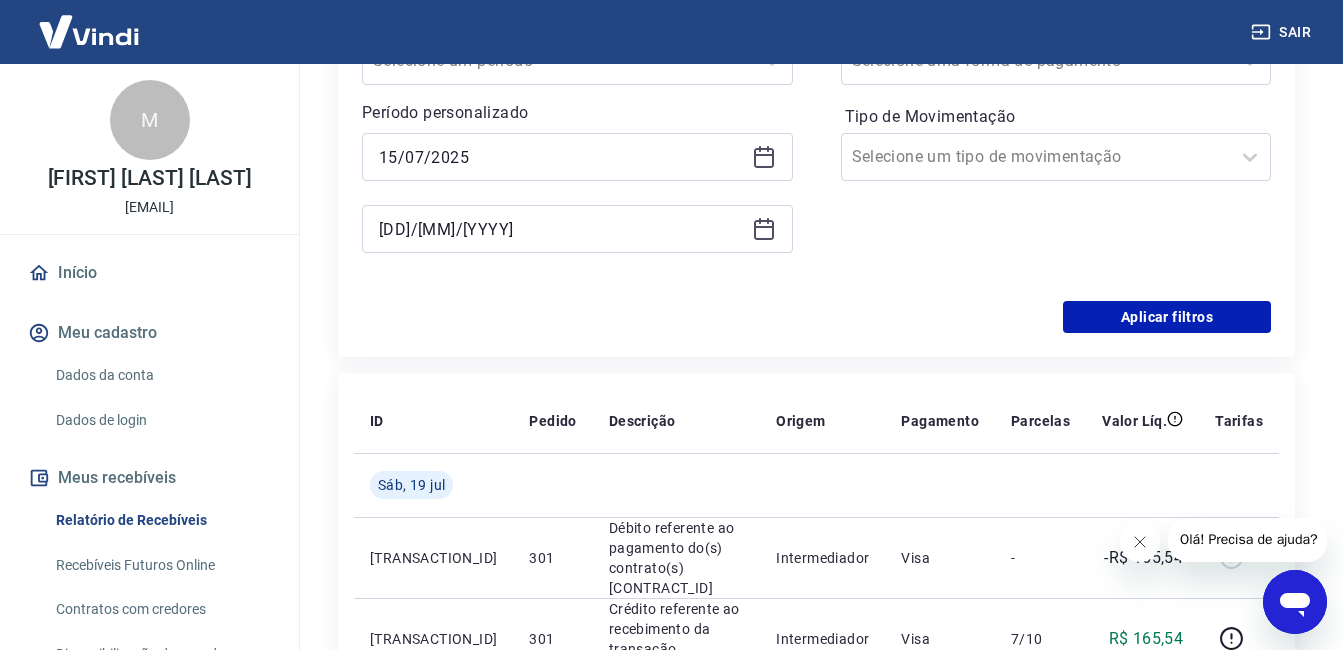 click 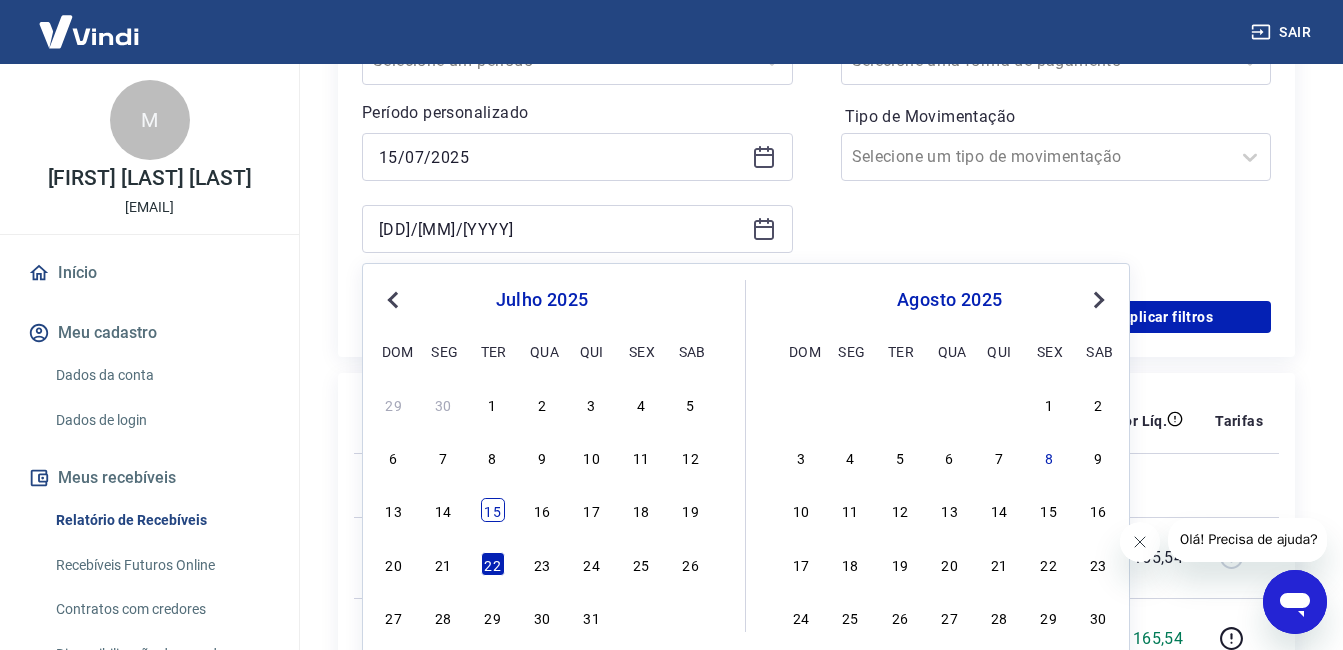 click on "15" at bounding box center (493, 510) 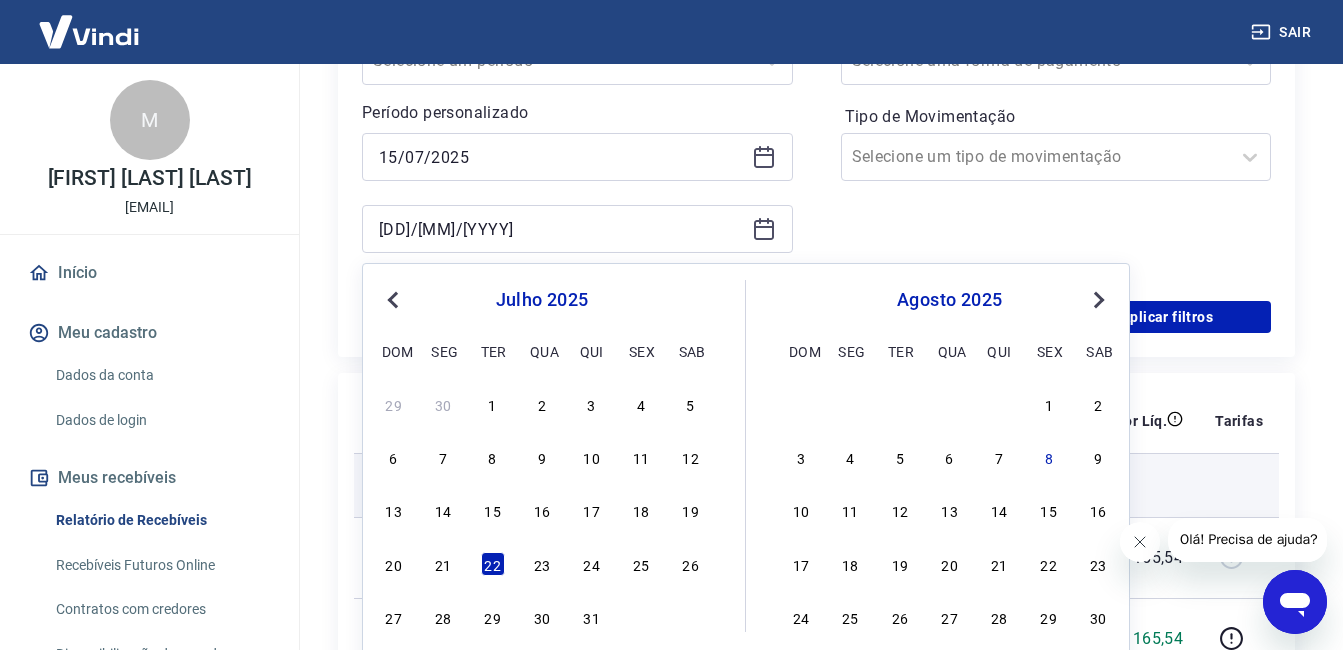 type on "15/07/2025" 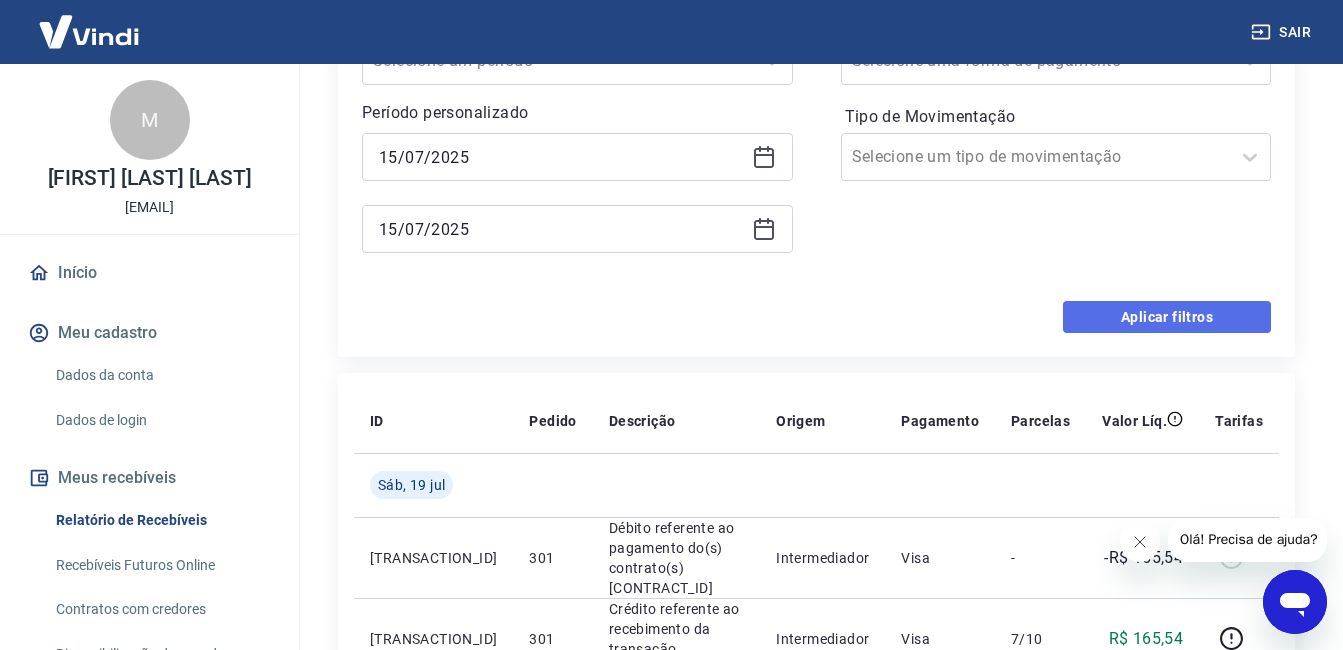 click on "Aplicar filtros" at bounding box center [1167, 317] 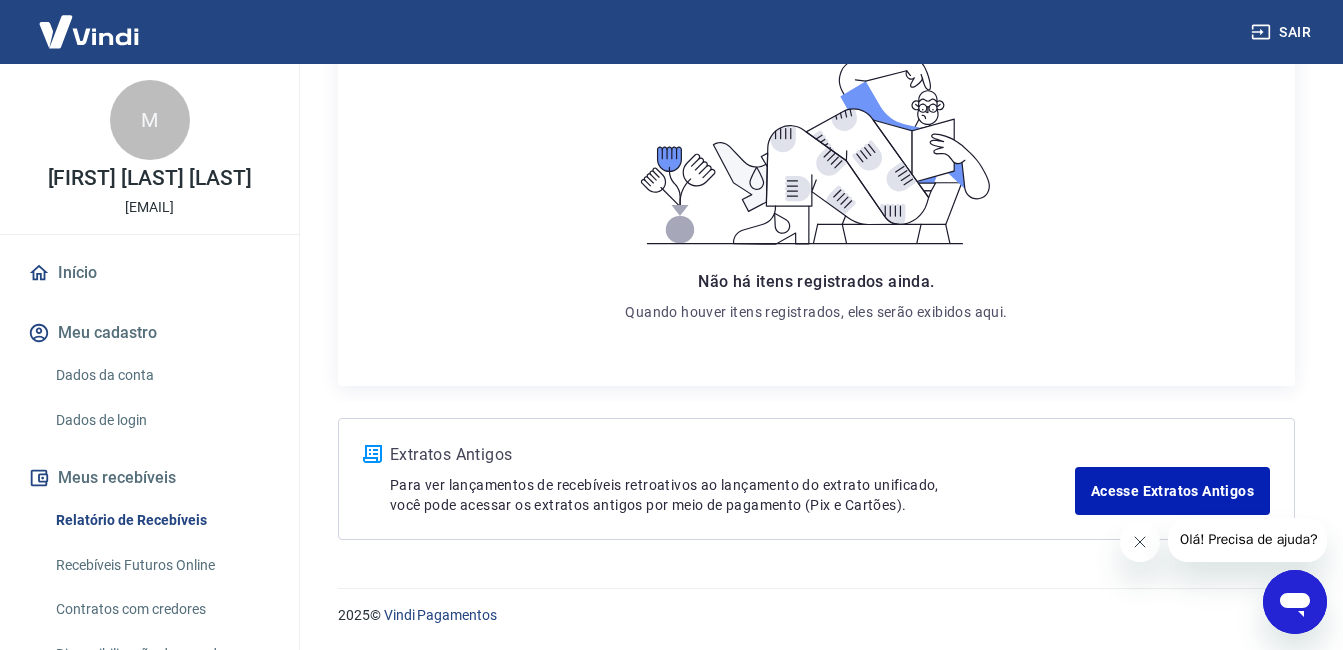 scroll, scrollTop: 0, scrollLeft: 0, axis: both 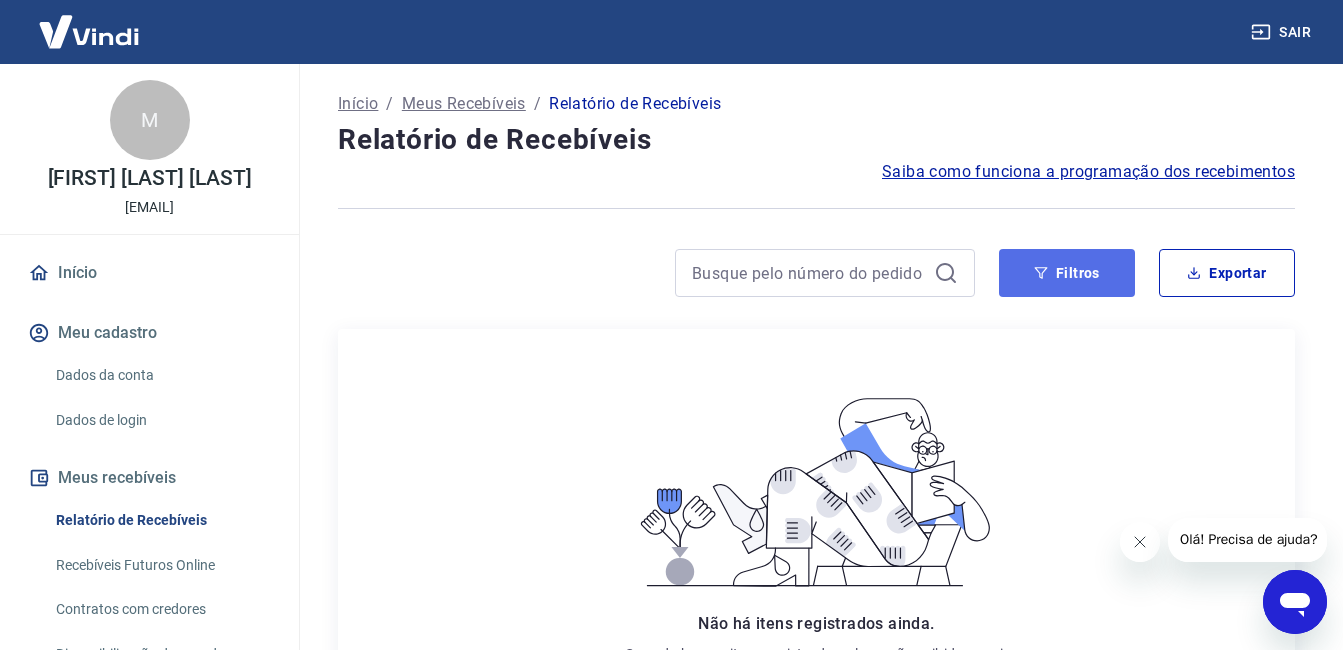 click on "Filtros" at bounding box center (1067, 273) 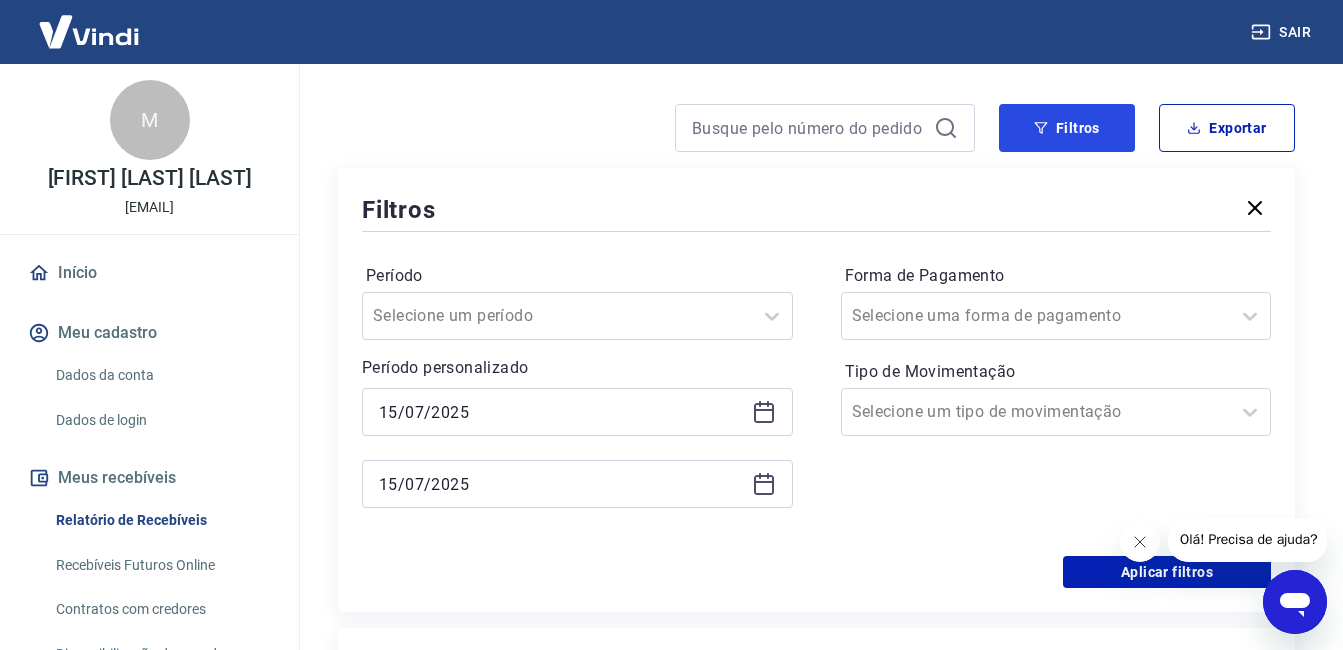 scroll, scrollTop: 300, scrollLeft: 0, axis: vertical 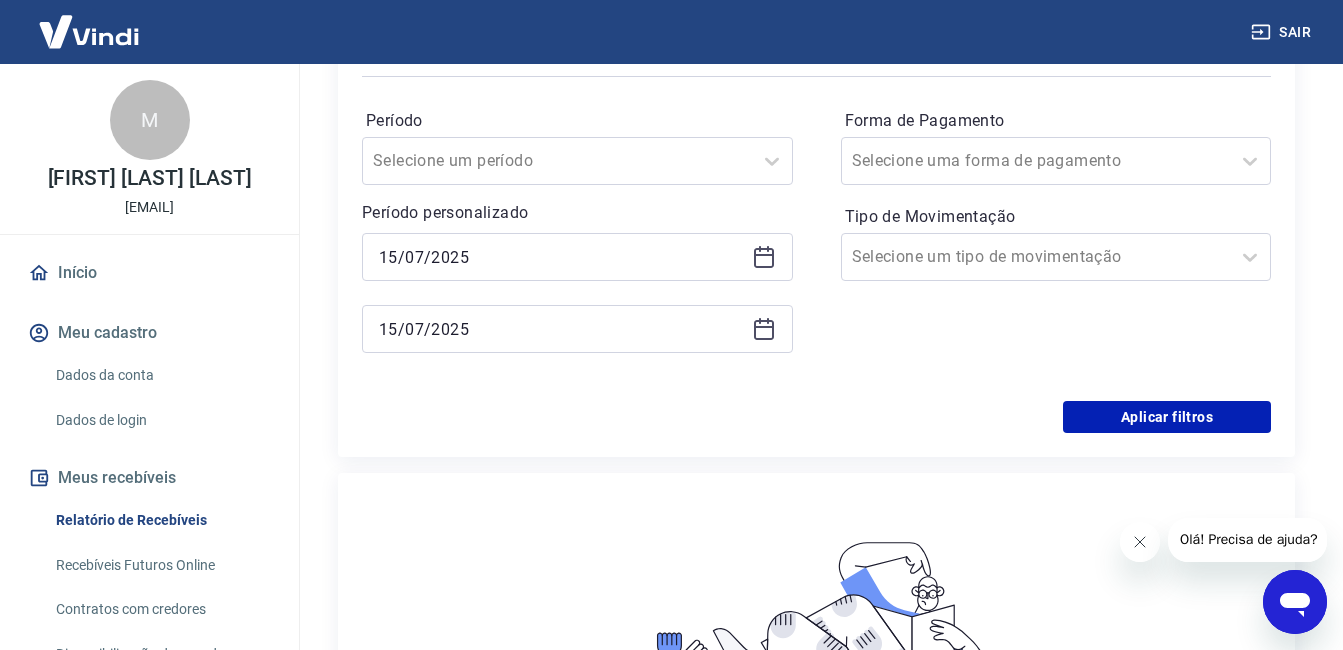 click 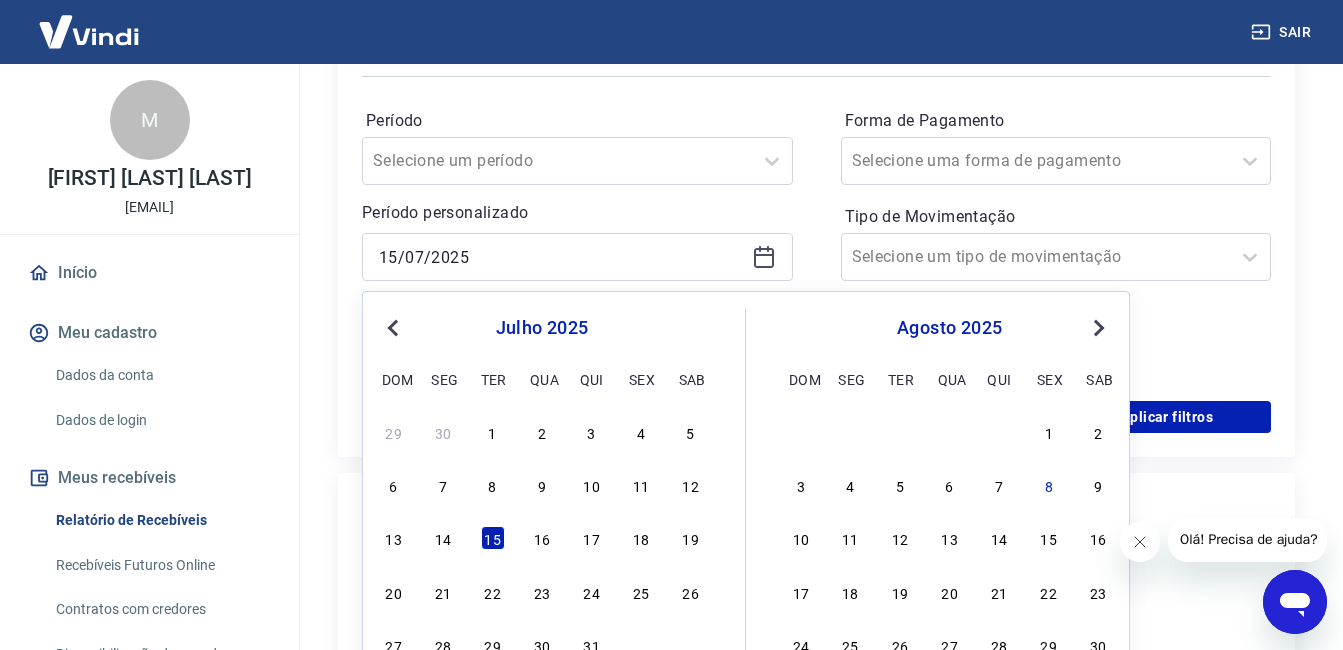 click 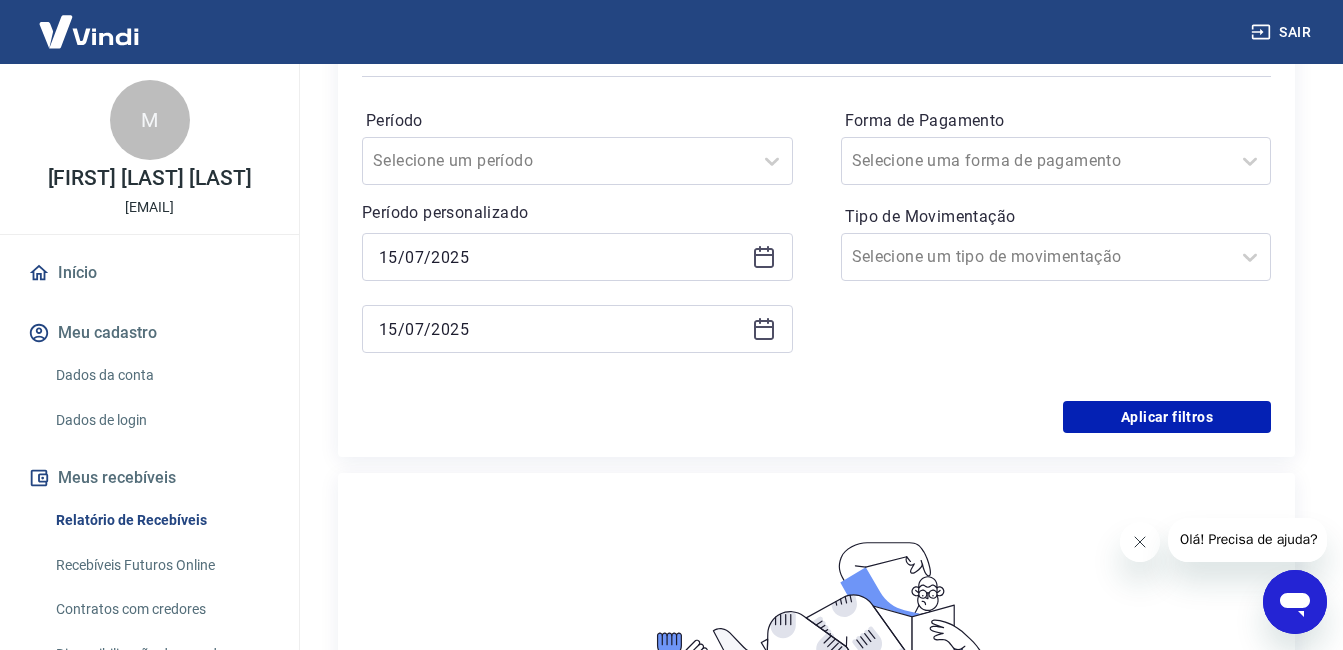 click 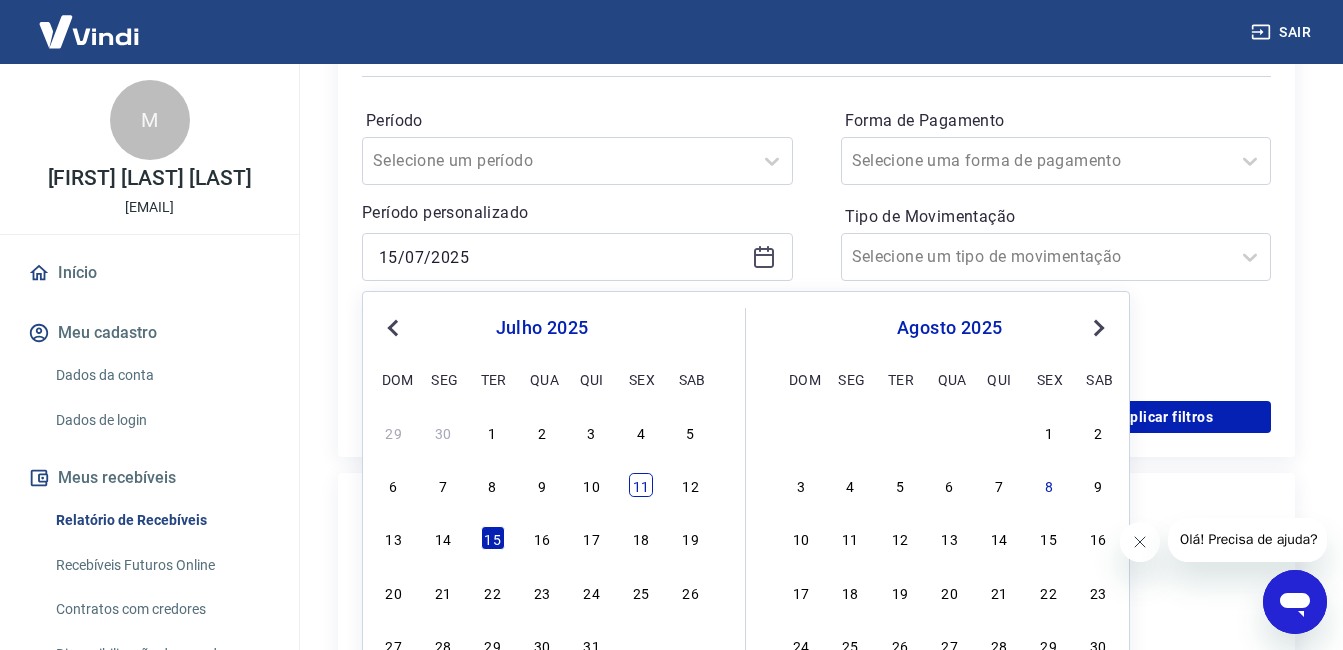 click on "11" at bounding box center (641, 485) 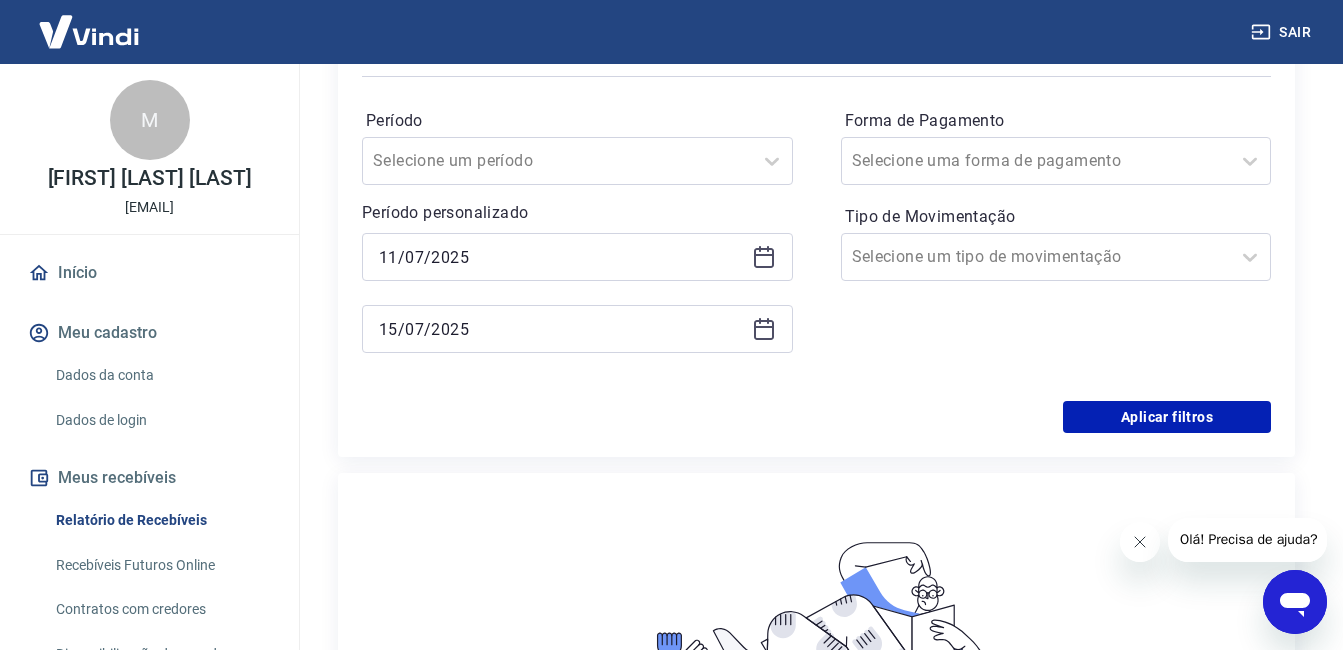 click 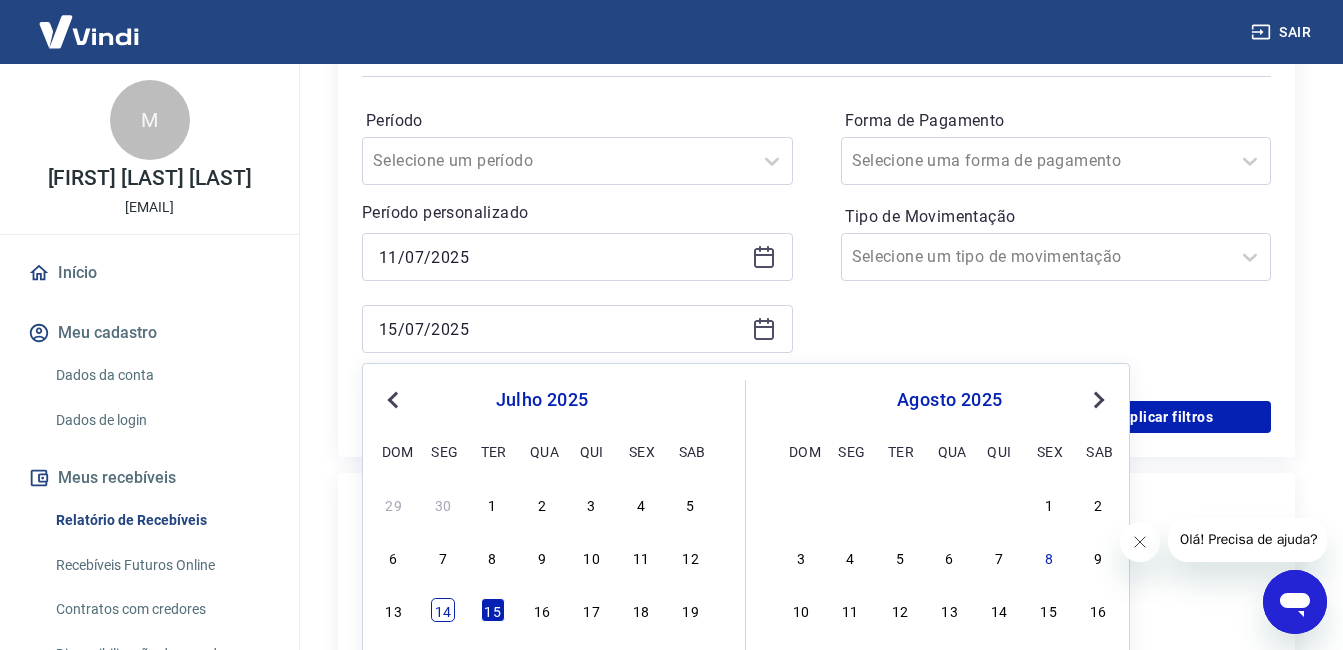 click on "14" at bounding box center (443, 610) 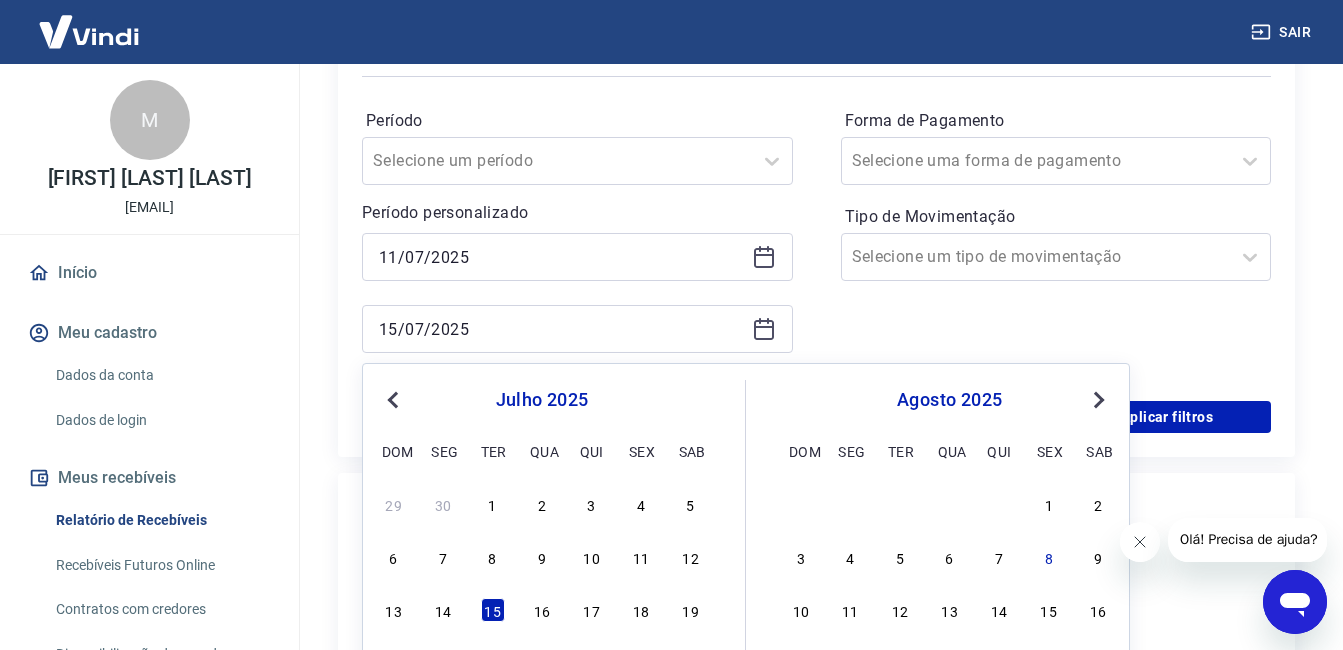 type on "[DD]/[MM]/[YYYY]" 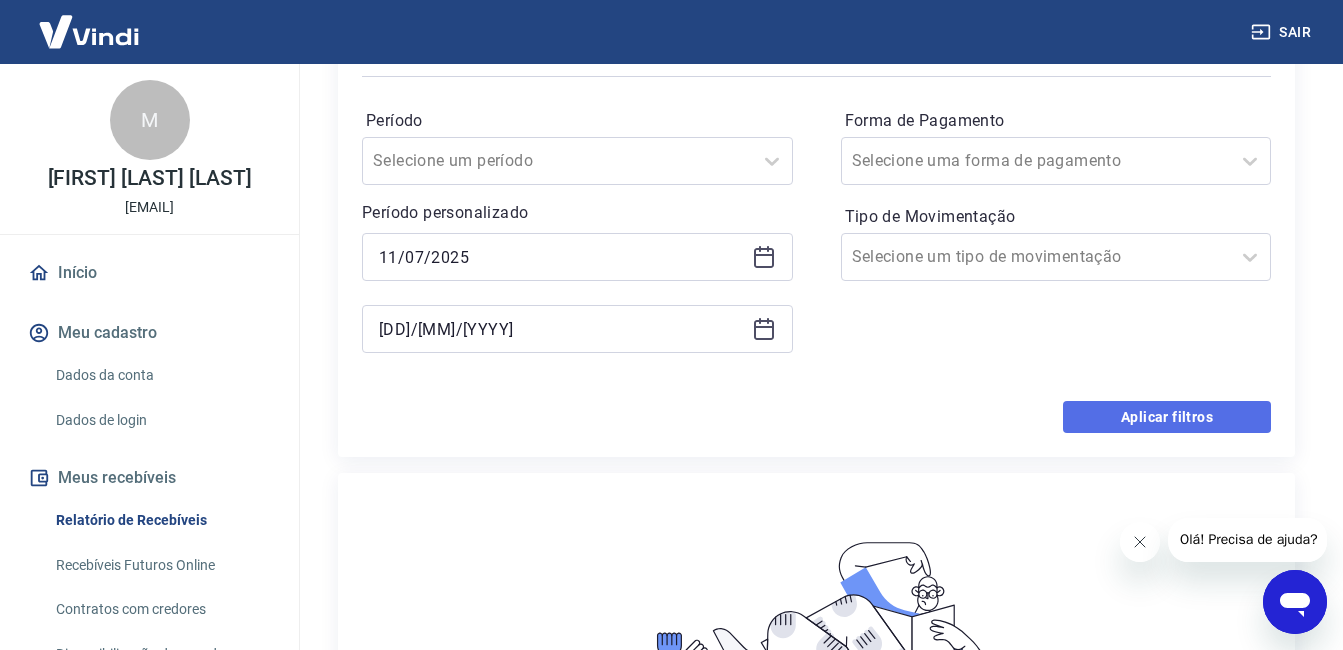 click on "Aplicar filtros" at bounding box center [1167, 417] 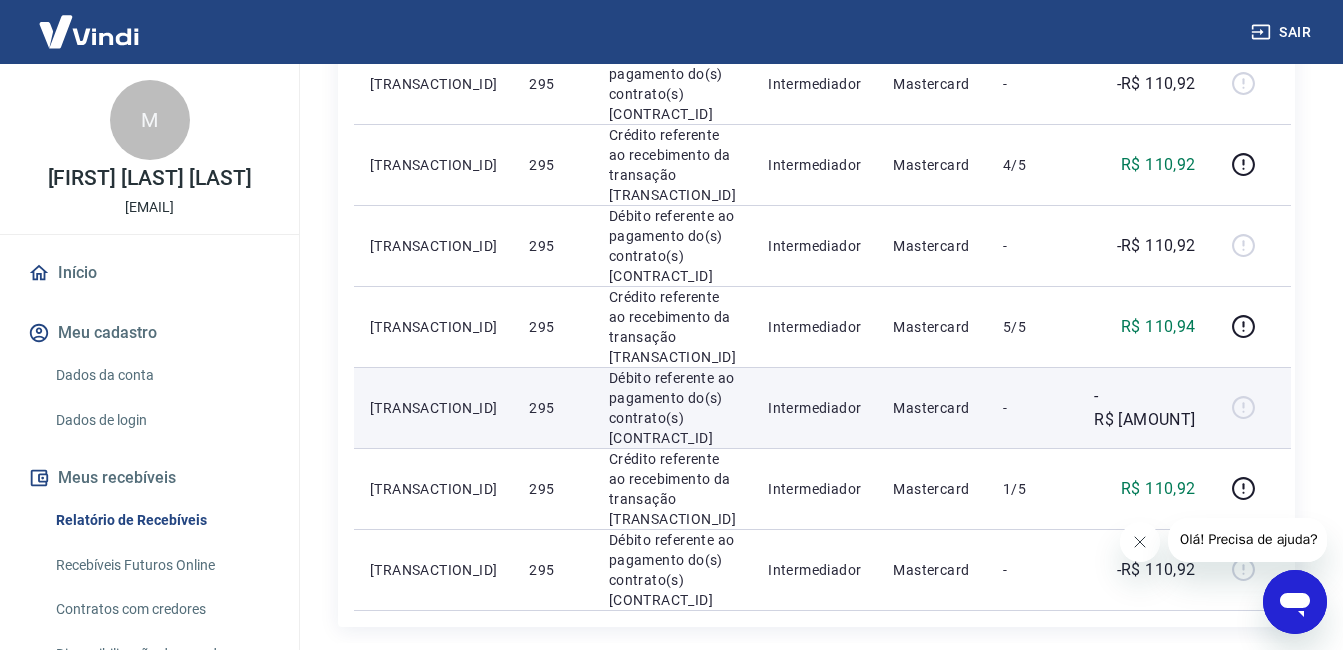 scroll, scrollTop: 692, scrollLeft: 0, axis: vertical 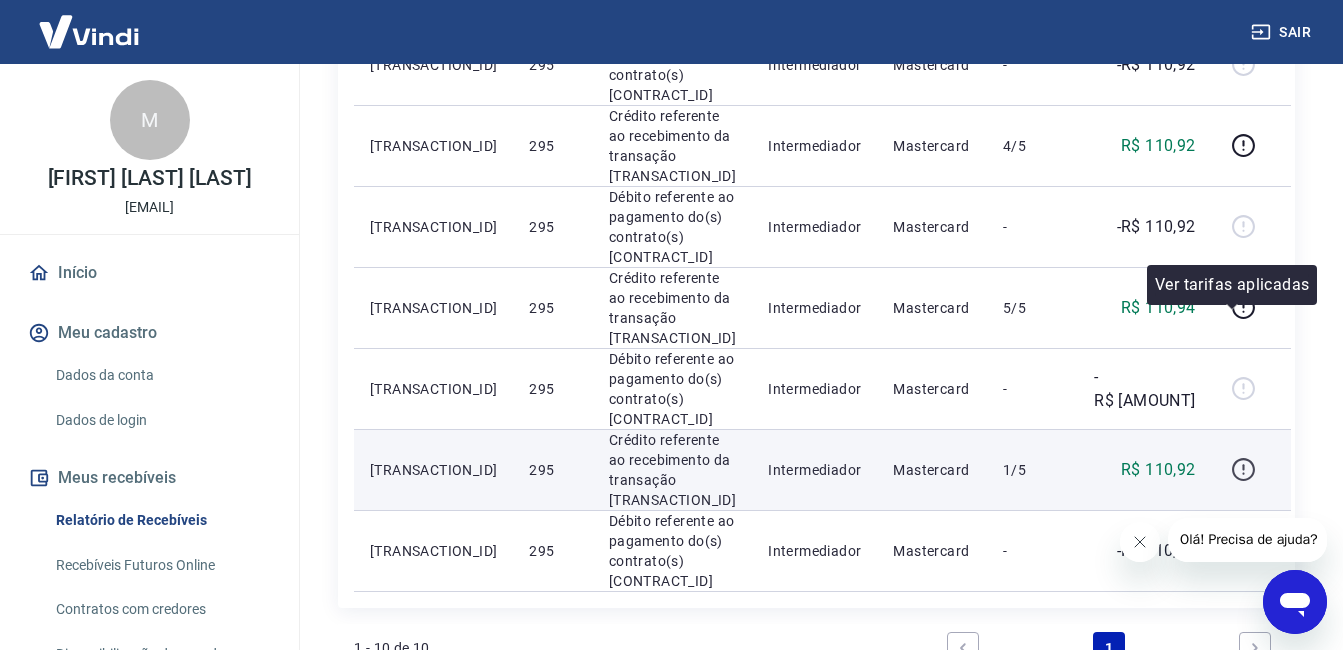 click 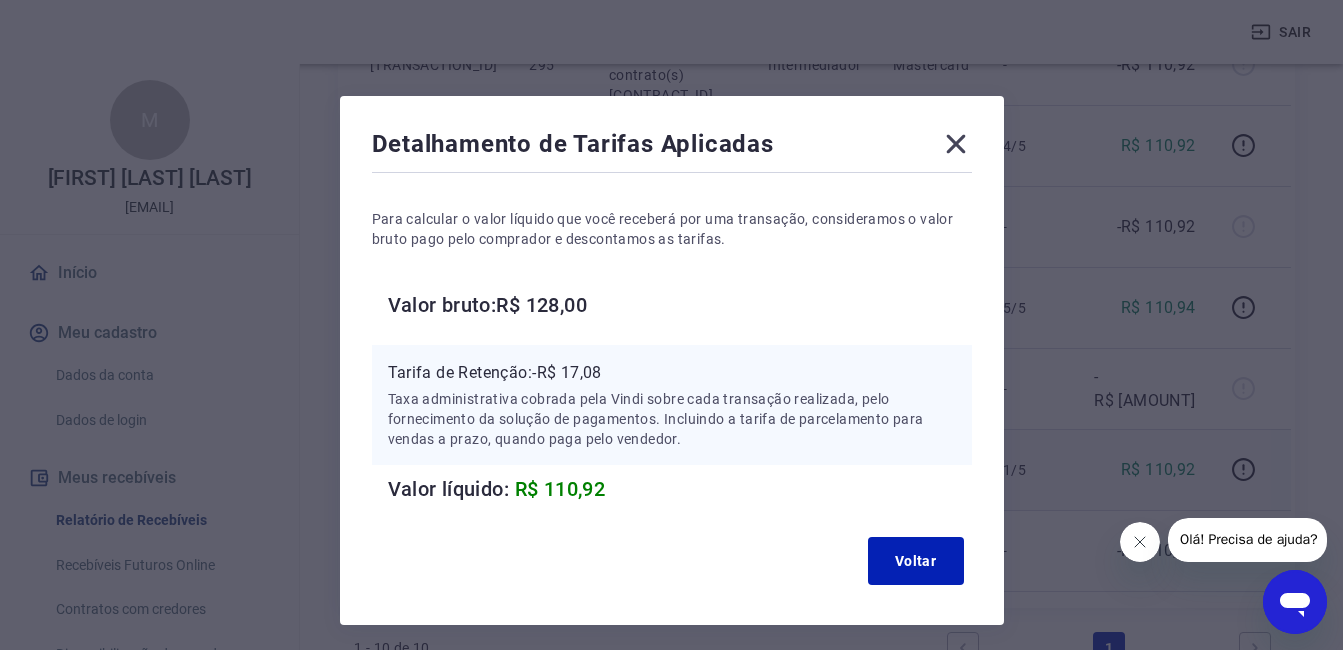 click 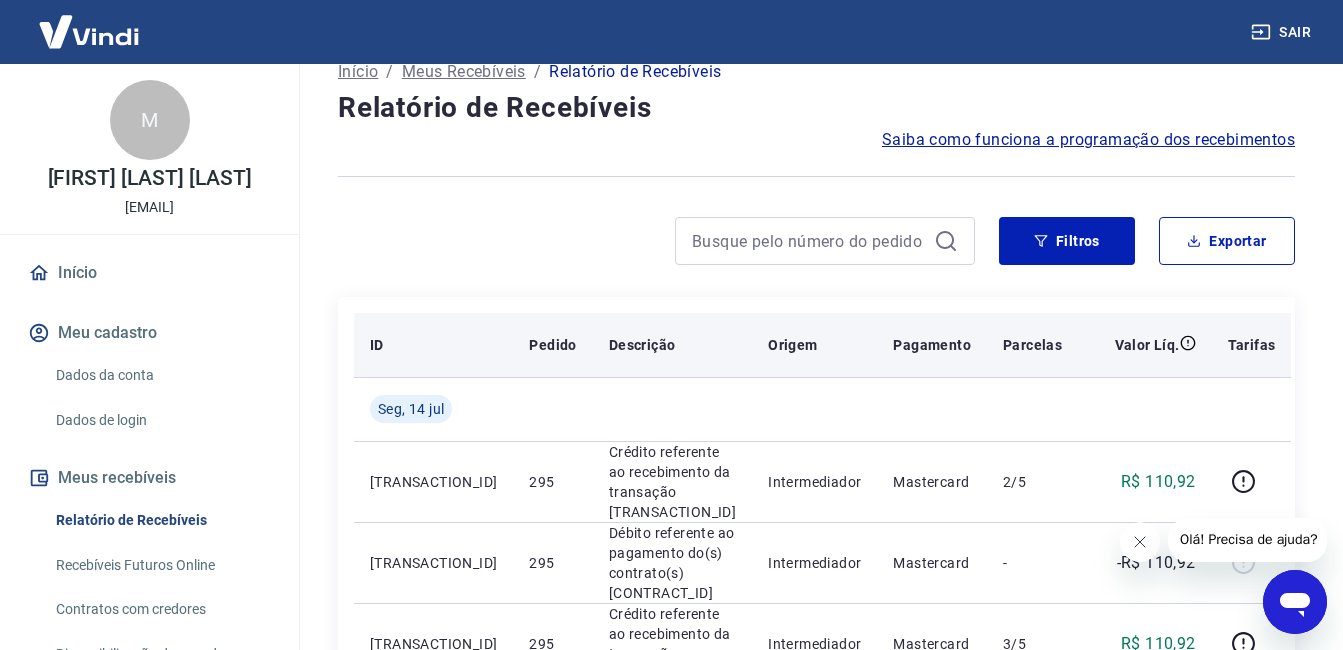 scroll, scrollTop: 0, scrollLeft: 0, axis: both 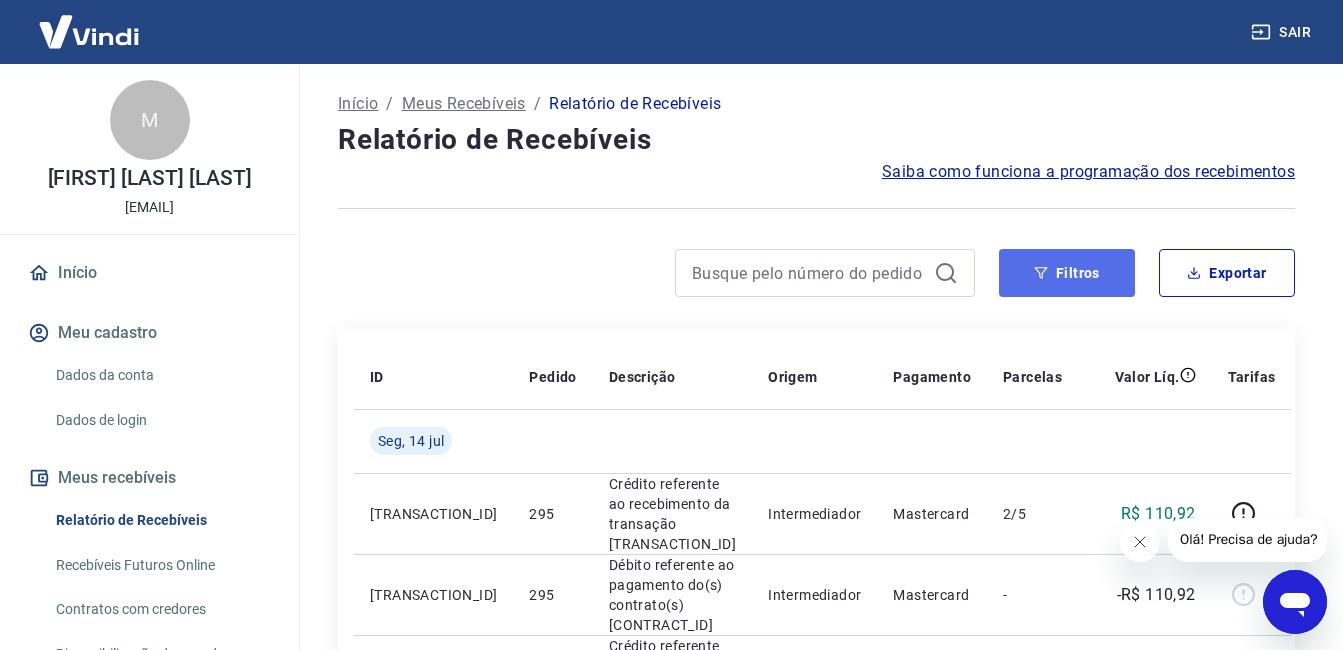 click on "Filtros" at bounding box center [1067, 273] 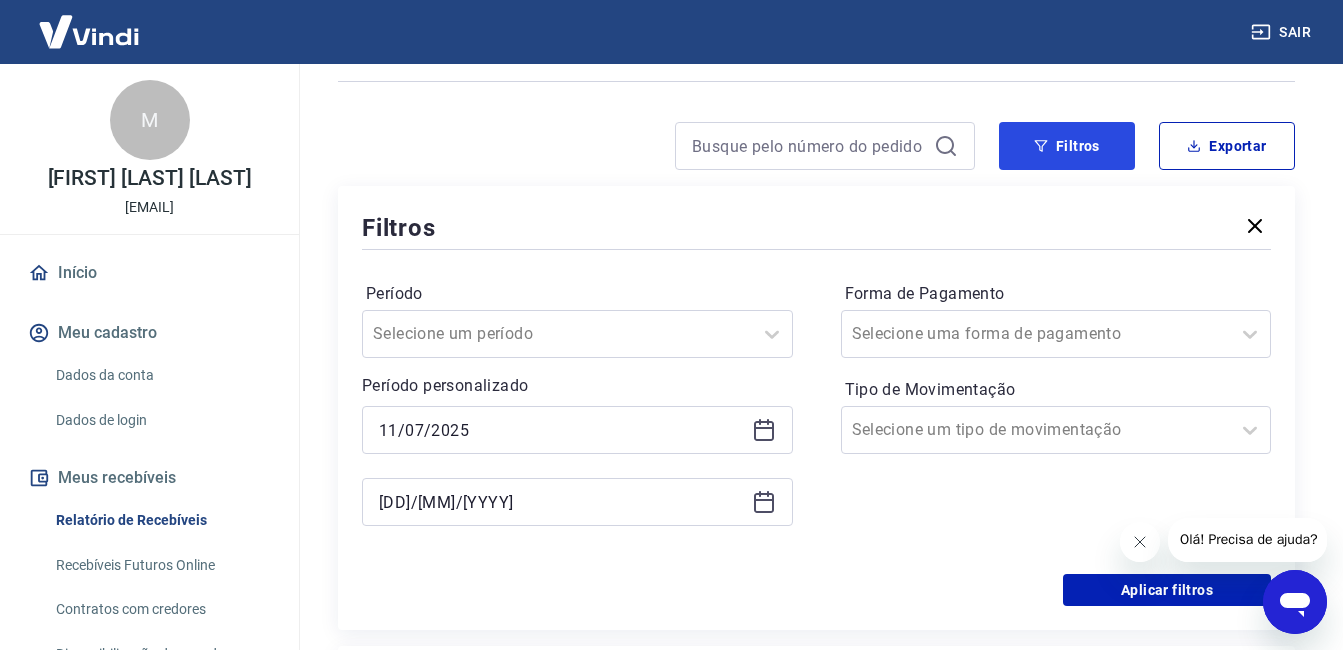 scroll, scrollTop: 300, scrollLeft: 0, axis: vertical 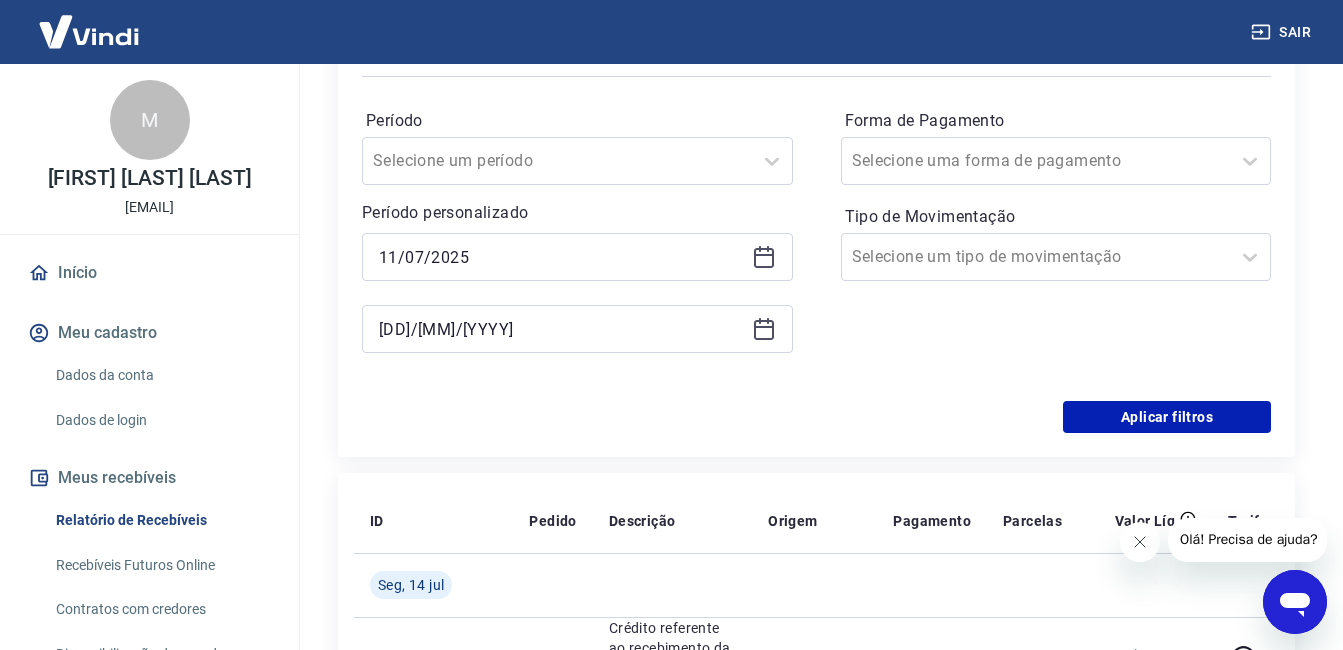 click 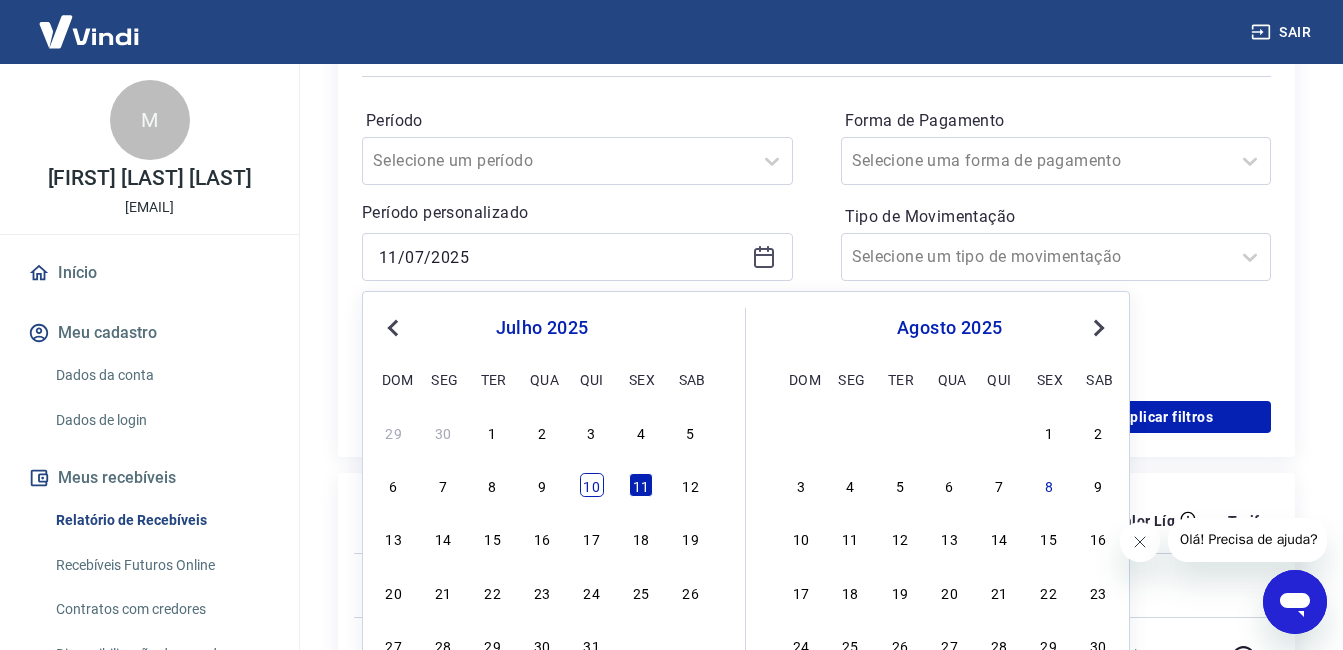 click on "10" at bounding box center (592, 485) 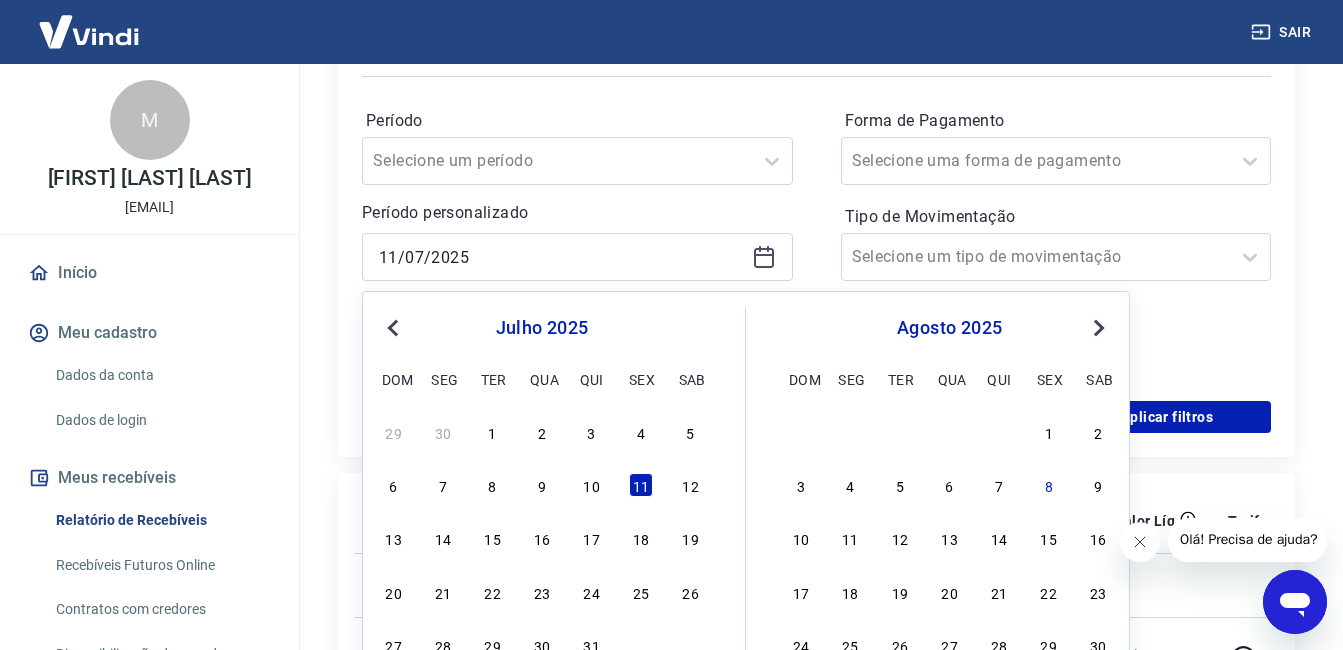 type on "10/07/2025" 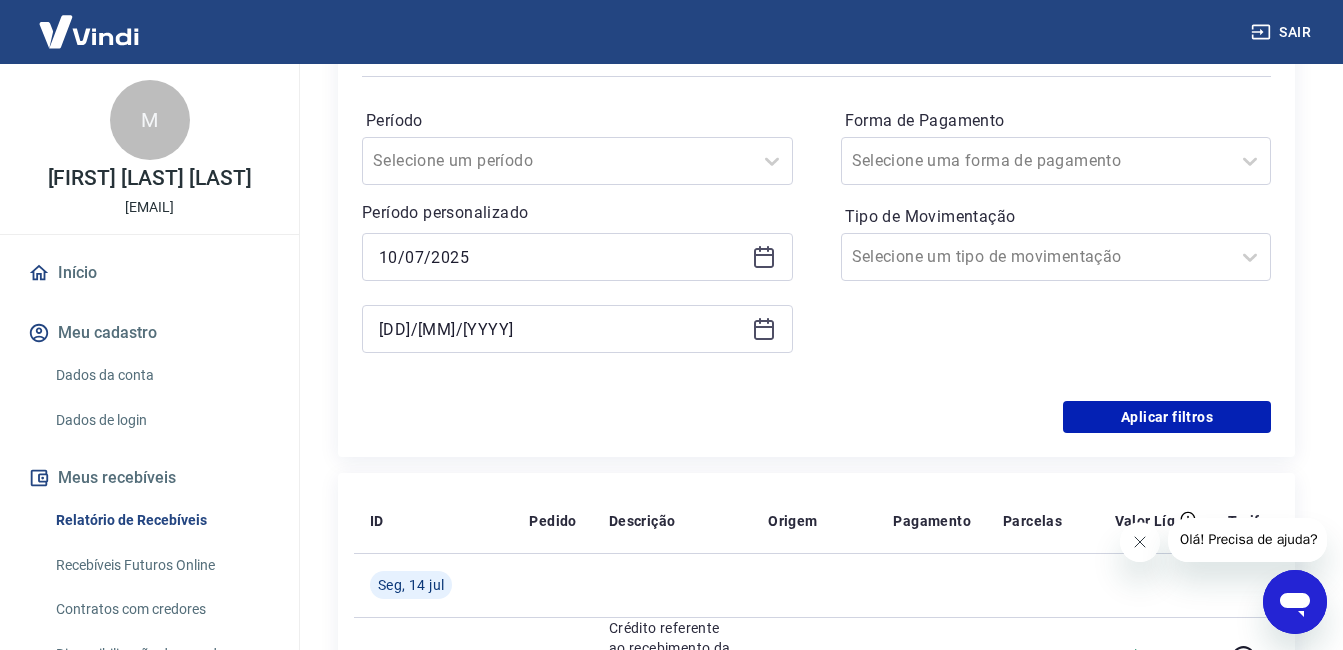 click 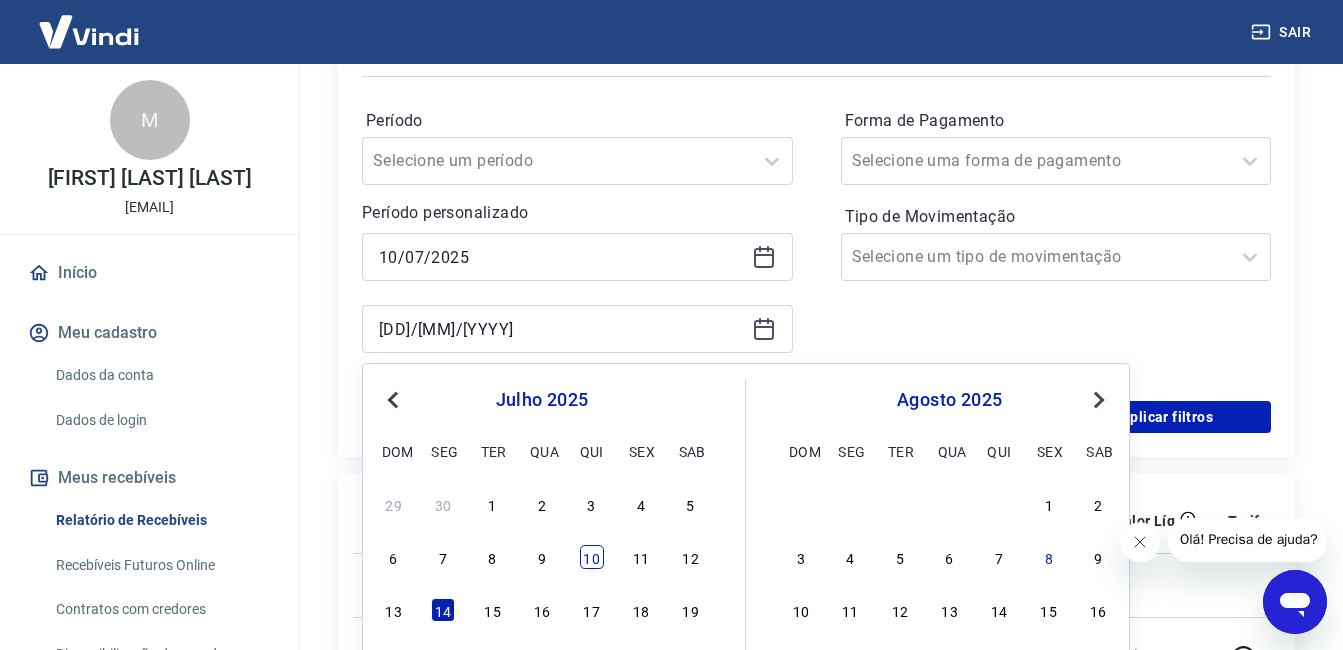 click on "10" at bounding box center (592, 557) 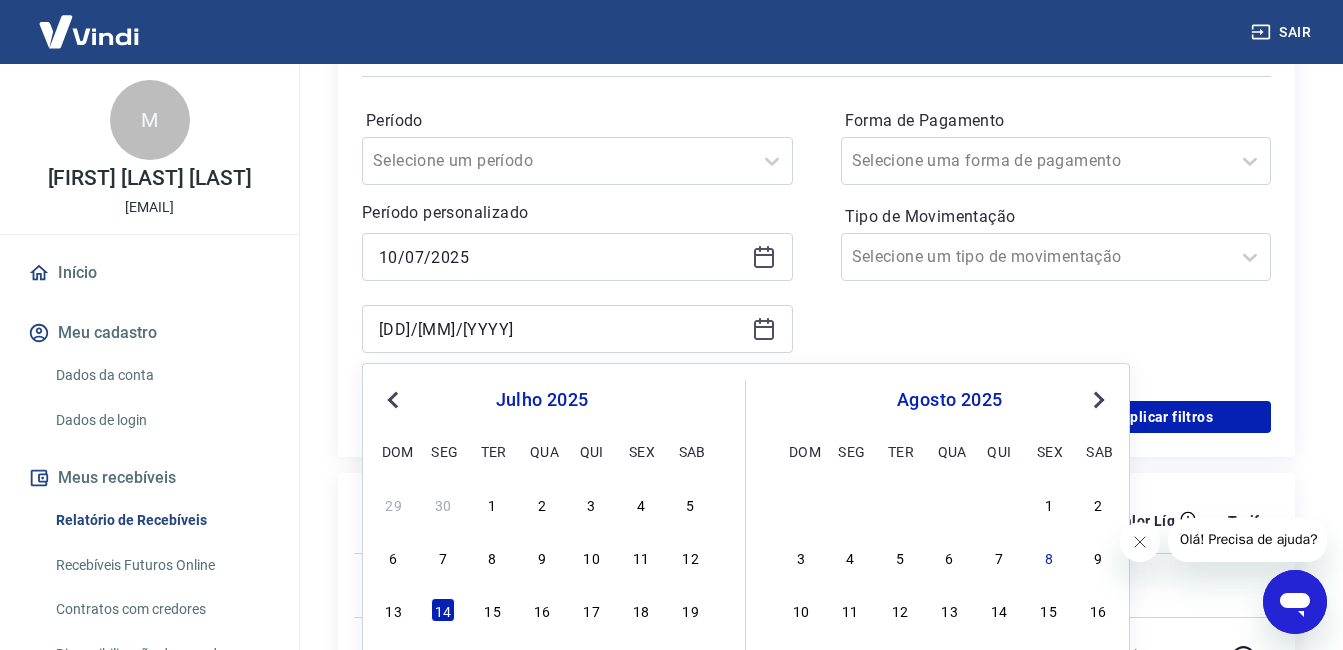 type on "10/07/2025" 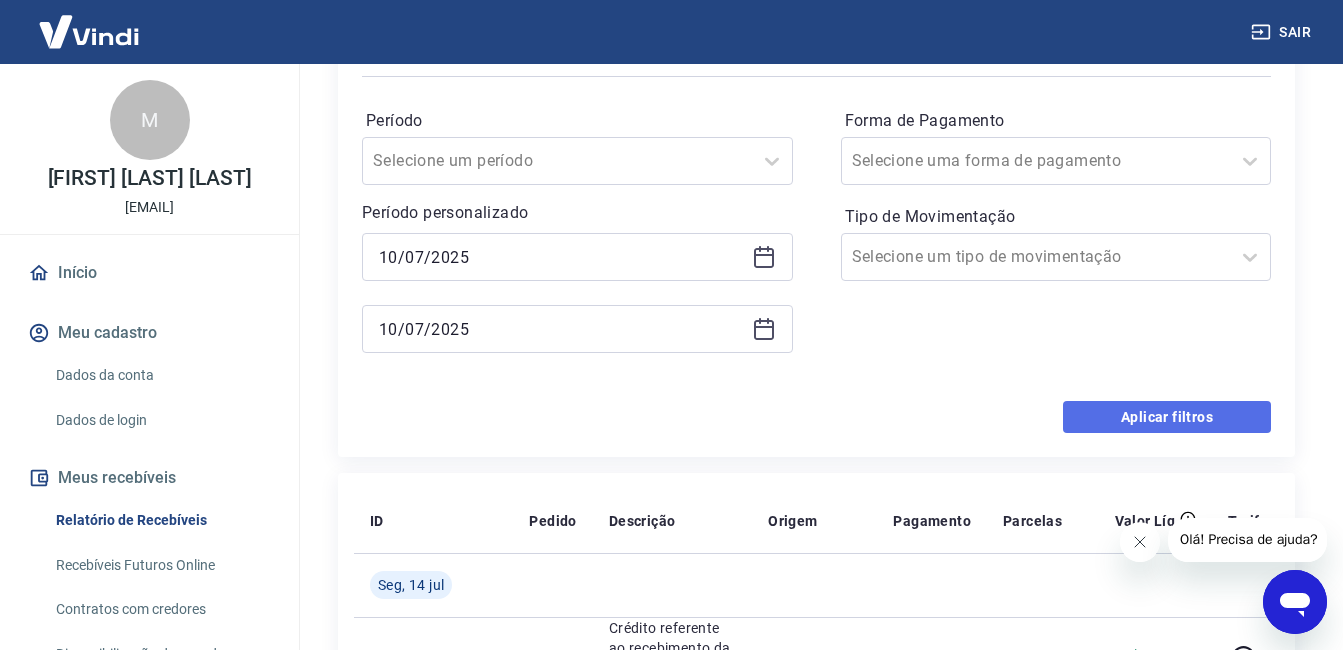 click on "Aplicar filtros" at bounding box center (1167, 417) 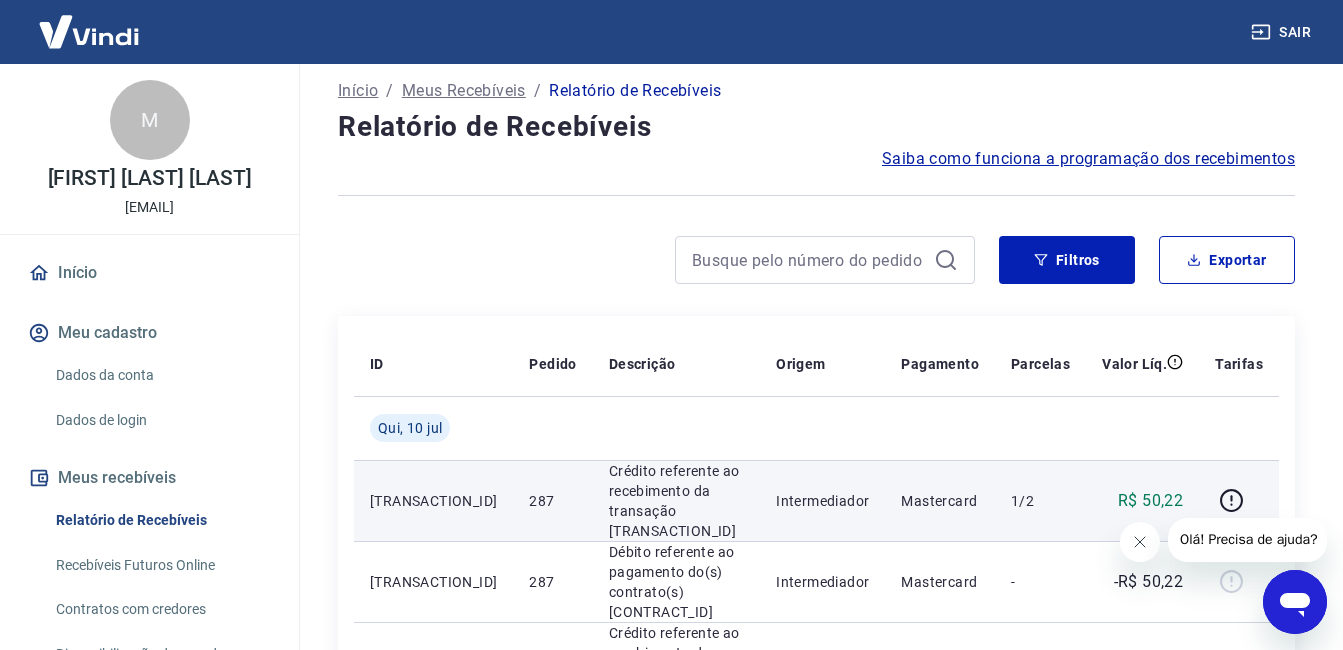 scroll, scrollTop: 300, scrollLeft: 0, axis: vertical 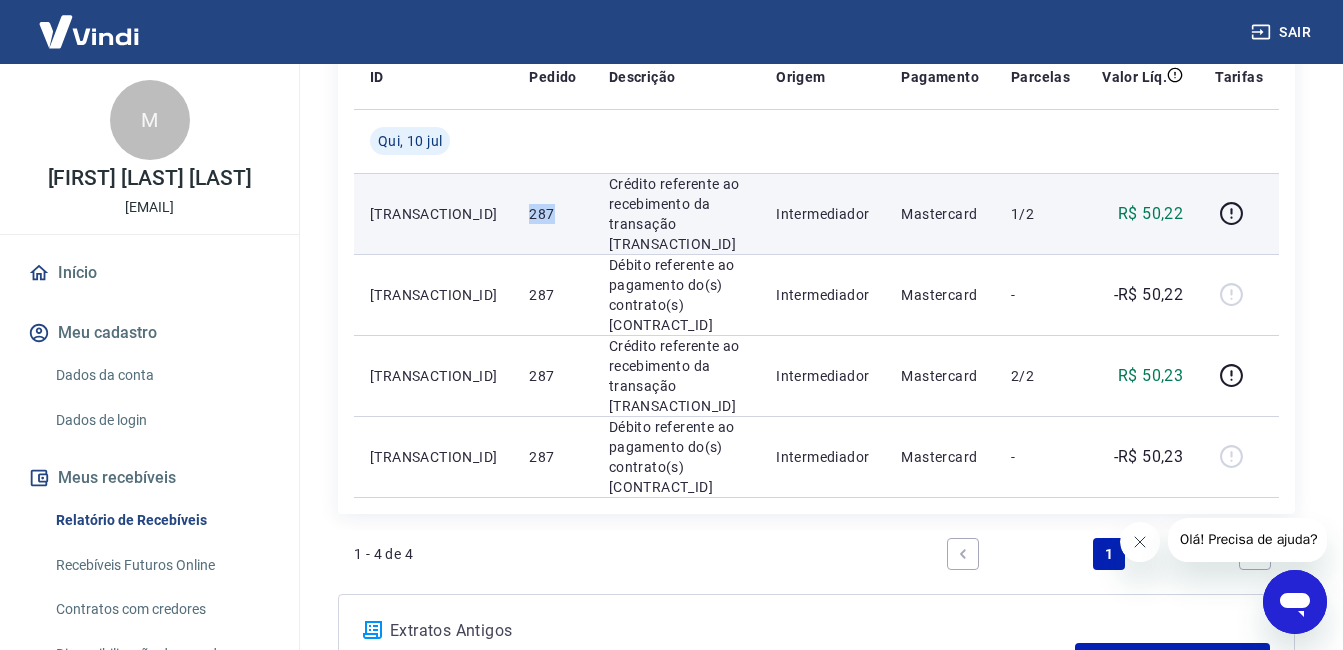 drag, startPoint x: 481, startPoint y: 205, endPoint x: 505, endPoint y: 204, distance: 24.020824 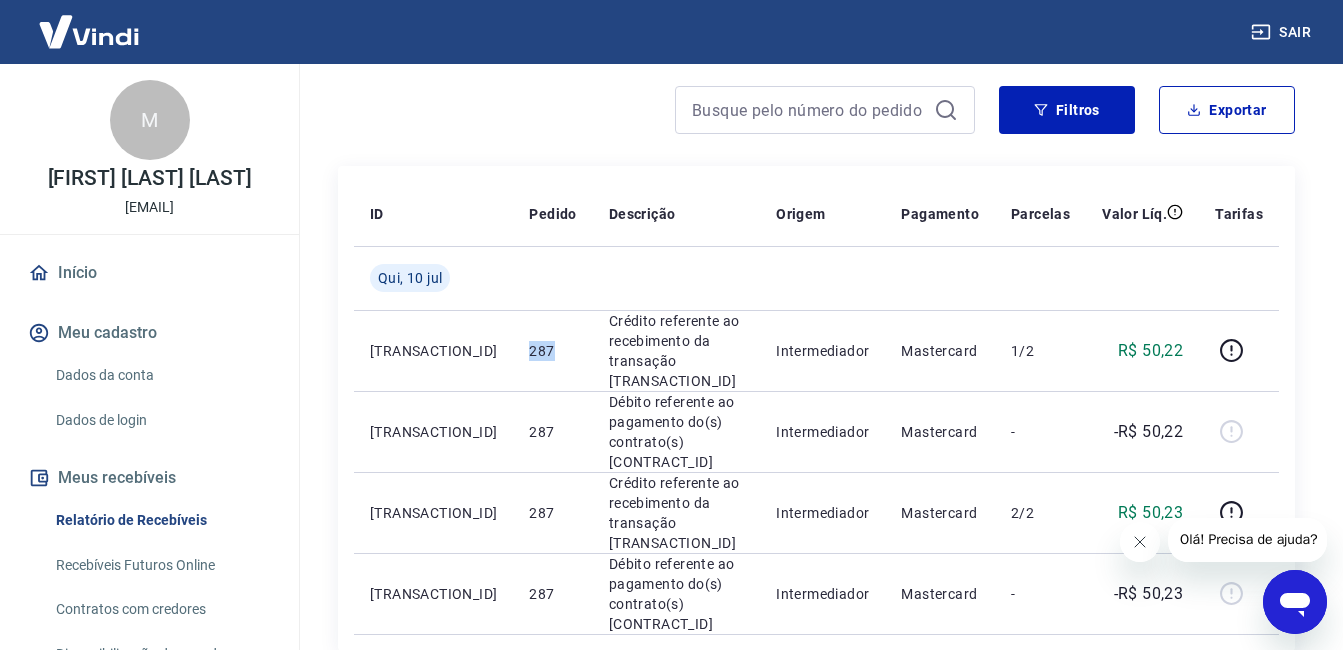 scroll, scrollTop: 0, scrollLeft: 0, axis: both 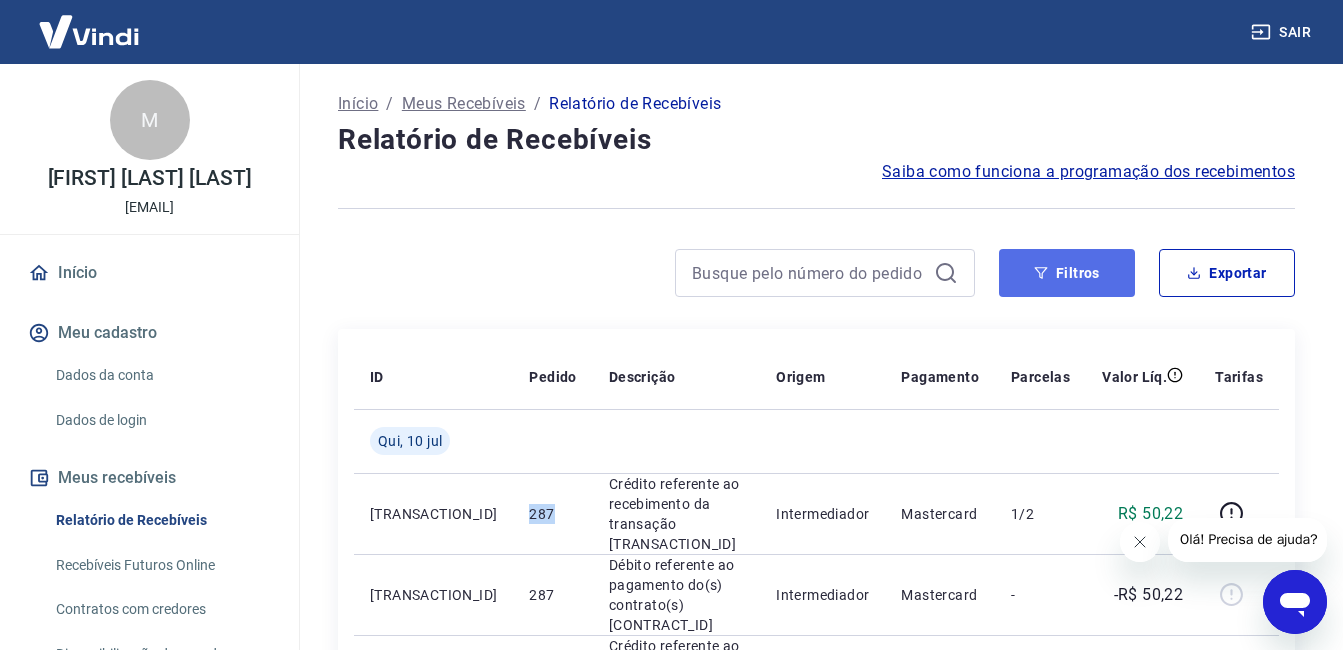 click on "Filtros" at bounding box center (1067, 273) 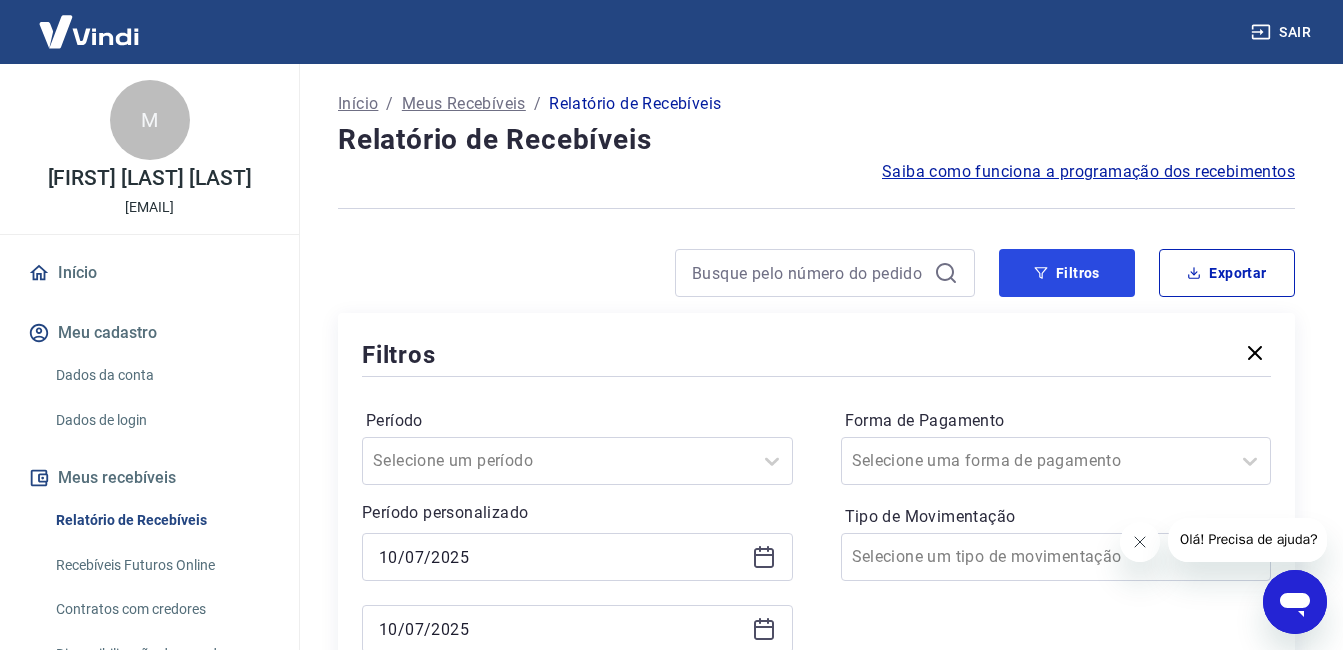 scroll, scrollTop: 200, scrollLeft: 0, axis: vertical 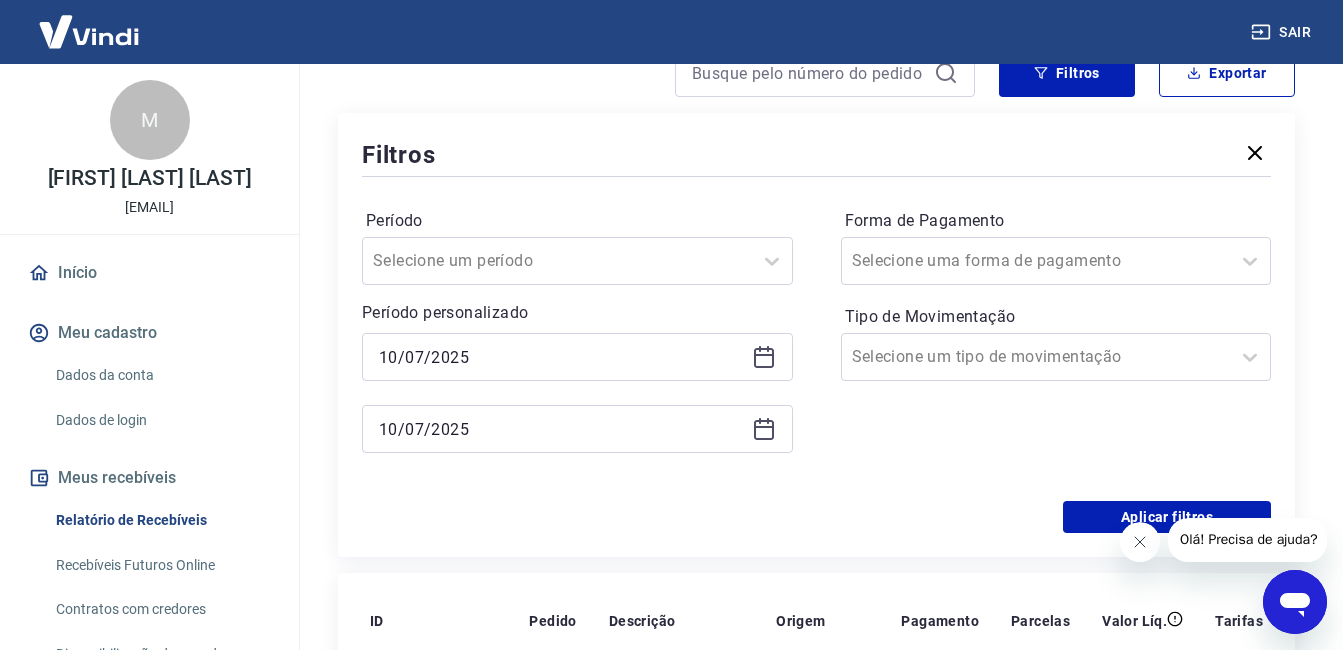 click 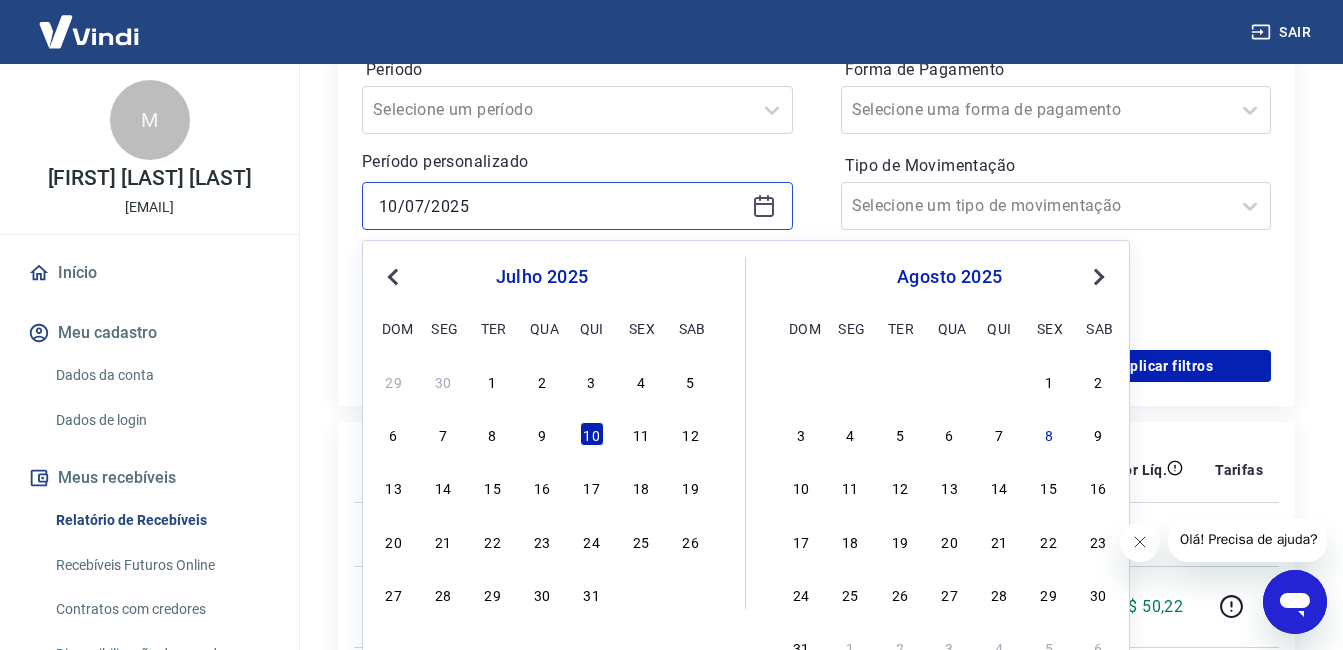 scroll, scrollTop: 400, scrollLeft: 0, axis: vertical 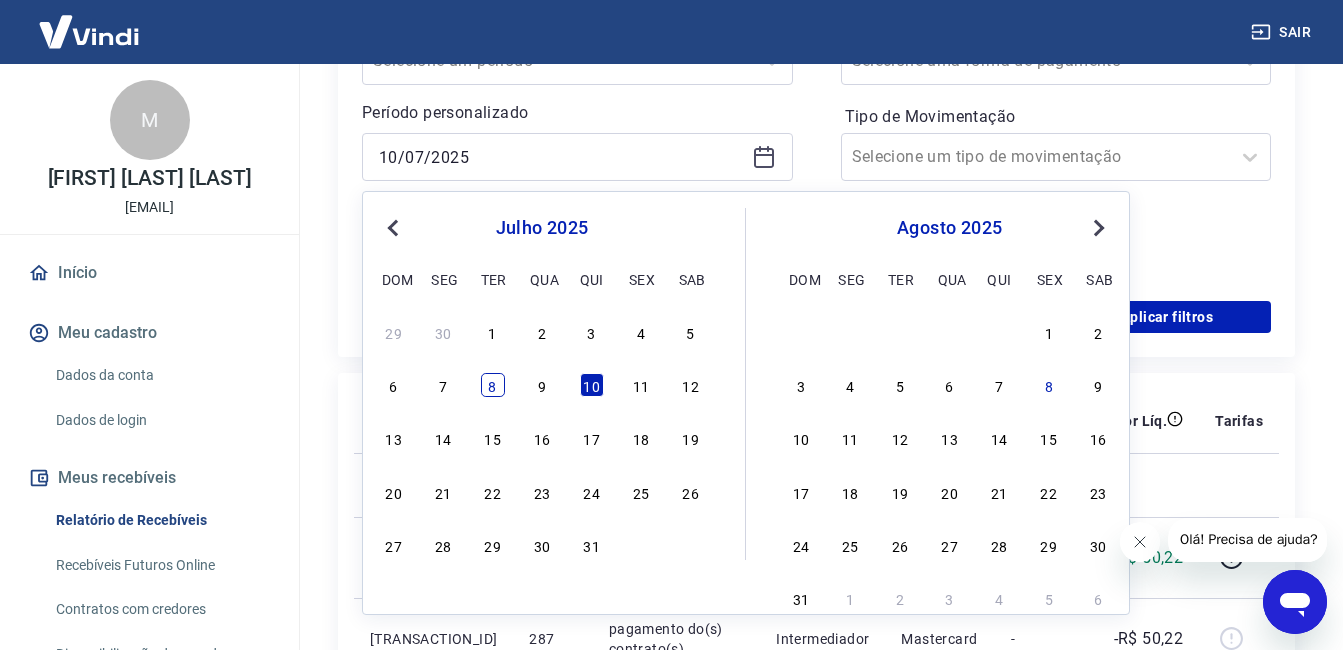 click on "8" at bounding box center [493, 385] 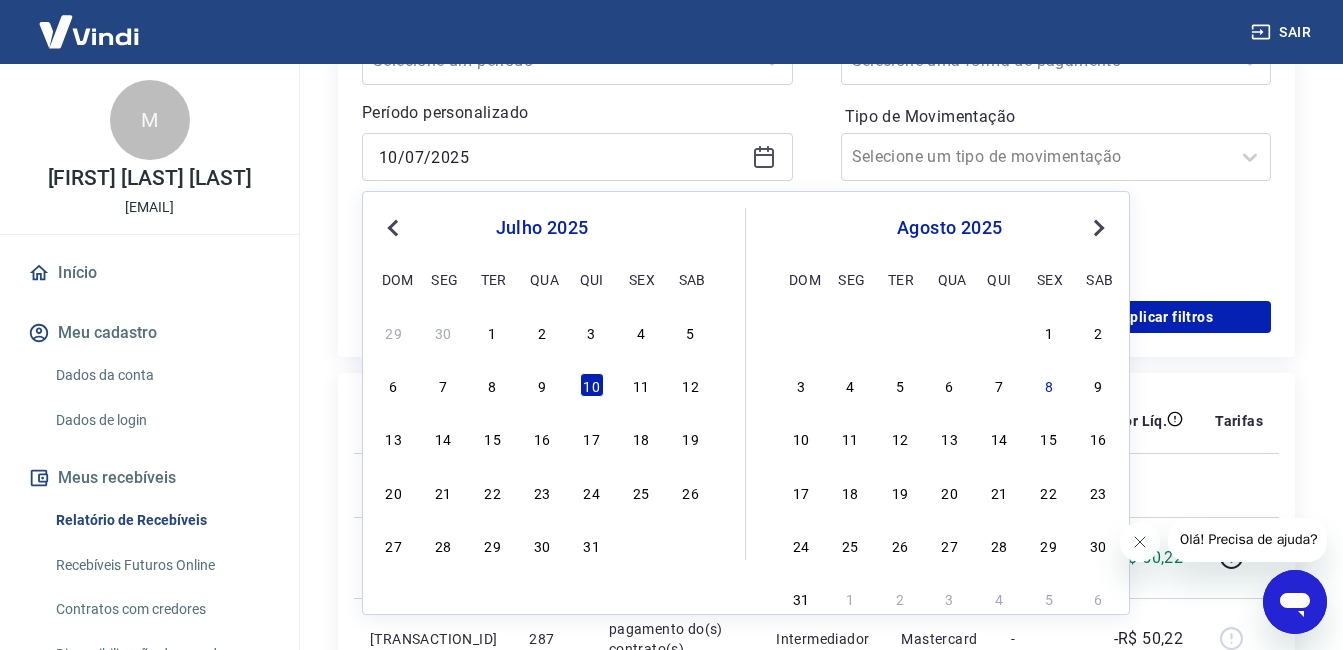 type on "08/07/2025" 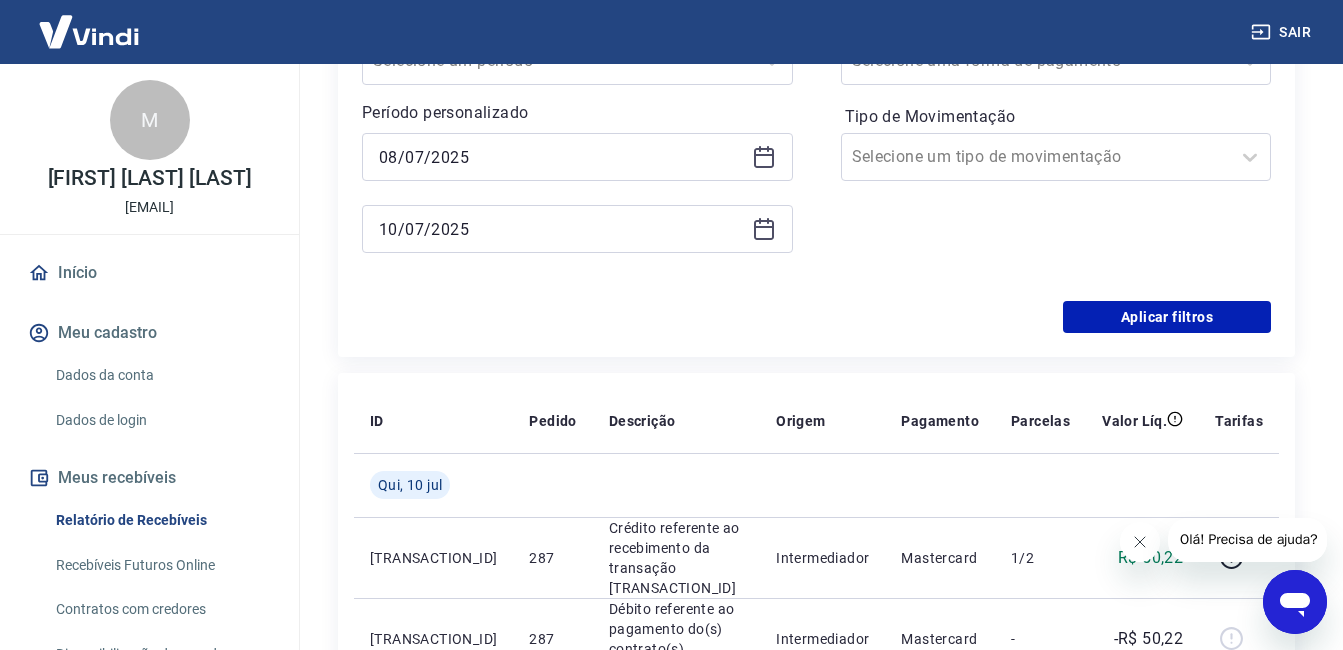 click 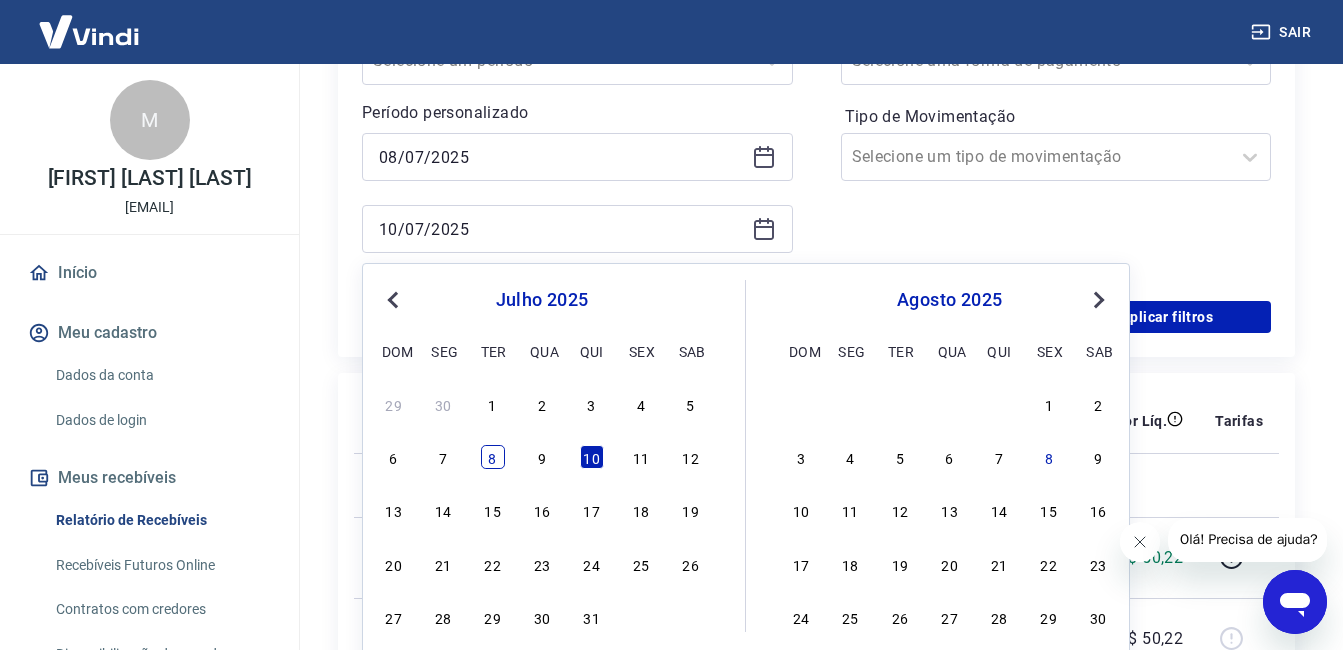 click on "8" at bounding box center (493, 457) 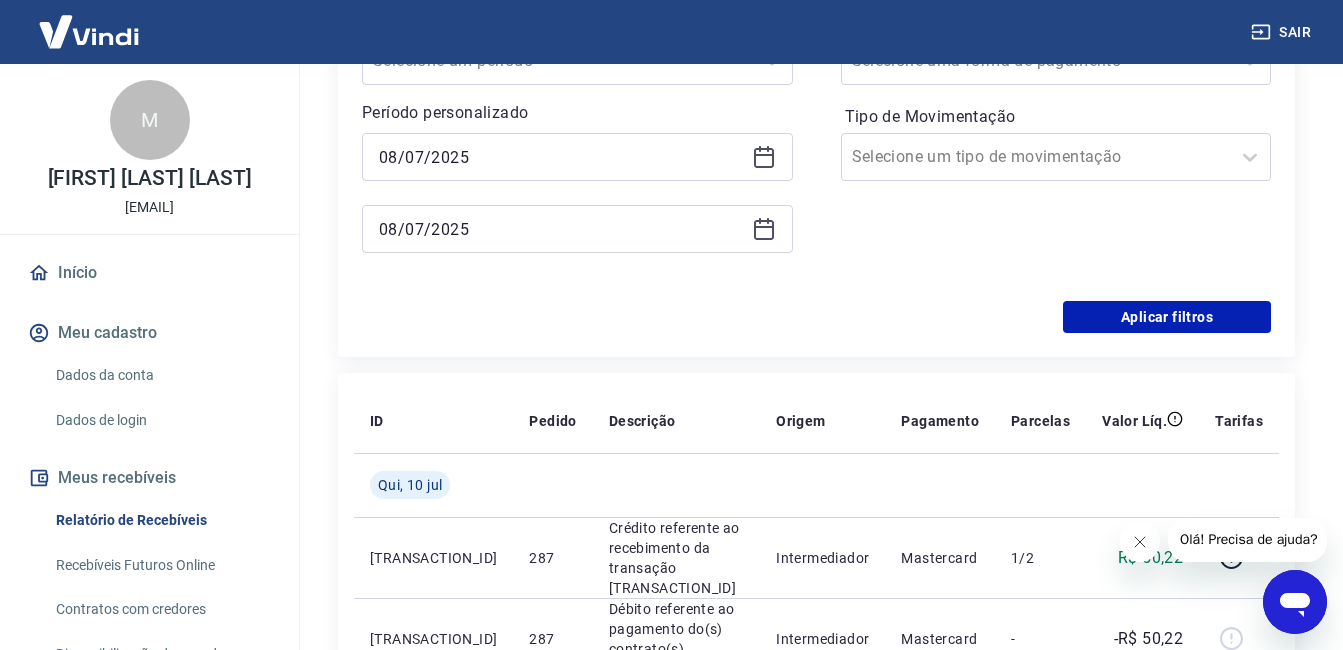 type on "08/07/2025" 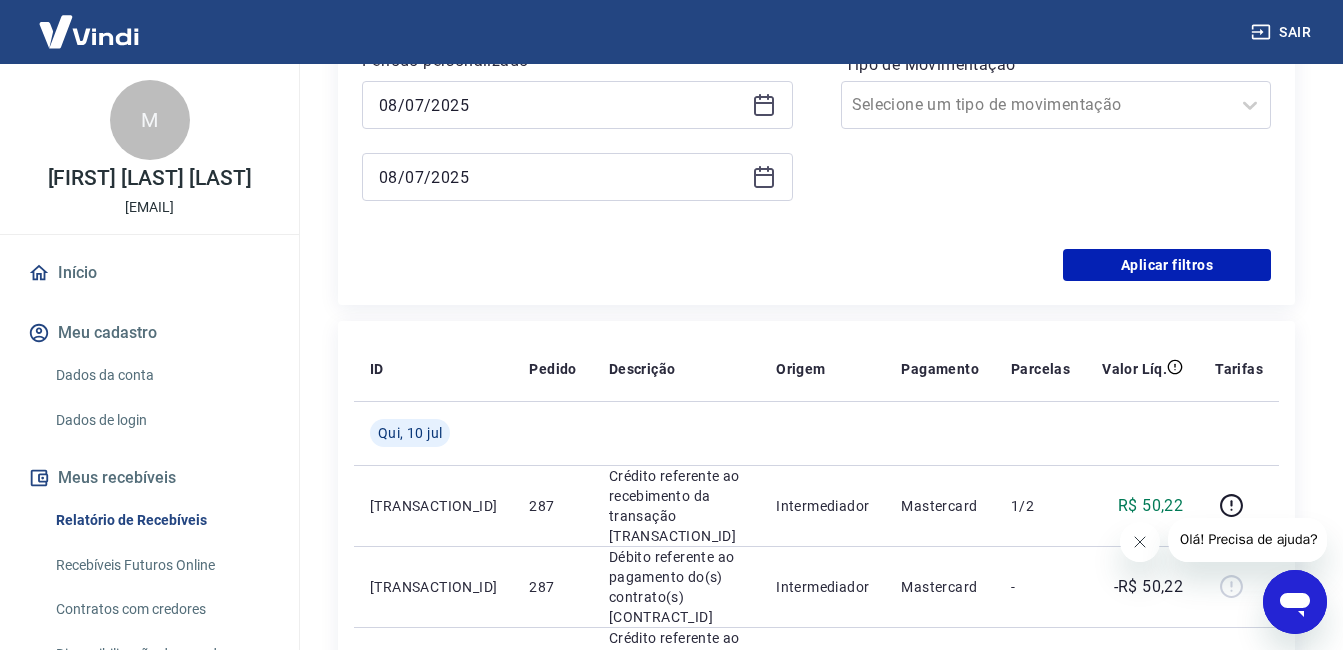 scroll, scrollTop: 252, scrollLeft: 0, axis: vertical 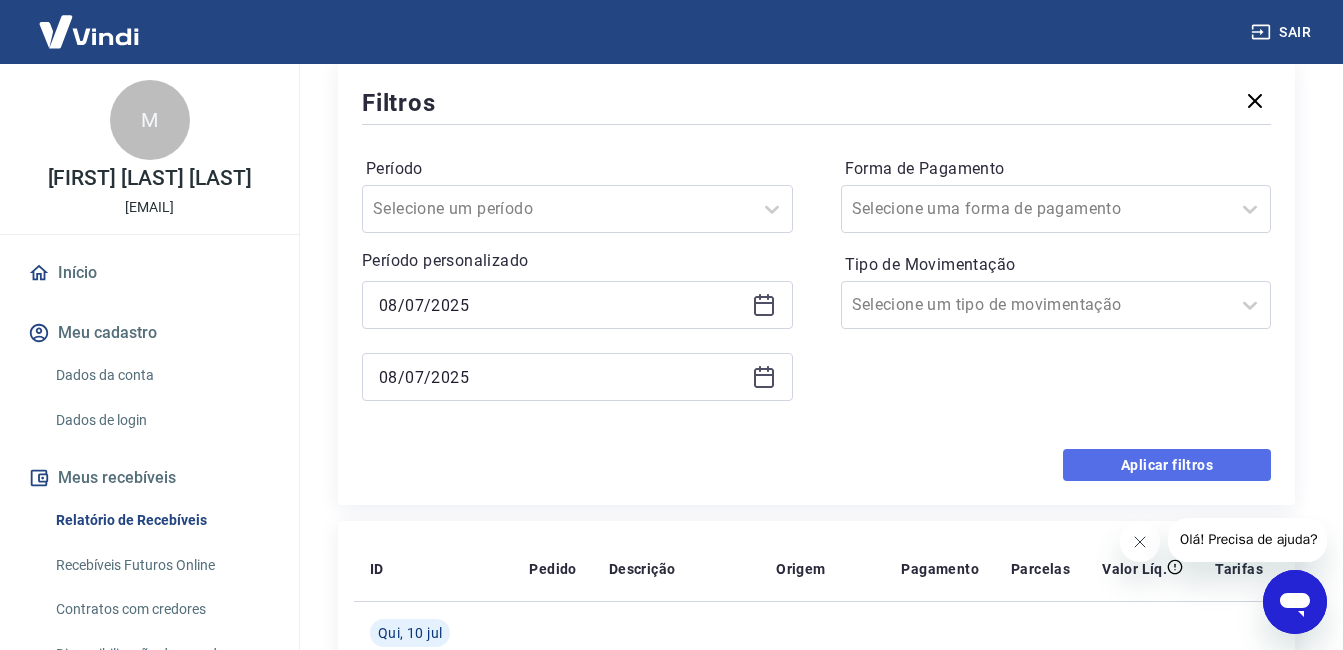 click on "Aplicar filtros" at bounding box center [1167, 465] 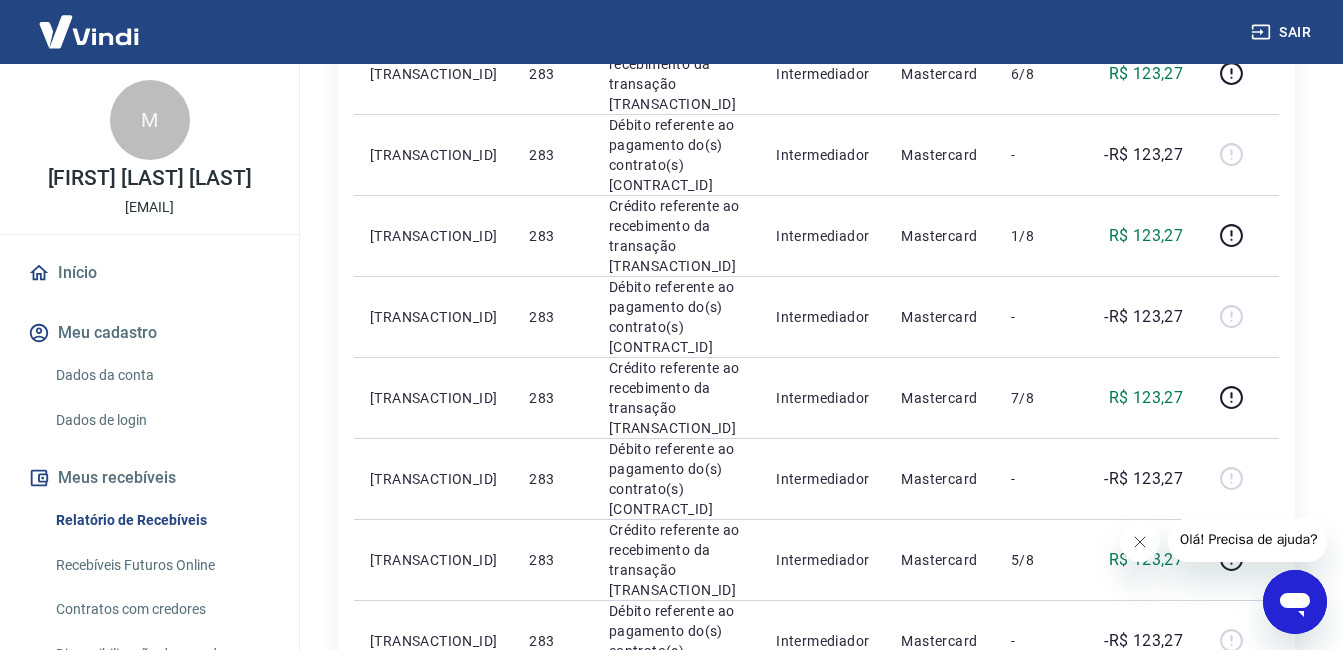 scroll, scrollTop: 676, scrollLeft: 0, axis: vertical 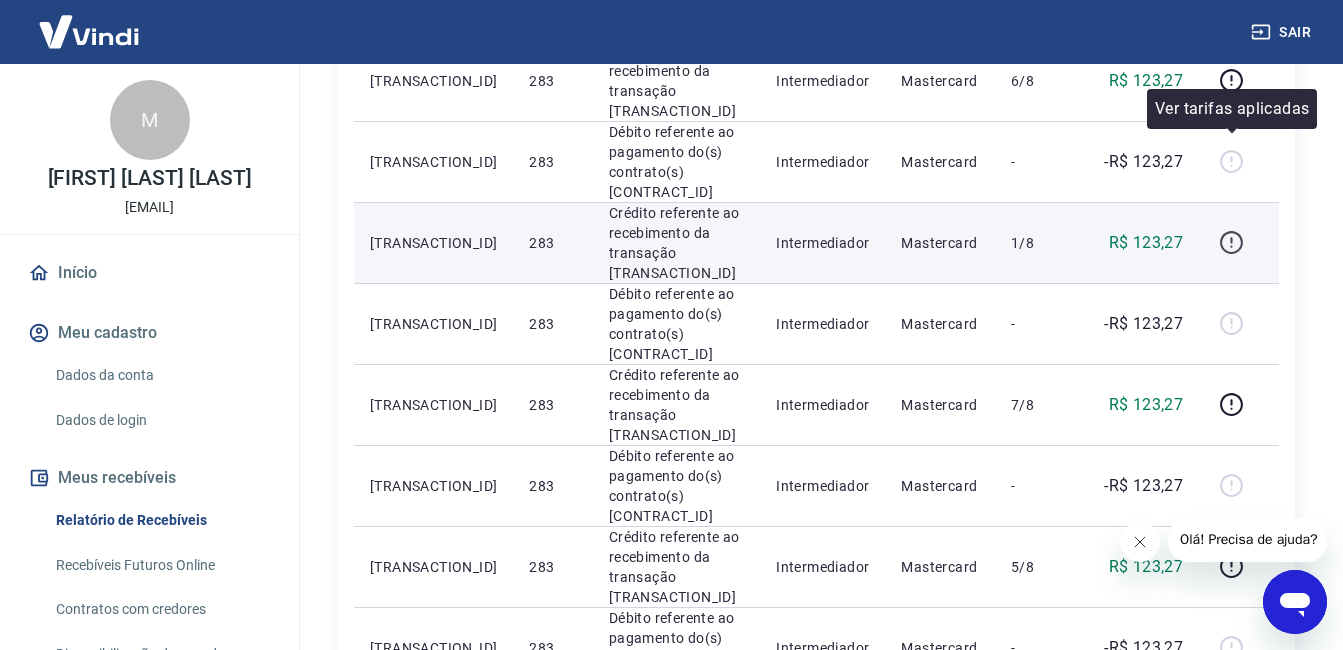 click 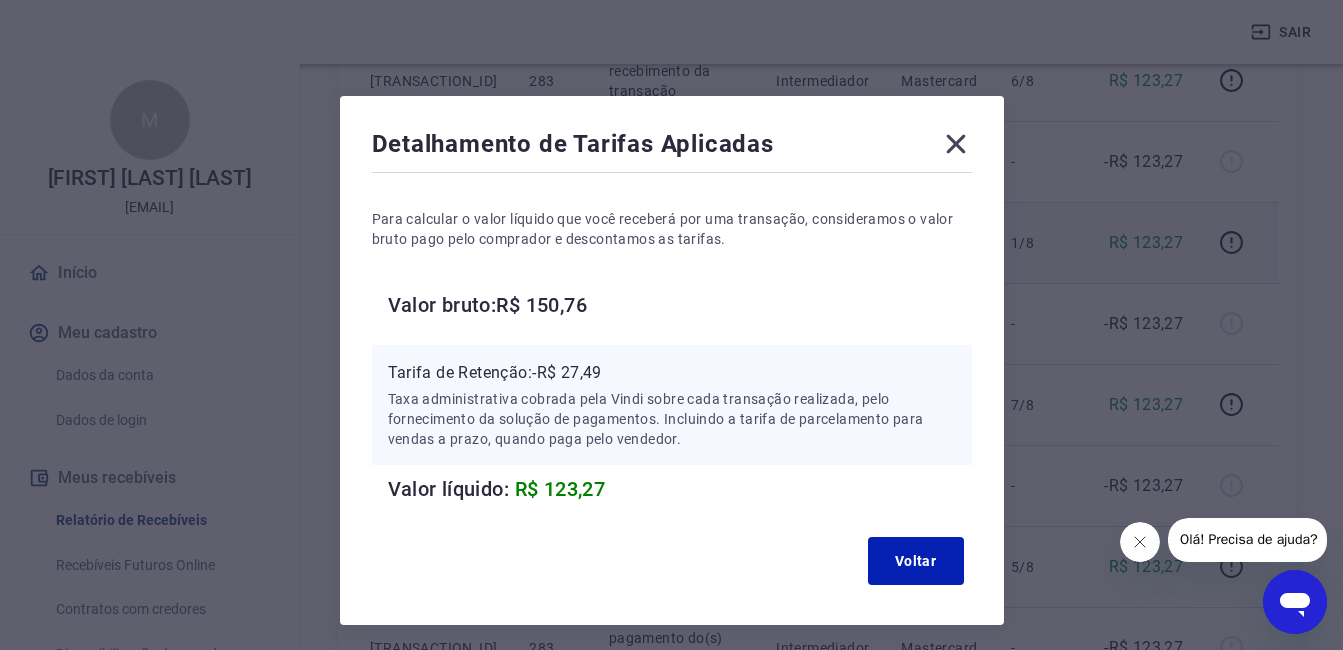 click 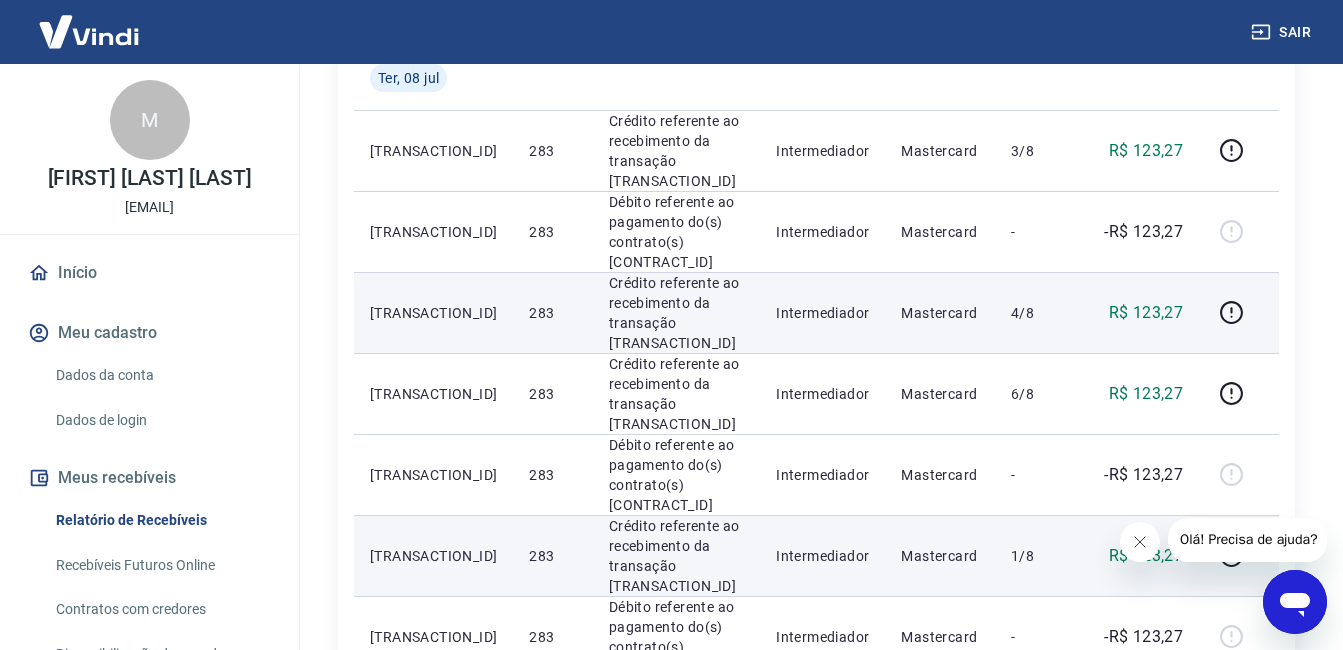 scroll, scrollTop: 176, scrollLeft: 0, axis: vertical 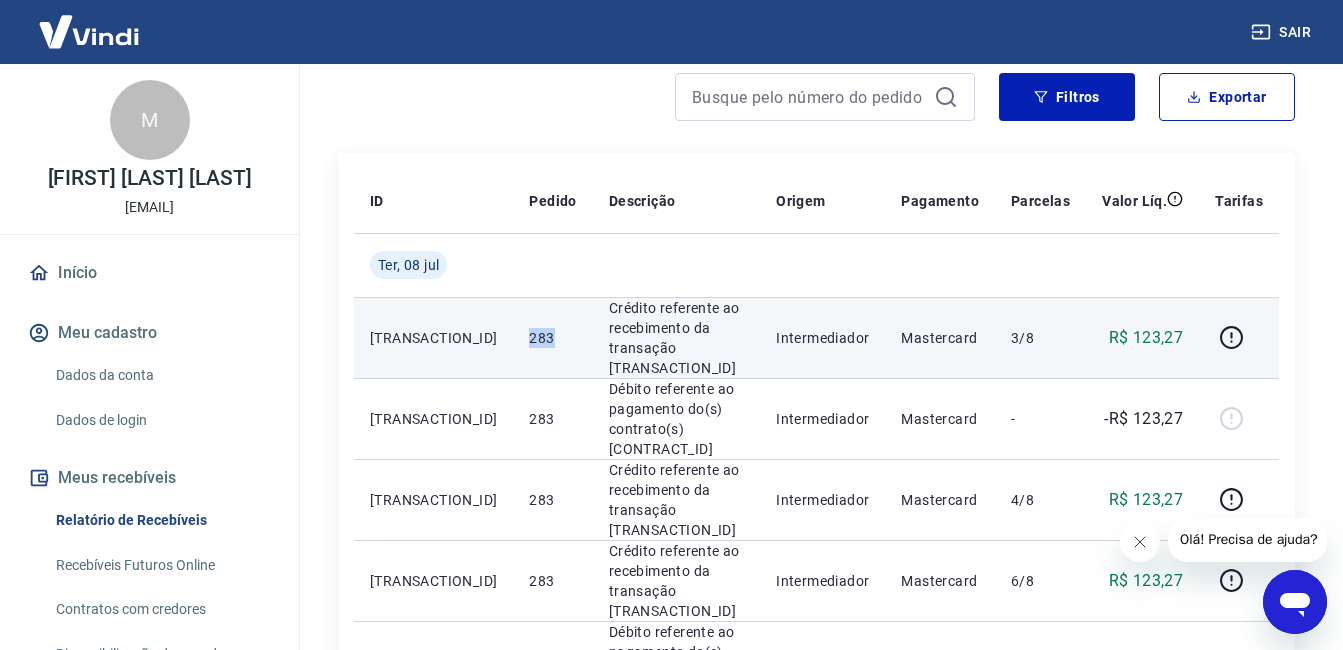 drag, startPoint x: 483, startPoint y: 331, endPoint x: 507, endPoint y: 332, distance: 24.020824 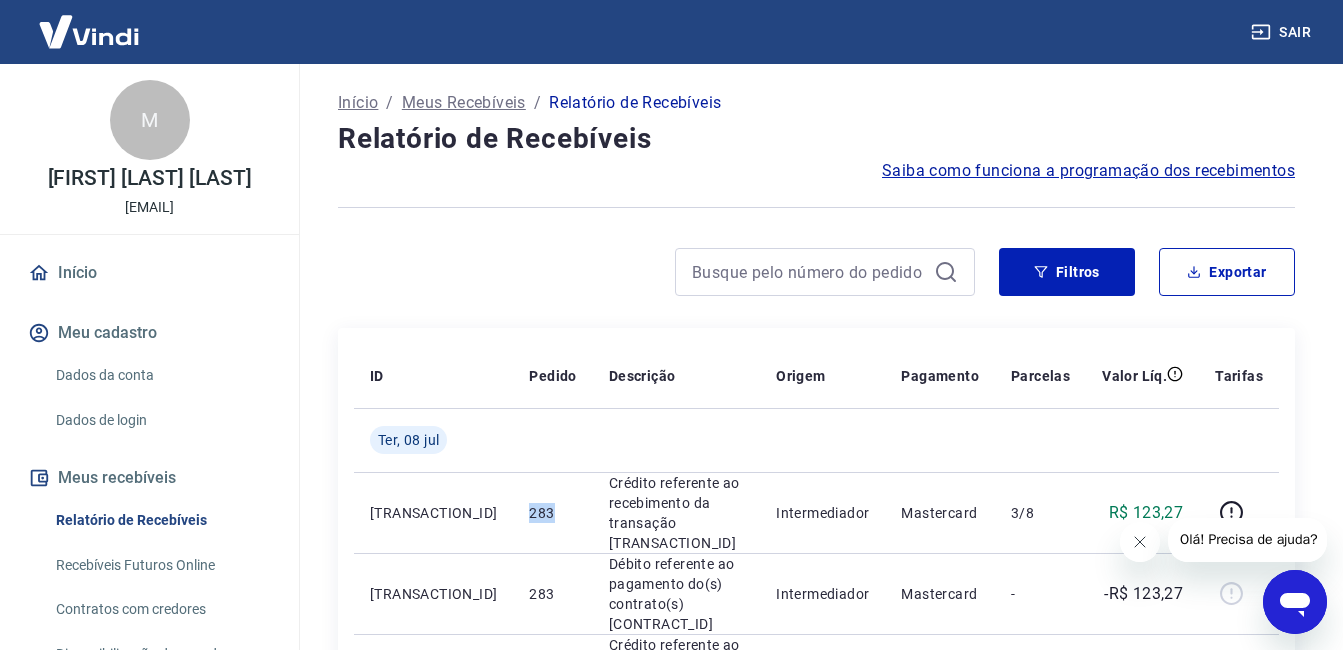 scroll, scrollTop: 0, scrollLeft: 0, axis: both 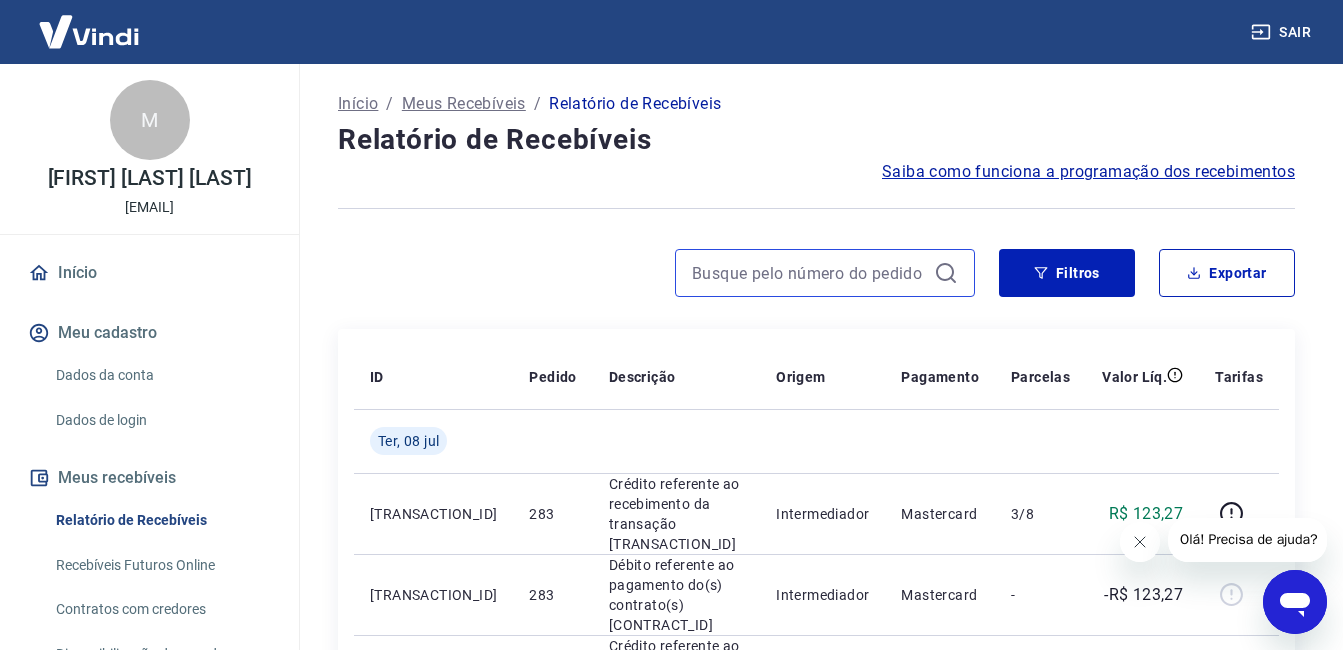 click at bounding box center [809, 273] 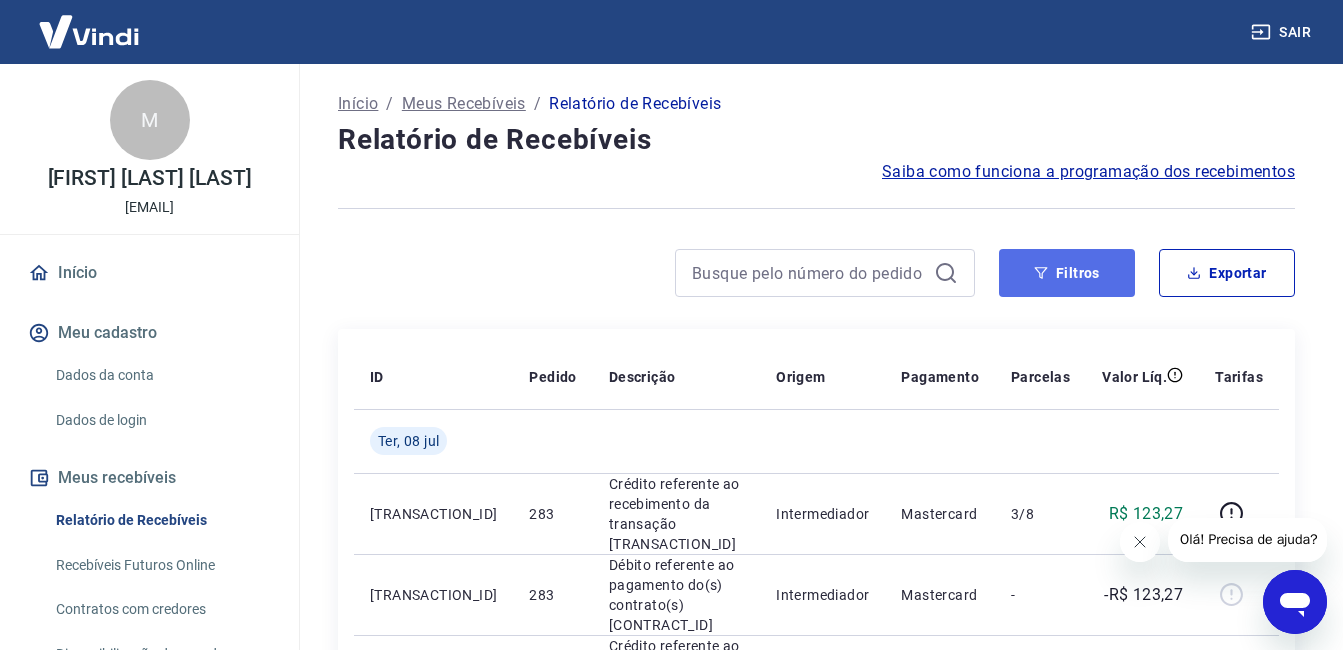 click on "Filtros" at bounding box center [1067, 273] 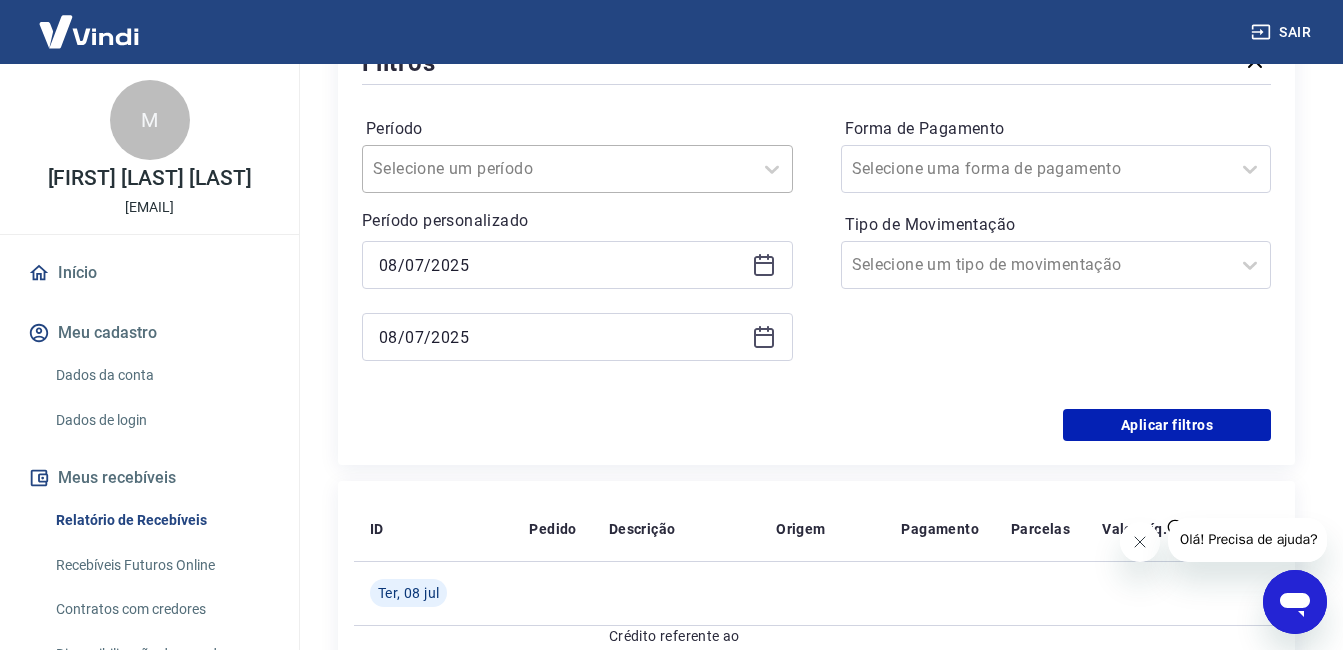 scroll, scrollTop: 300, scrollLeft: 0, axis: vertical 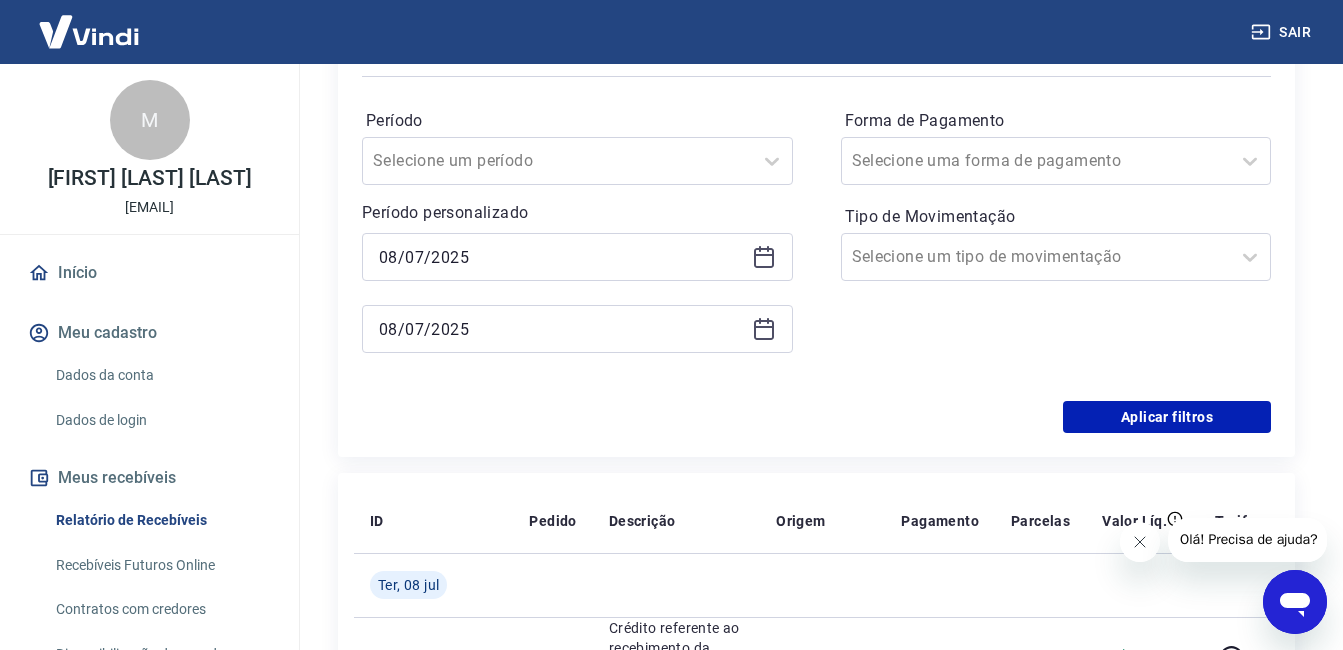click 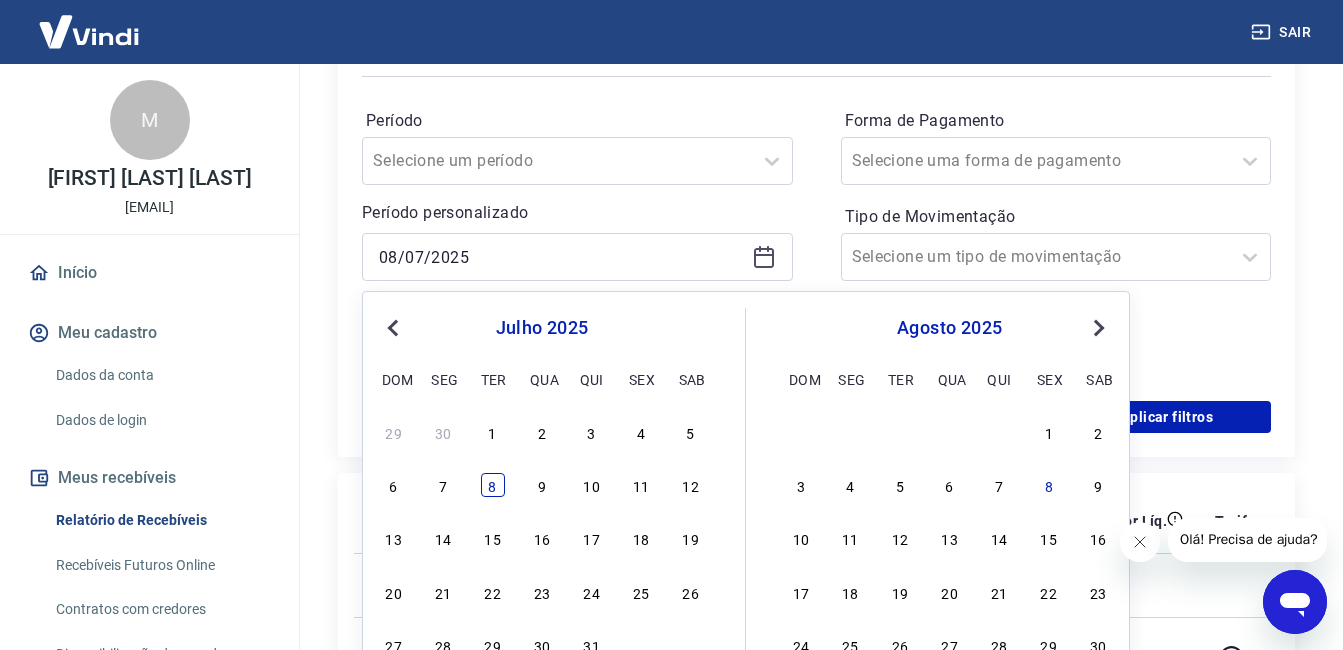 click on "8" at bounding box center [493, 485] 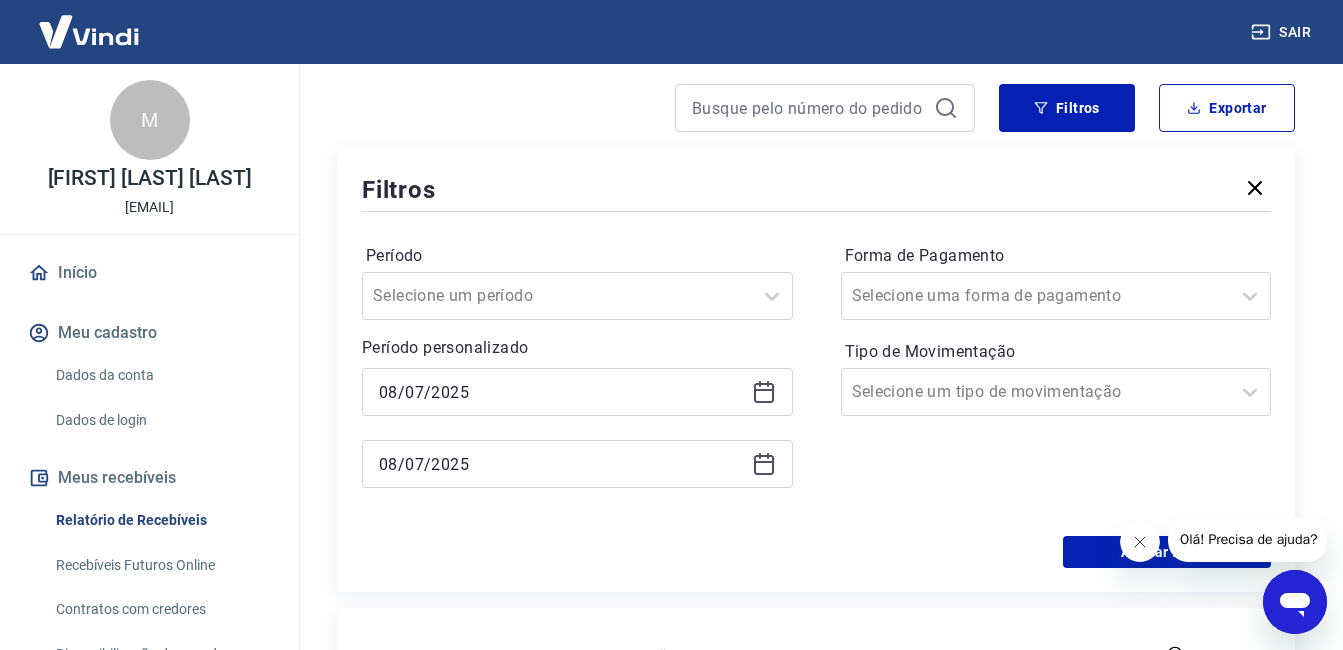 scroll, scrollTop: 0, scrollLeft: 0, axis: both 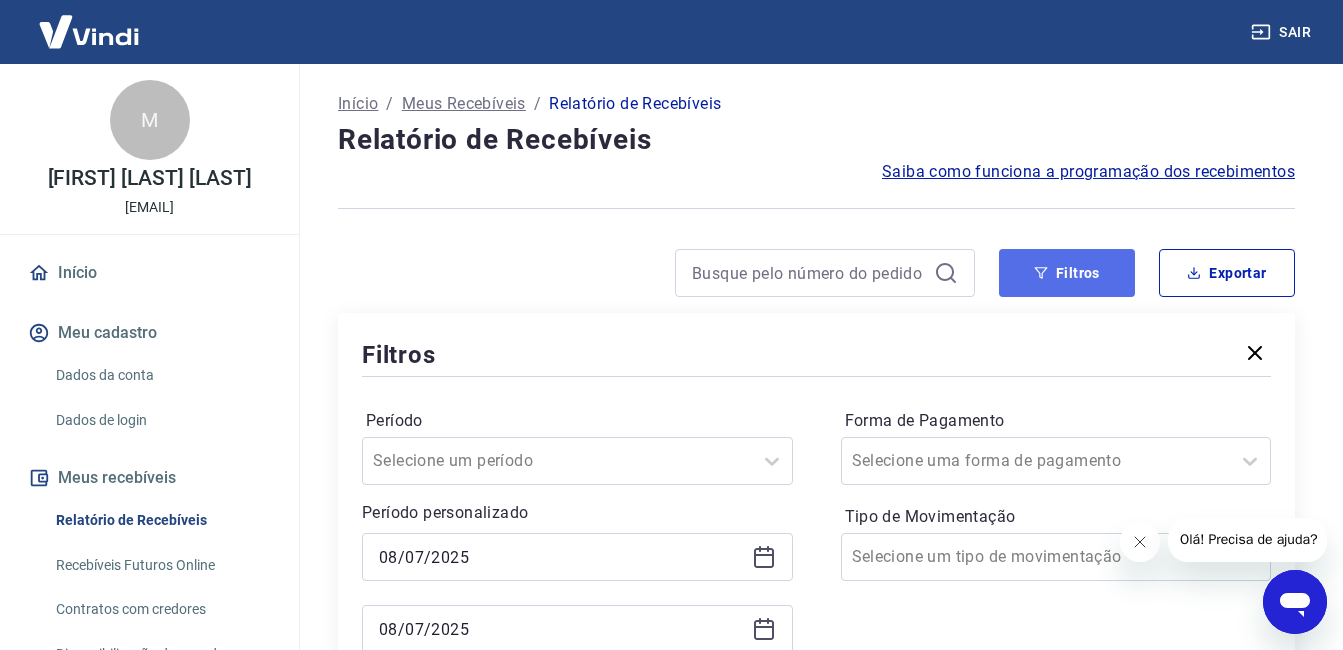 click on "Filtros" at bounding box center (1067, 273) 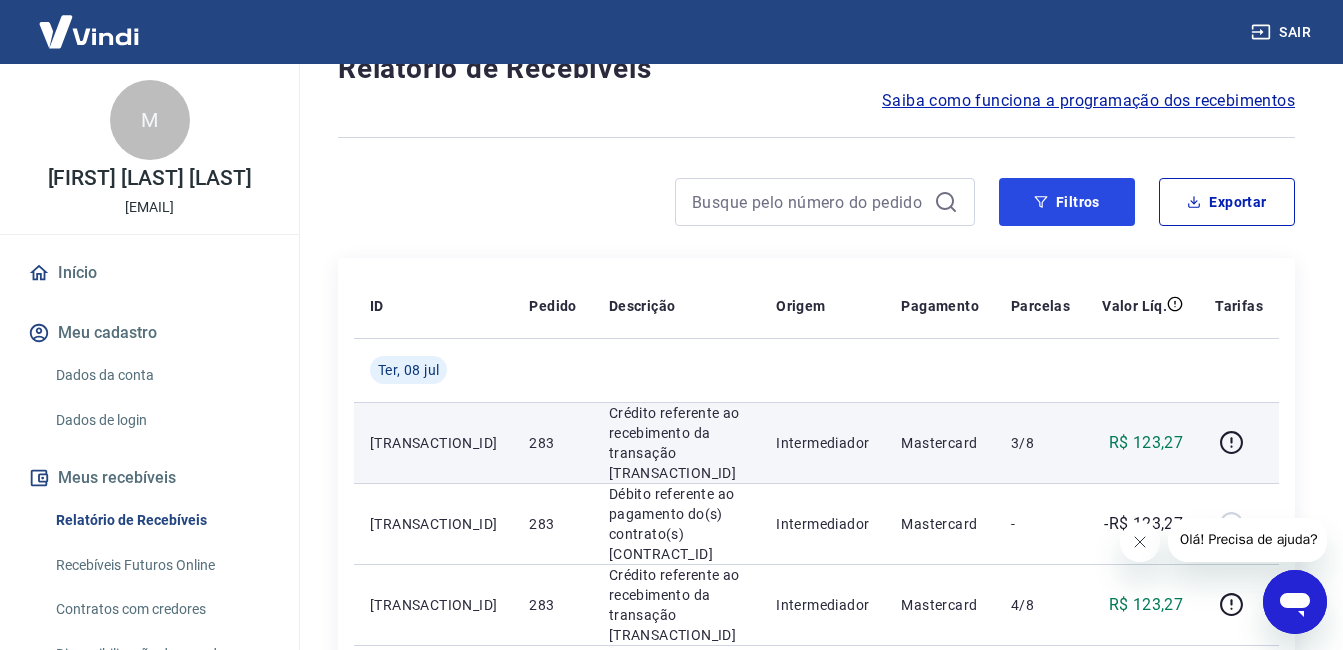 scroll, scrollTop: 0, scrollLeft: 0, axis: both 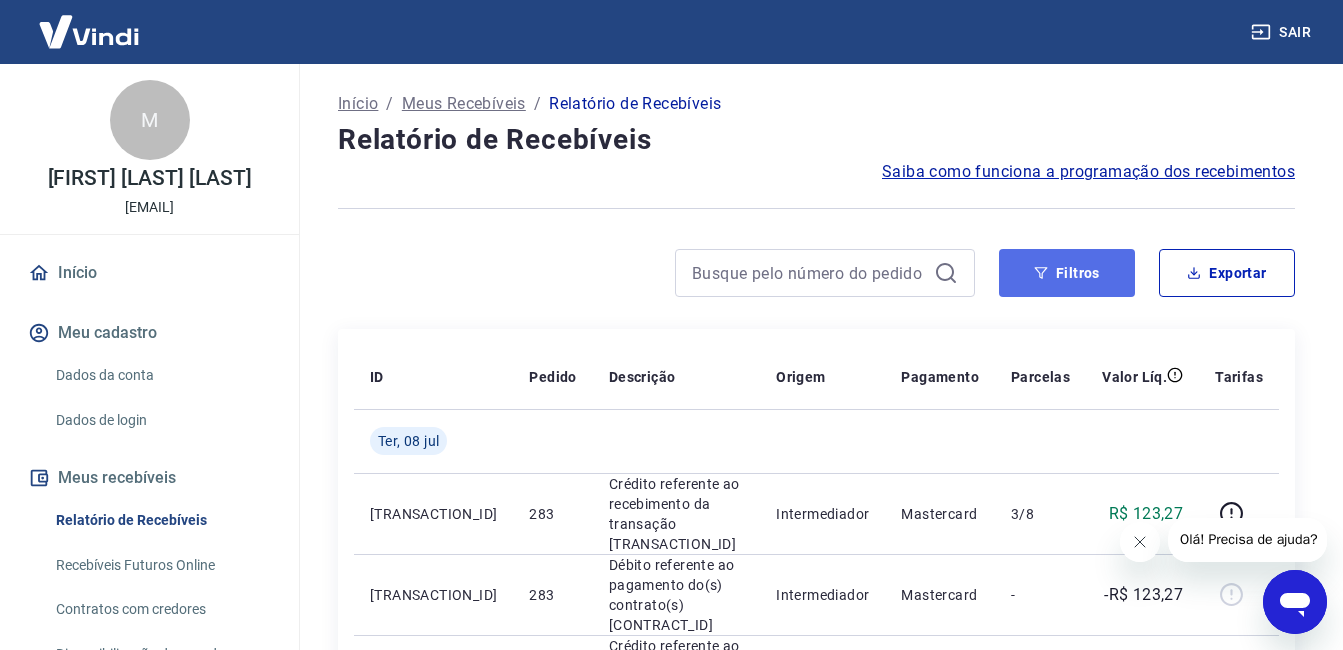 click on "Filtros" at bounding box center (1067, 273) 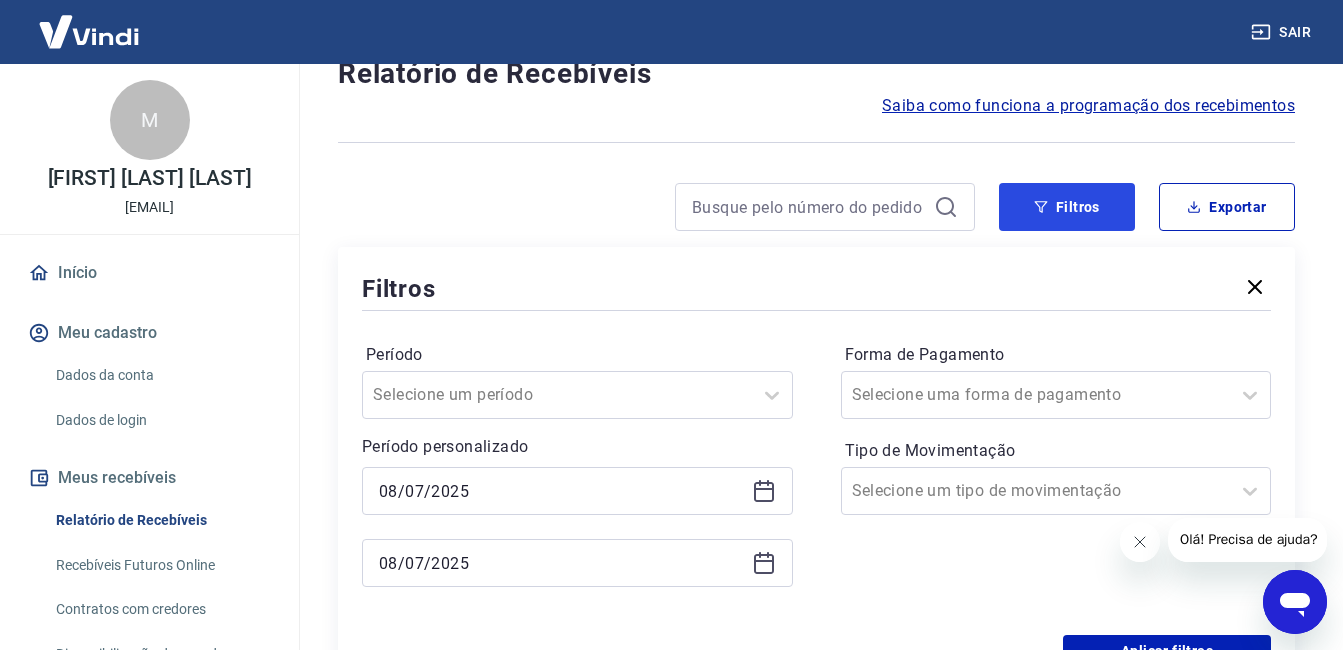 scroll, scrollTop: 100, scrollLeft: 0, axis: vertical 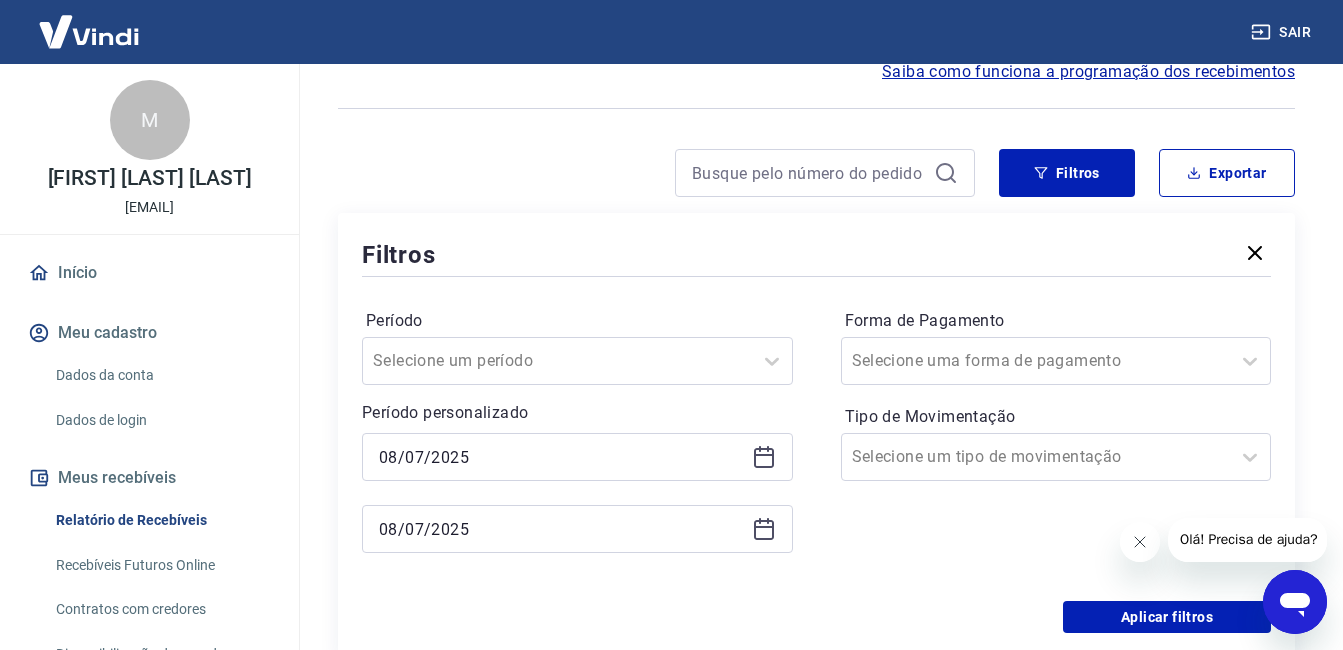click 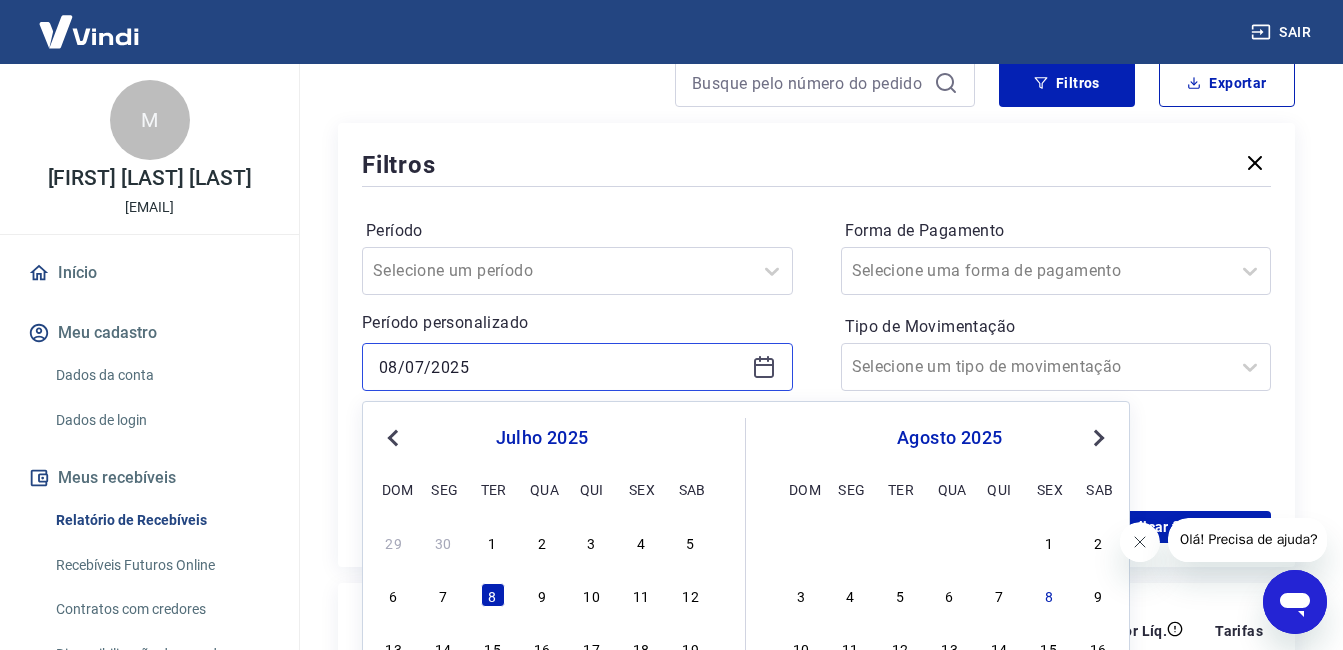 scroll, scrollTop: 300, scrollLeft: 0, axis: vertical 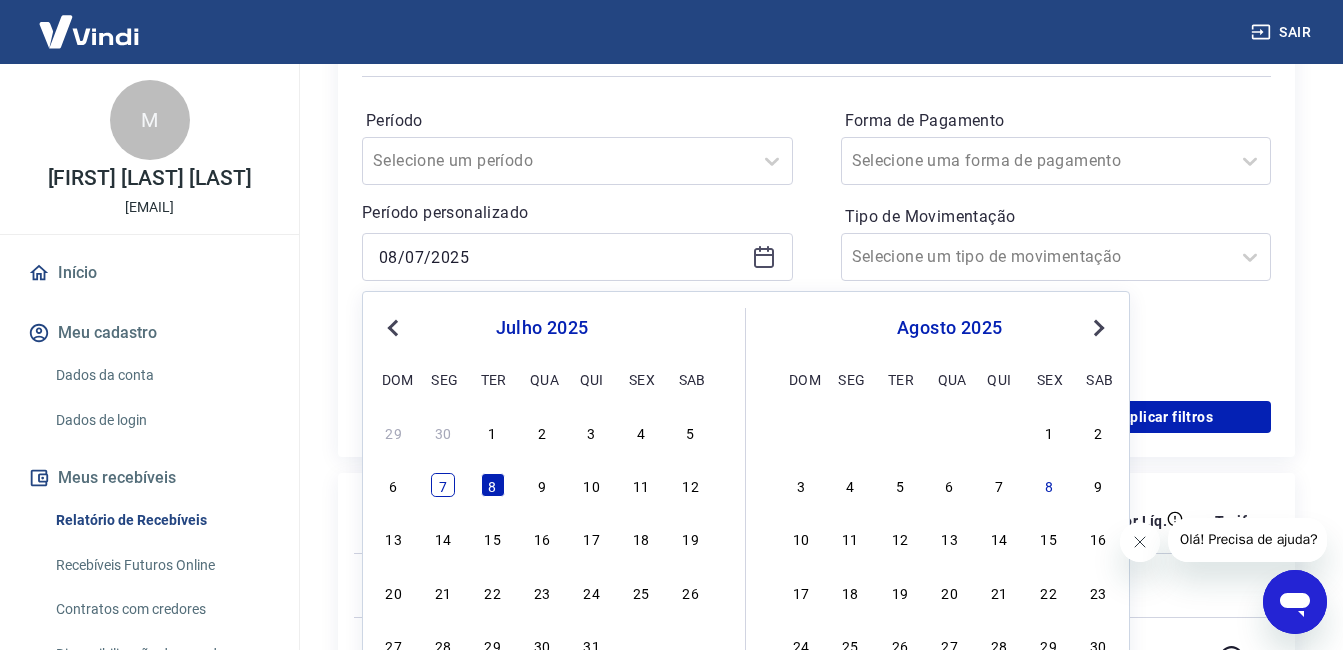 click on "7" at bounding box center (443, 485) 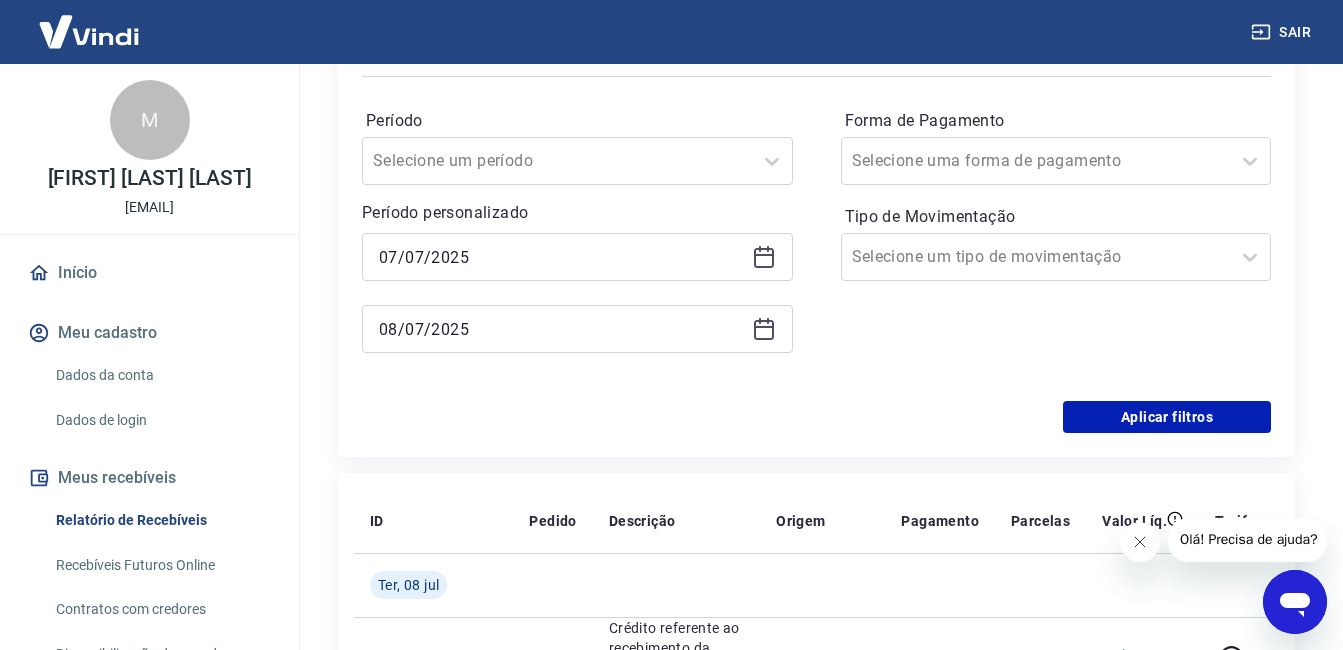 type on "07/07/2025" 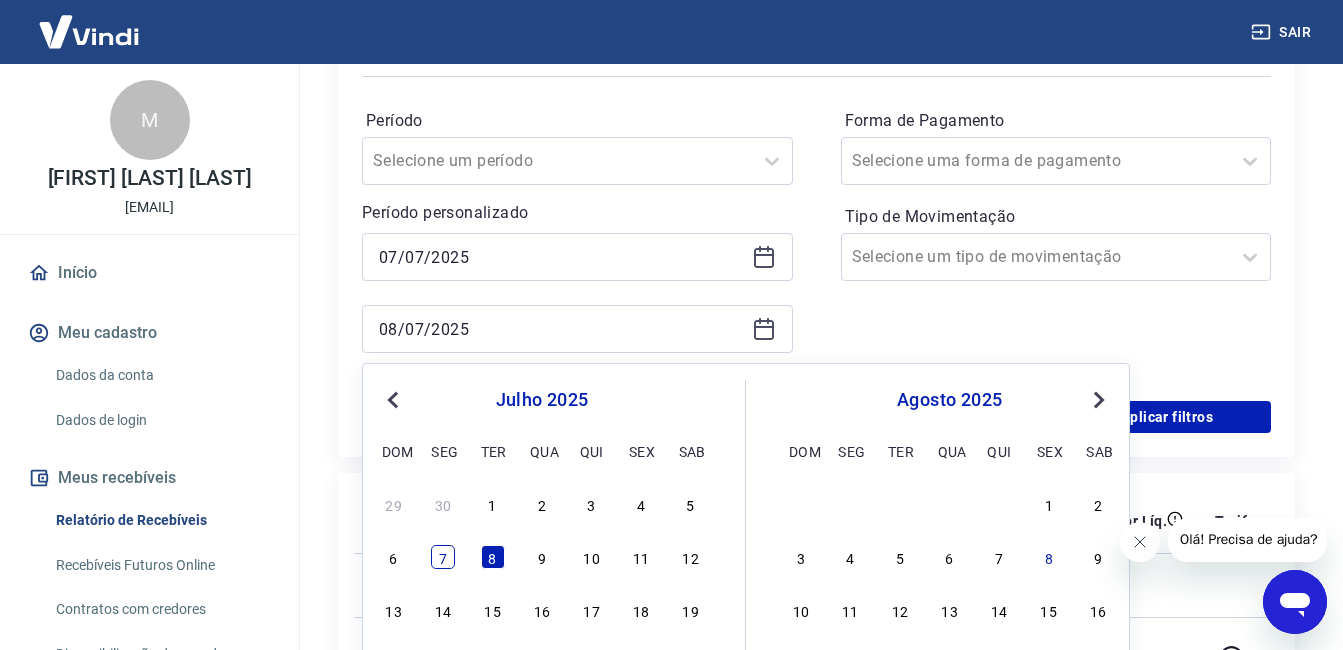 click on "7" at bounding box center [443, 557] 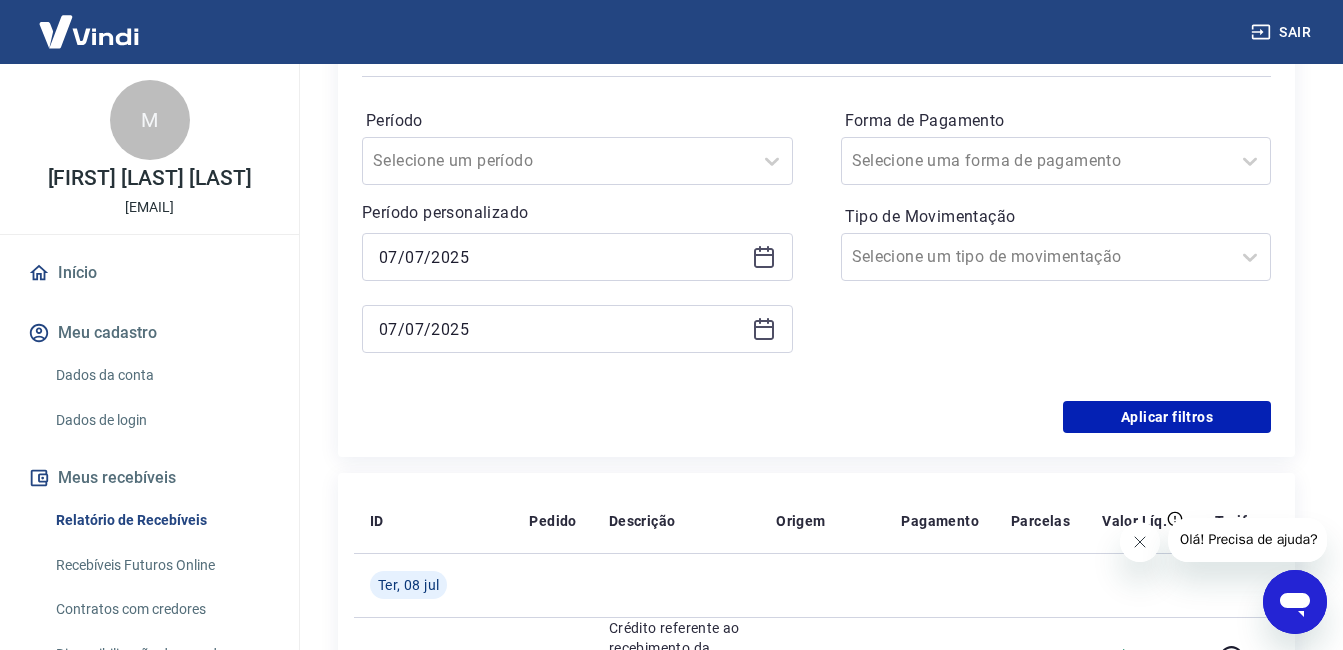 type on "07/07/2025" 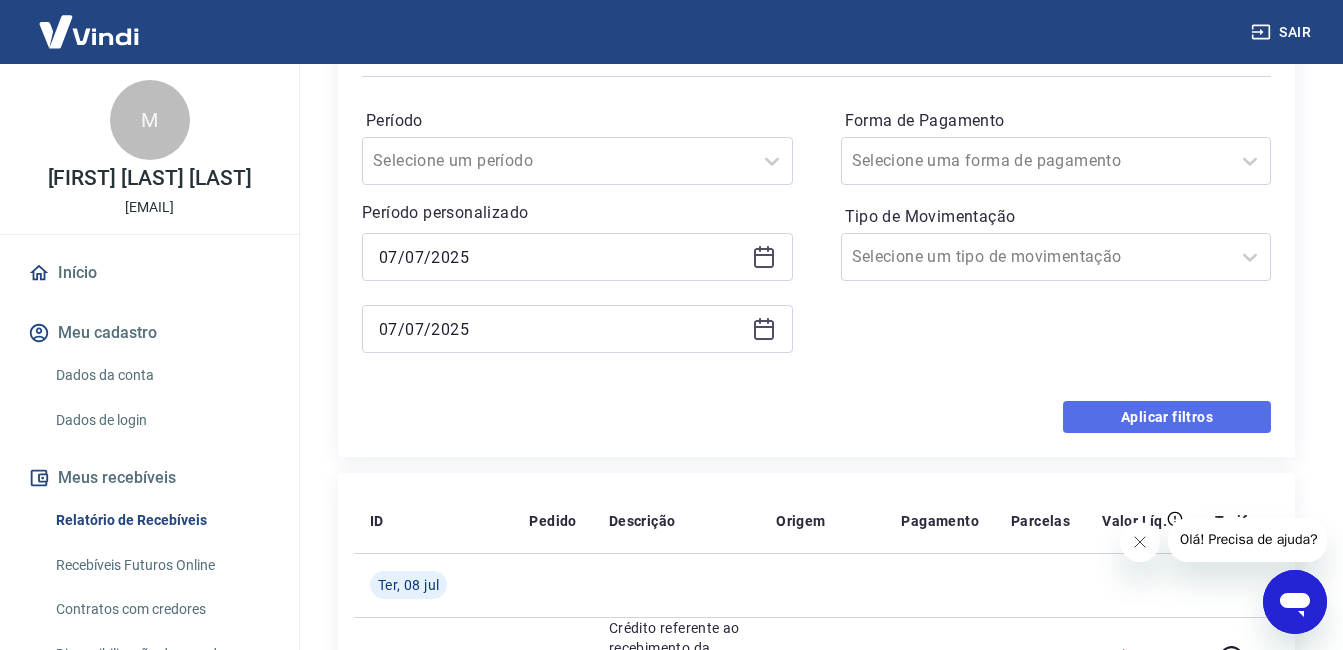 click on "Aplicar filtros" at bounding box center (1167, 417) 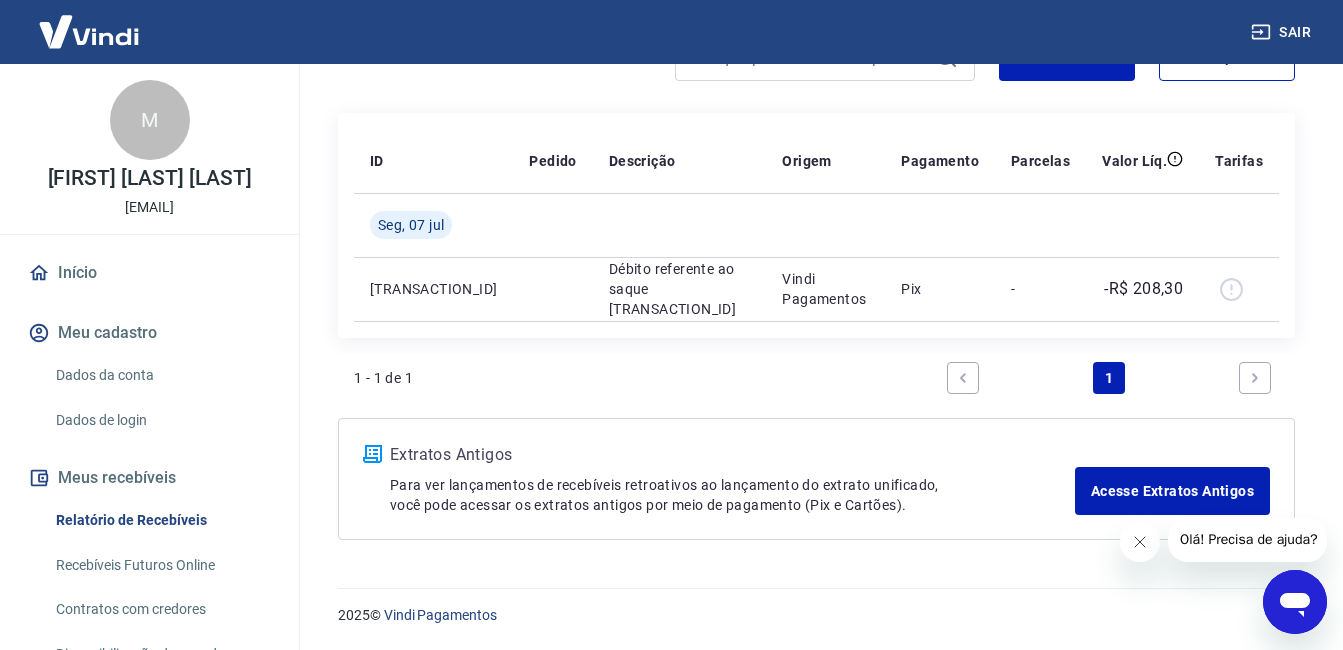 scroll, scrollTop: 16, scrollLeft: 0, axis: vertical 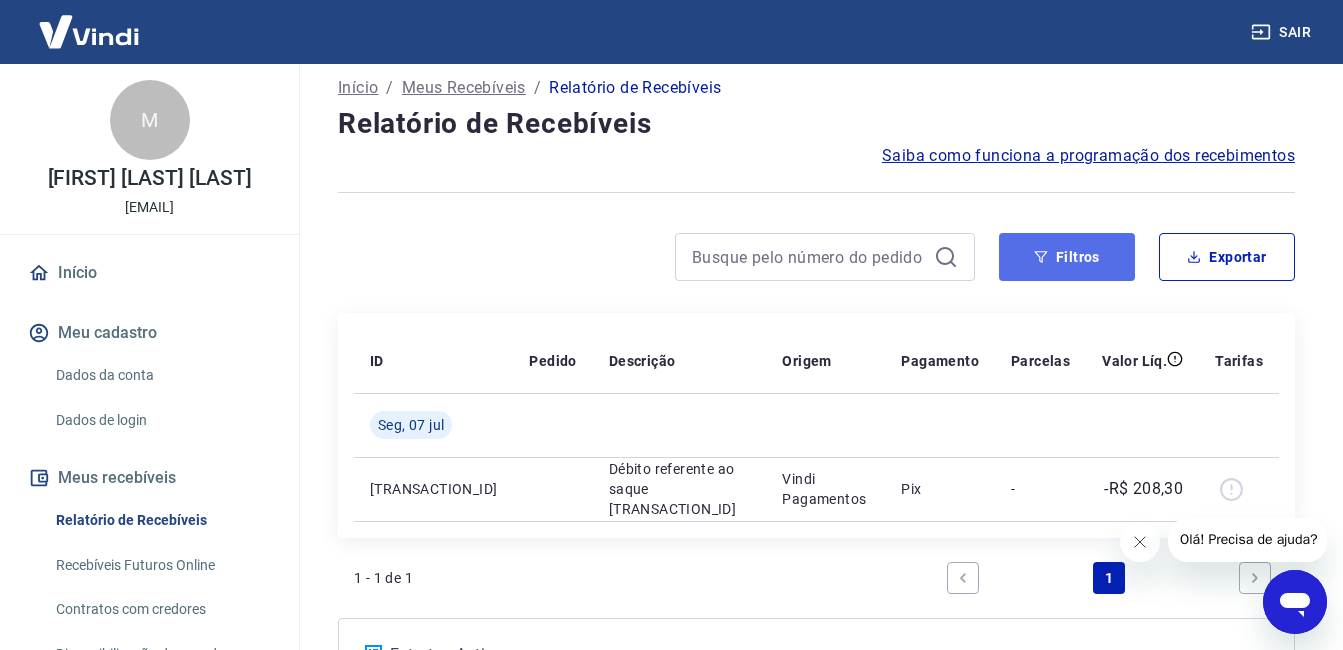 click on "Filtros" at bounding box center (1067, 257) 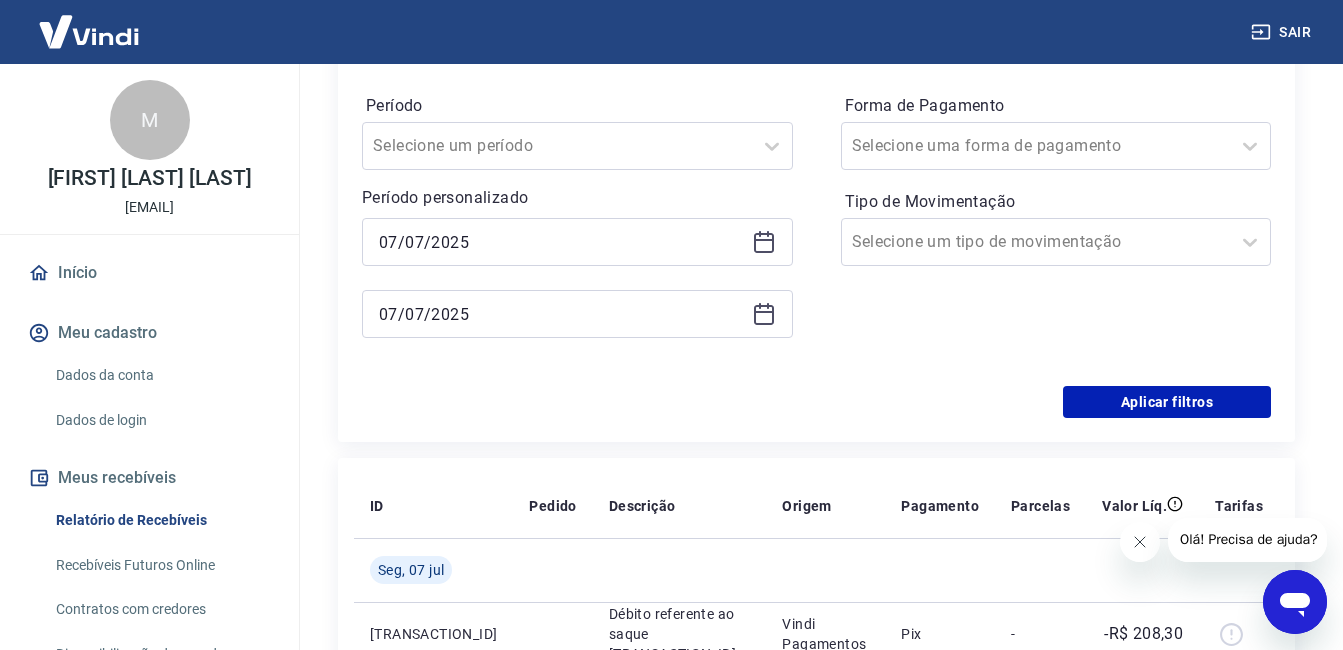 scroll, scrollTop: 316, scrollLeft: 0, axis: vertical 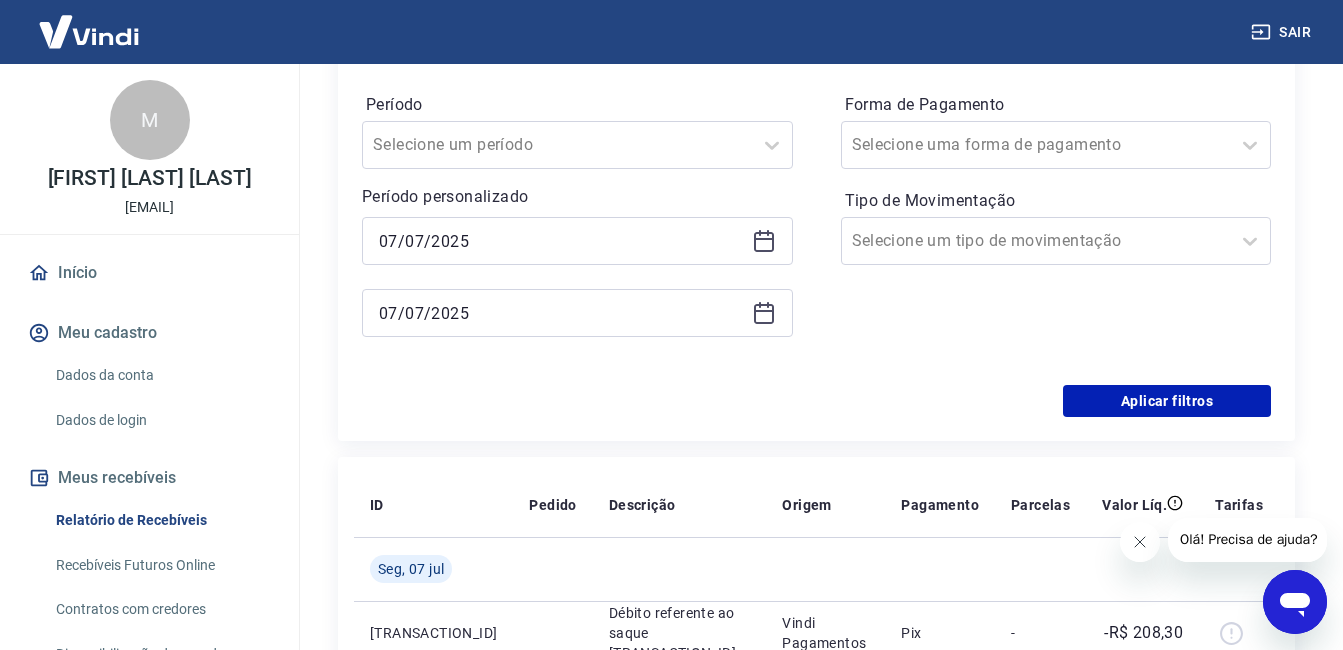 click 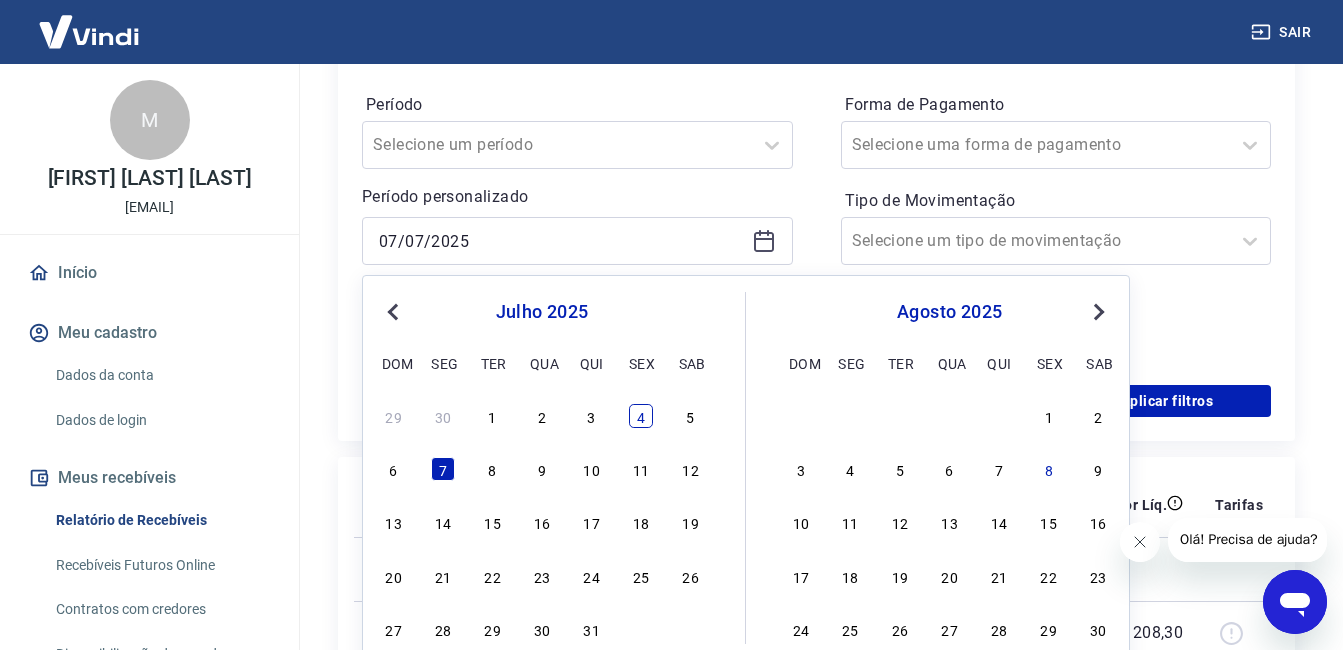 click on "4" at bounding box center [641, 416] 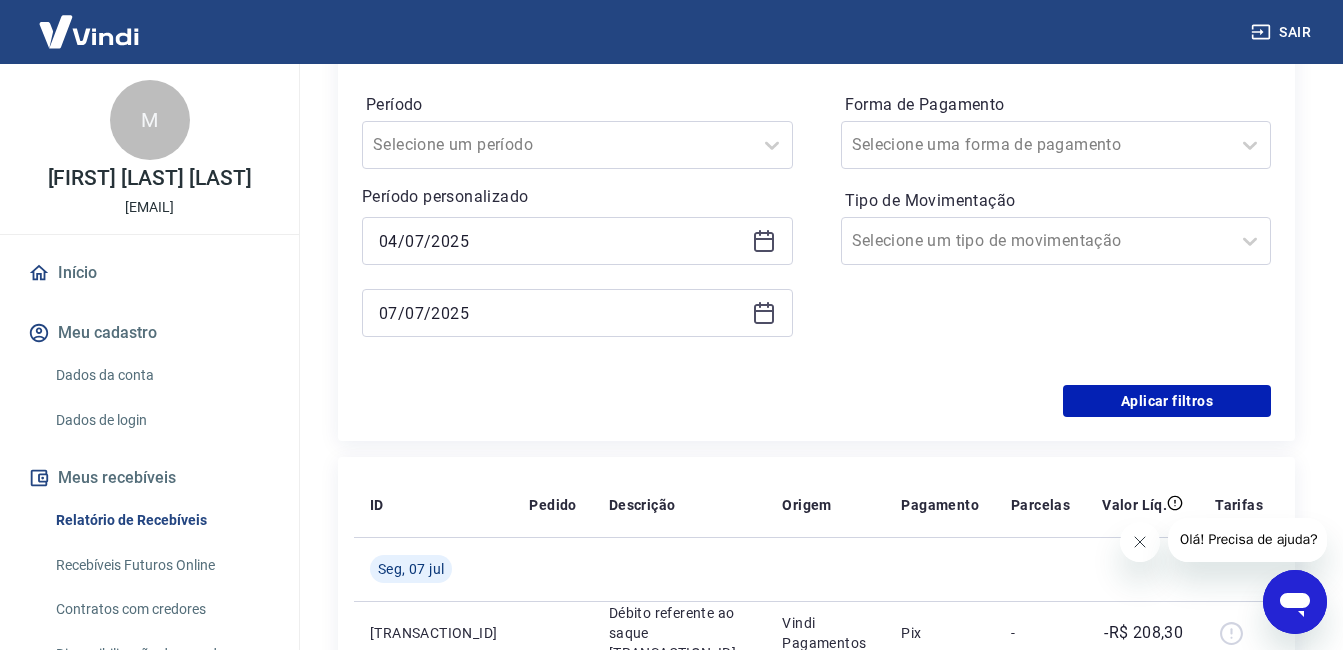 click 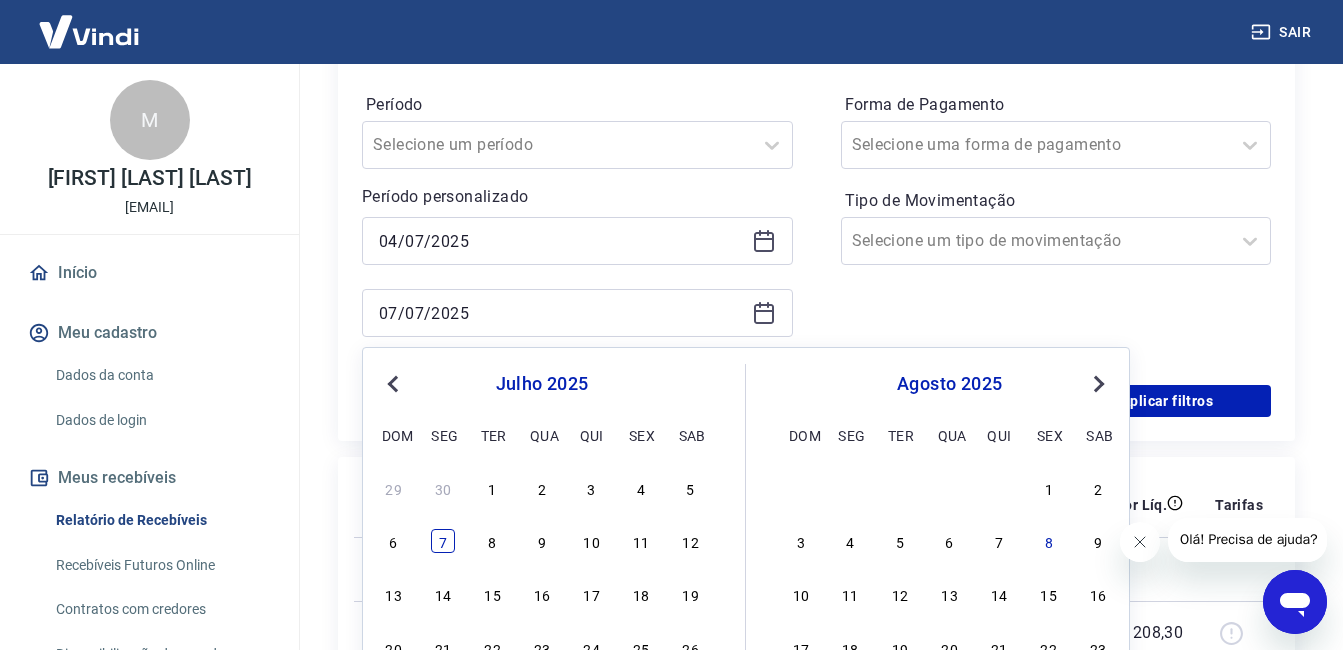 click on "7" at bounding box center (443, 541) 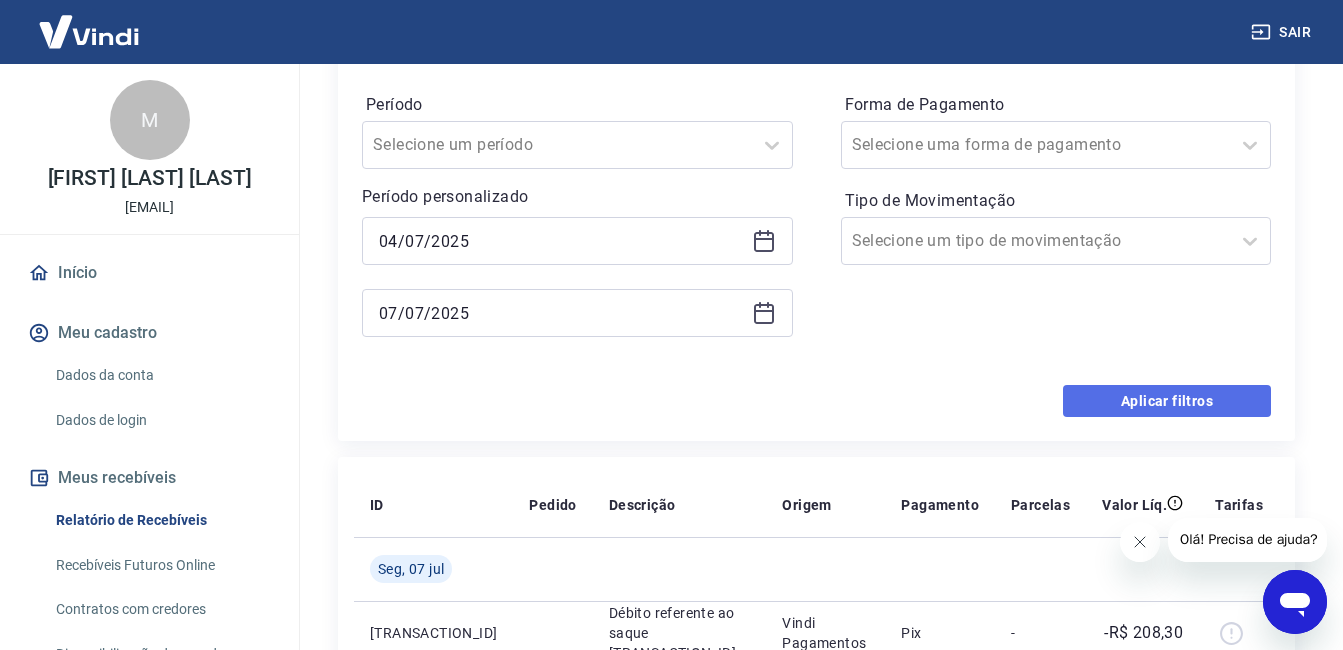 click on "Aplicar filtros" at bounding box center (1167, 401) 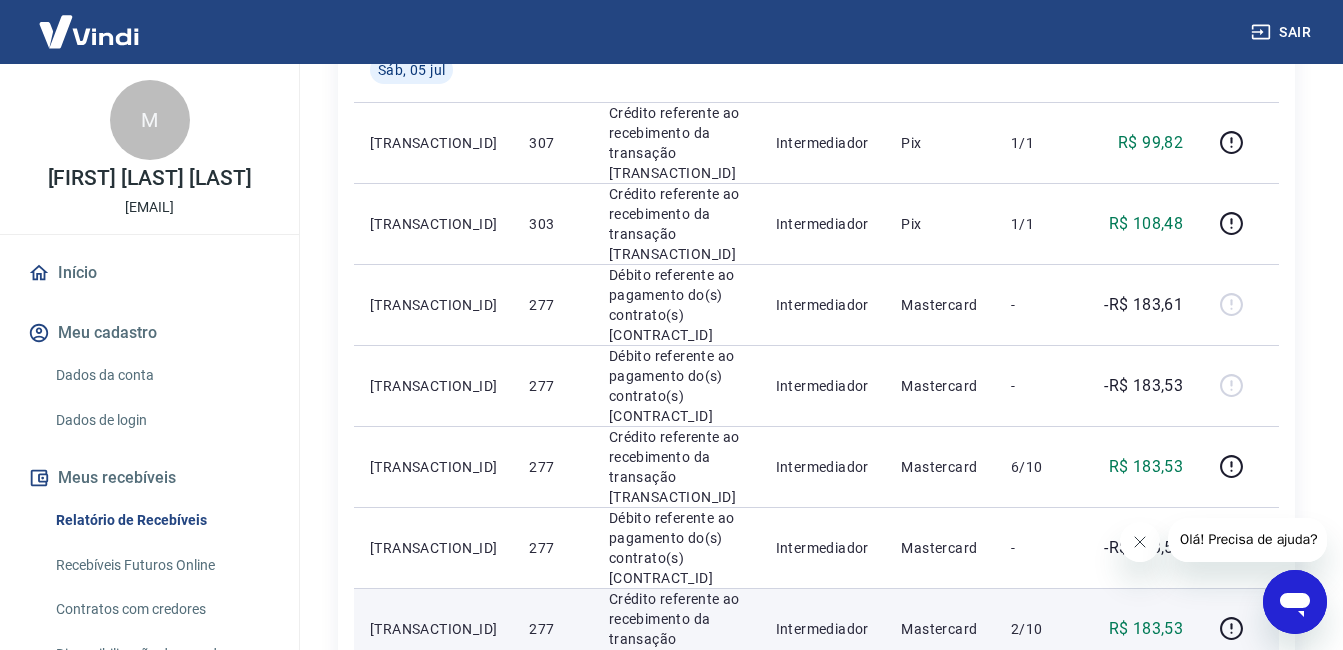 scroll, scrollTop: 500, scrollLeft: 0, axis: vertical 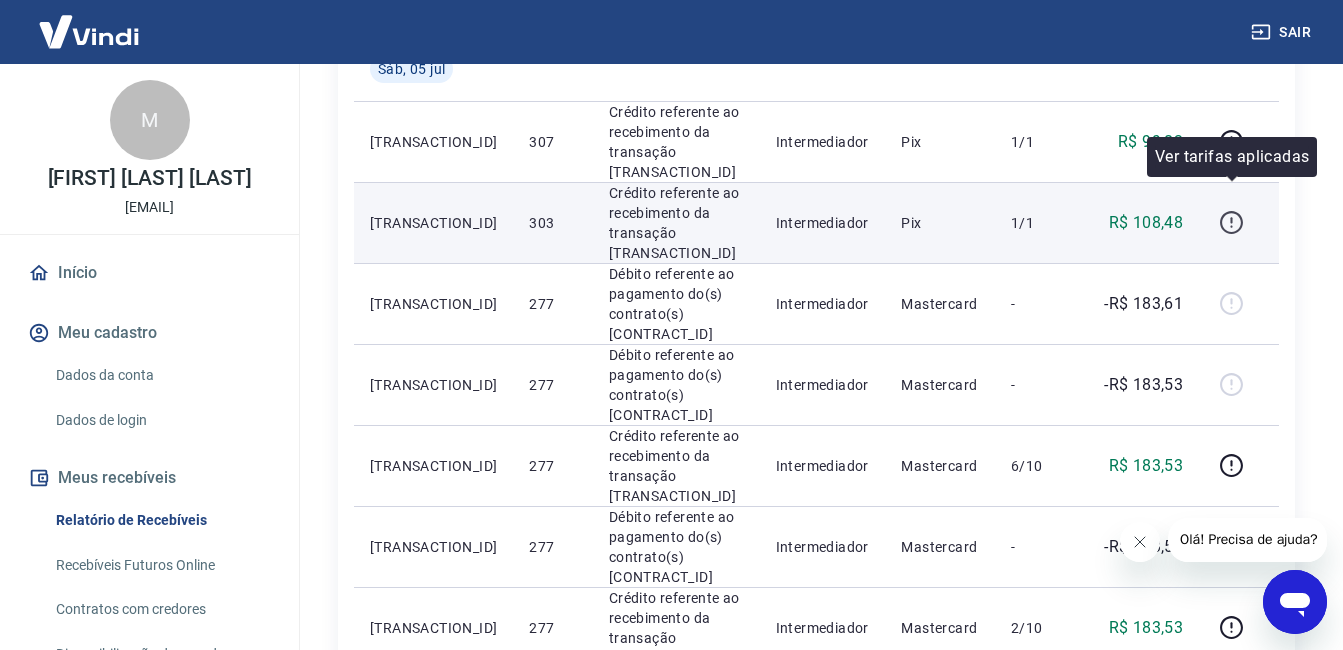 click 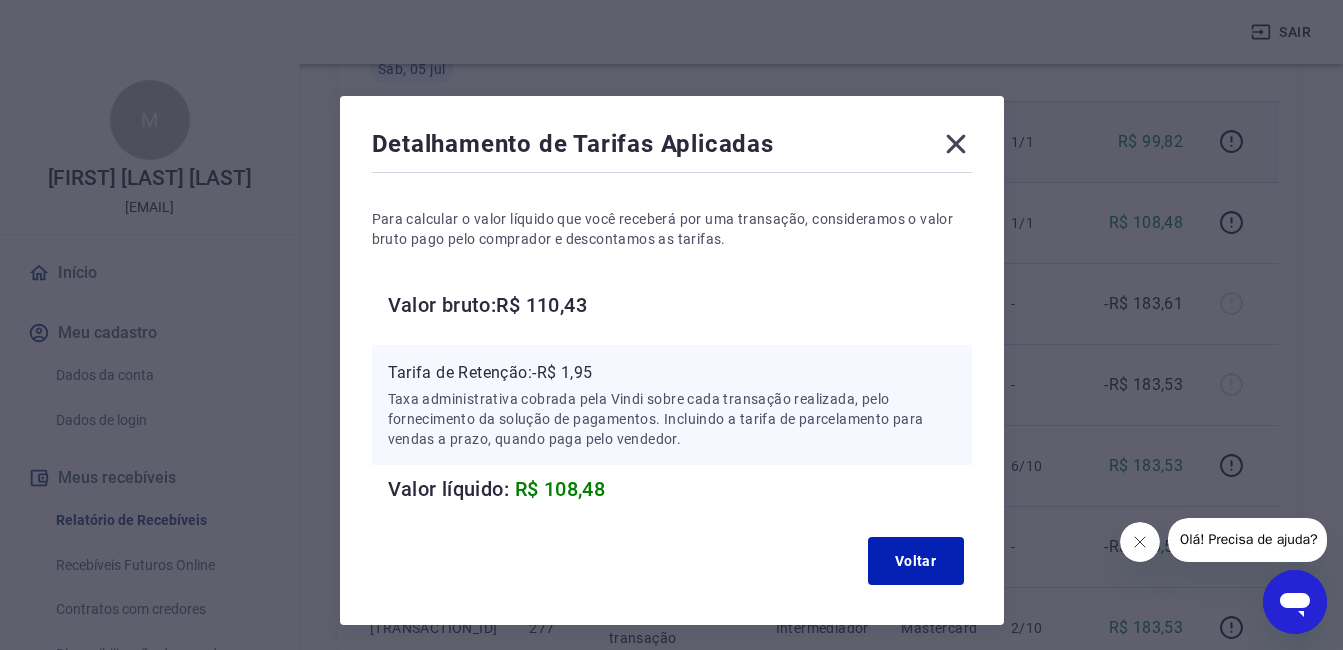 click 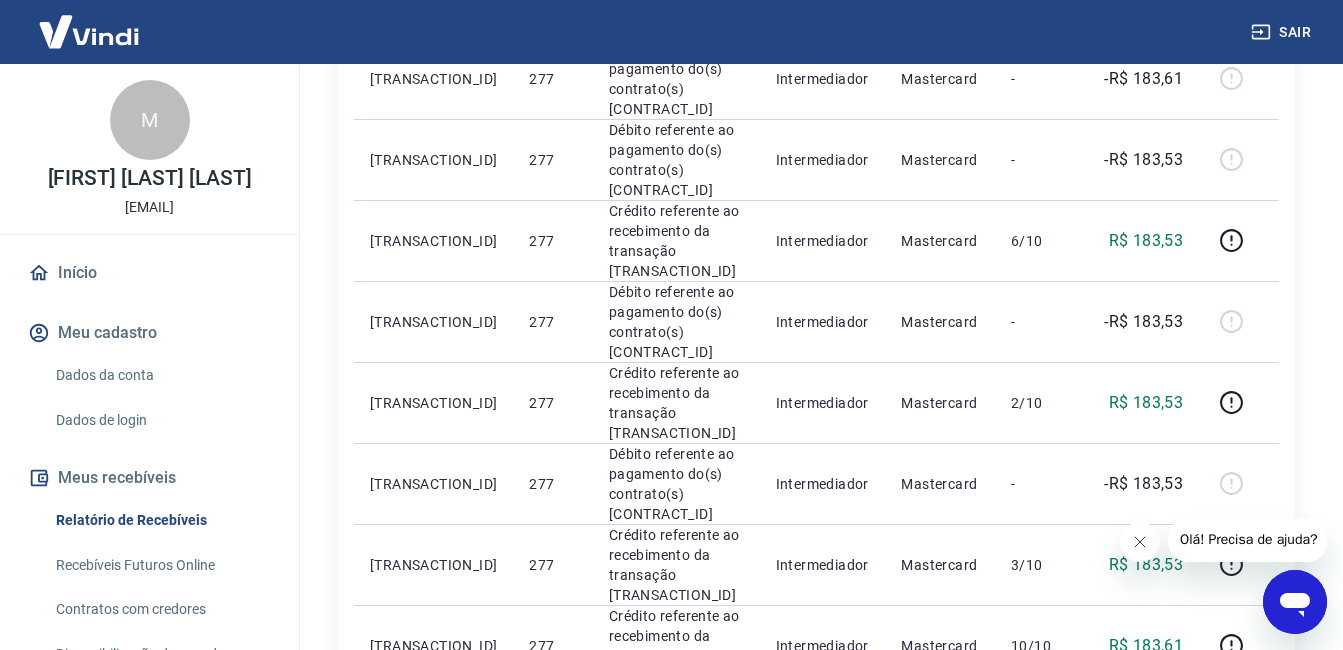 scroll, scrollTop: 900, scrollLeft: 0, axis: vertical 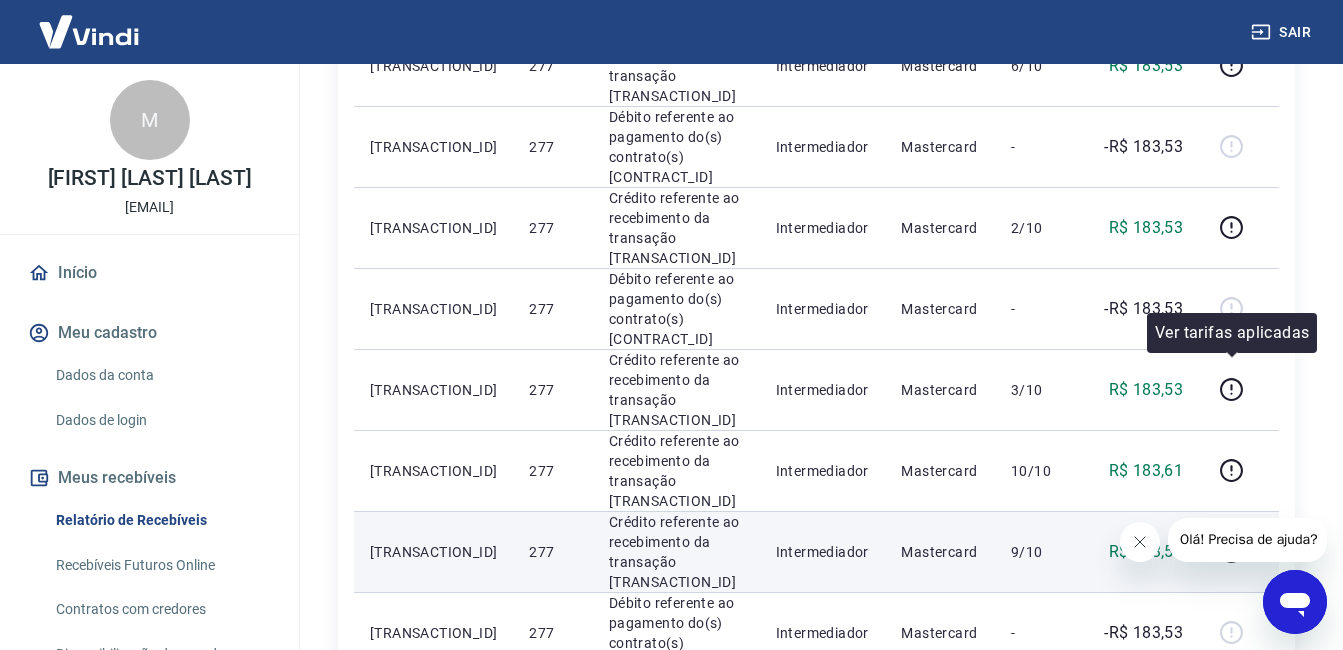 click 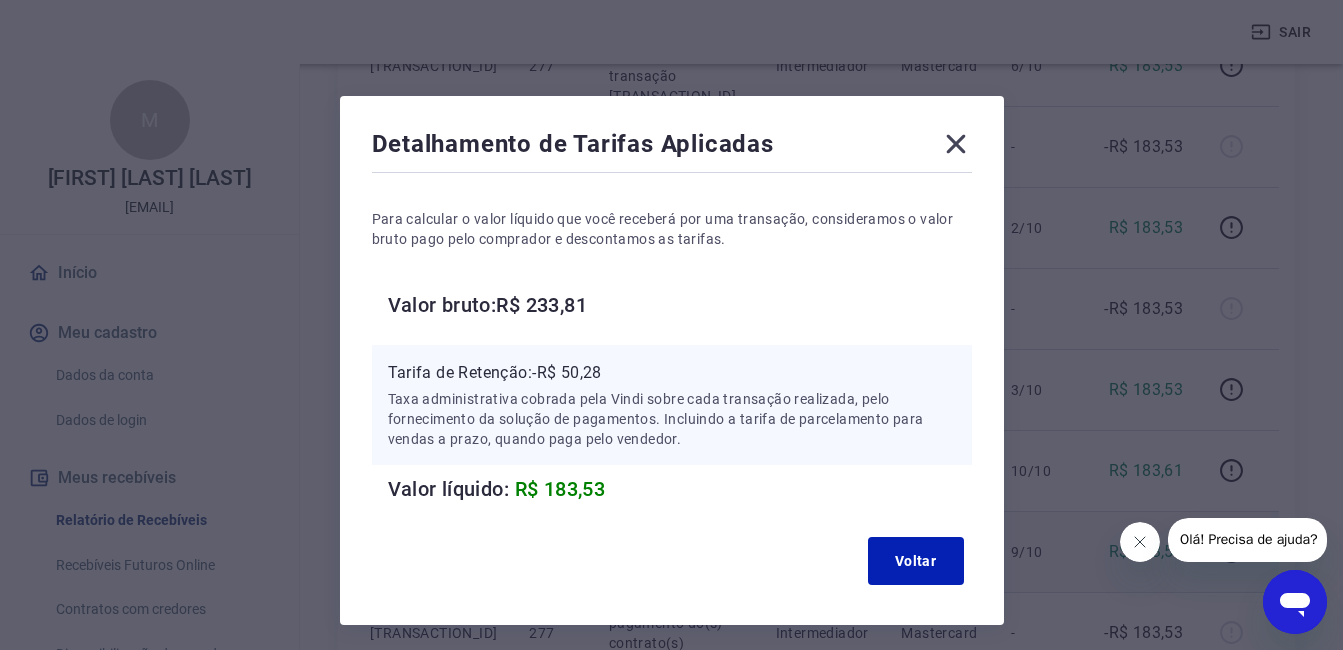 click 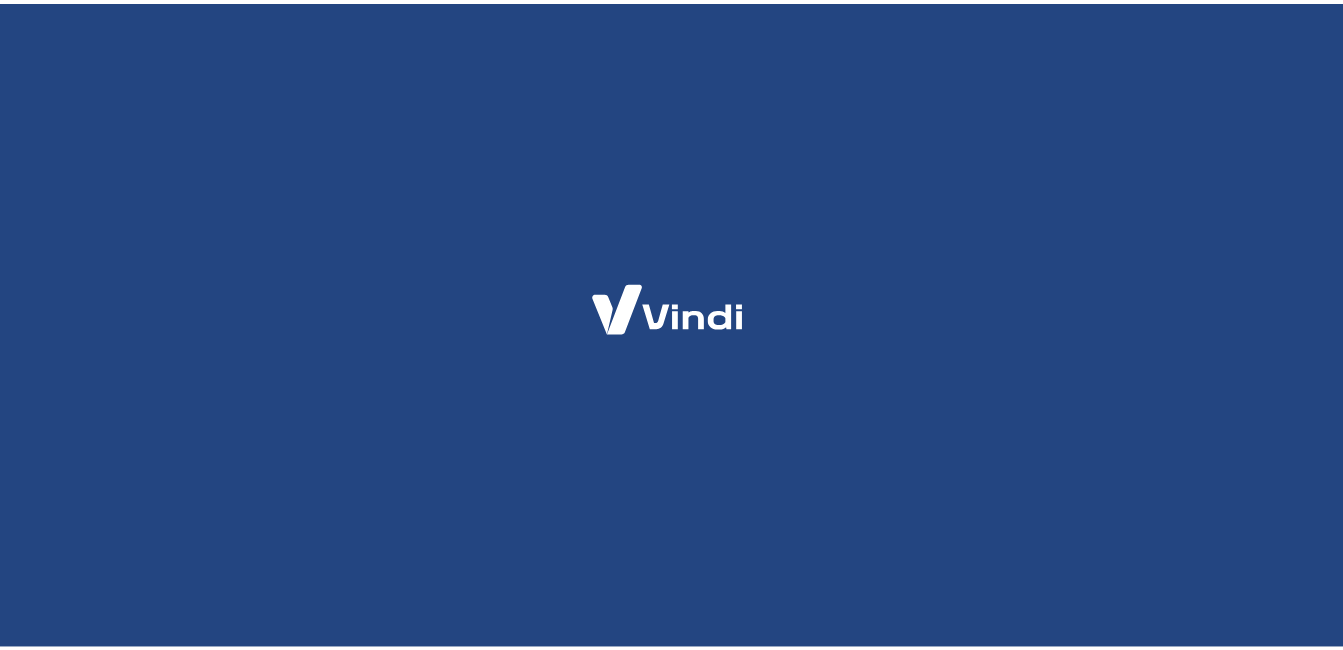 scroll, scrollTop: 0, scrollLeft: 0, axis: both 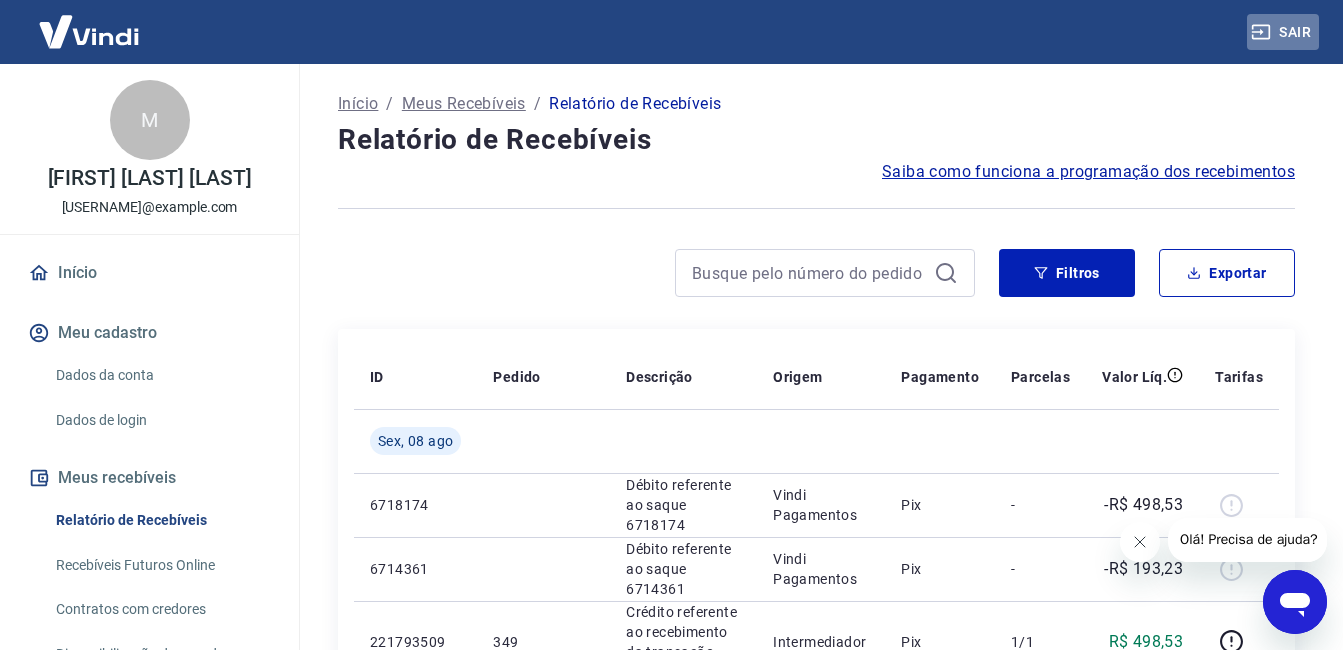 click on "Sair" at bounding box center (1283, 32) 